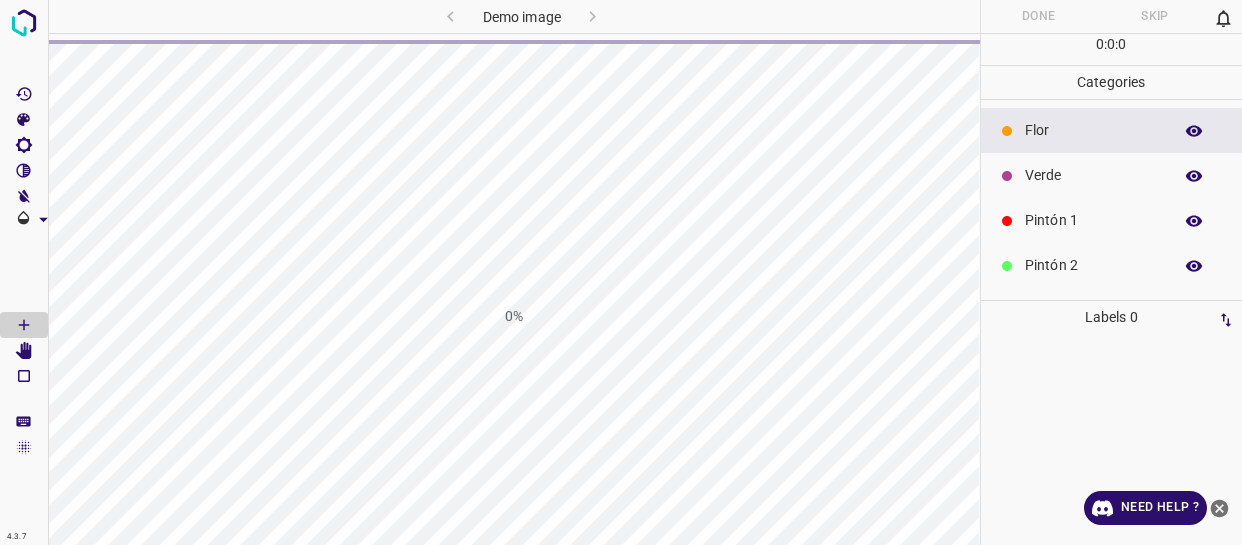 scroll, scrollTop: 0, scrollLeft: 0, axis: both 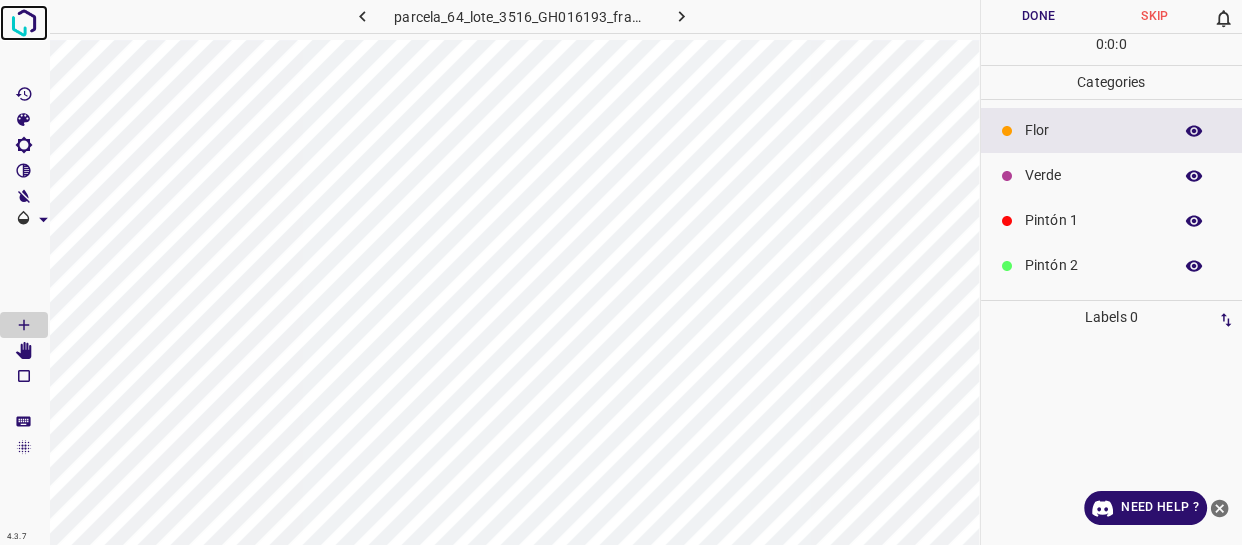 click at bounding box center [24, 23] 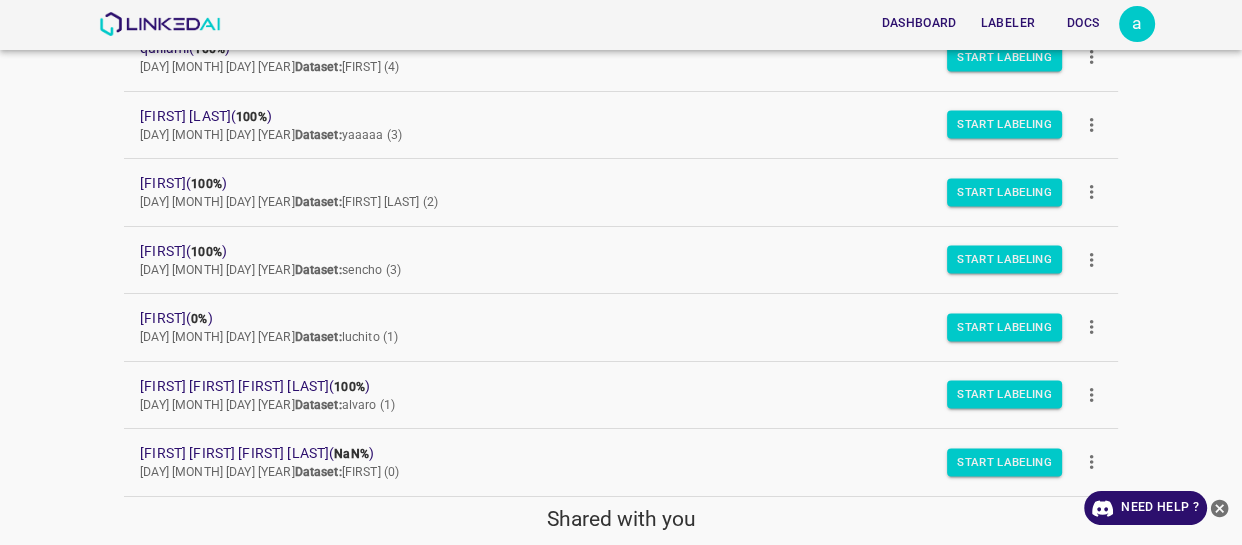 scroll, scrollTop: 454, scrollLeft: 0, axis: vertical 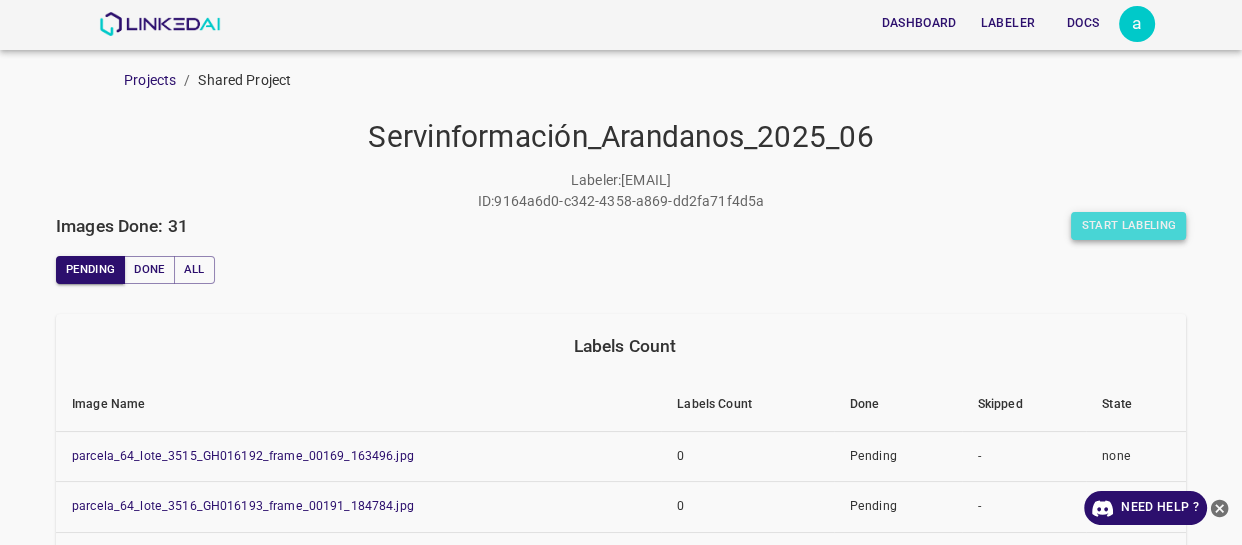 click on "Start Labeling" at bounding box center [1128, 226] 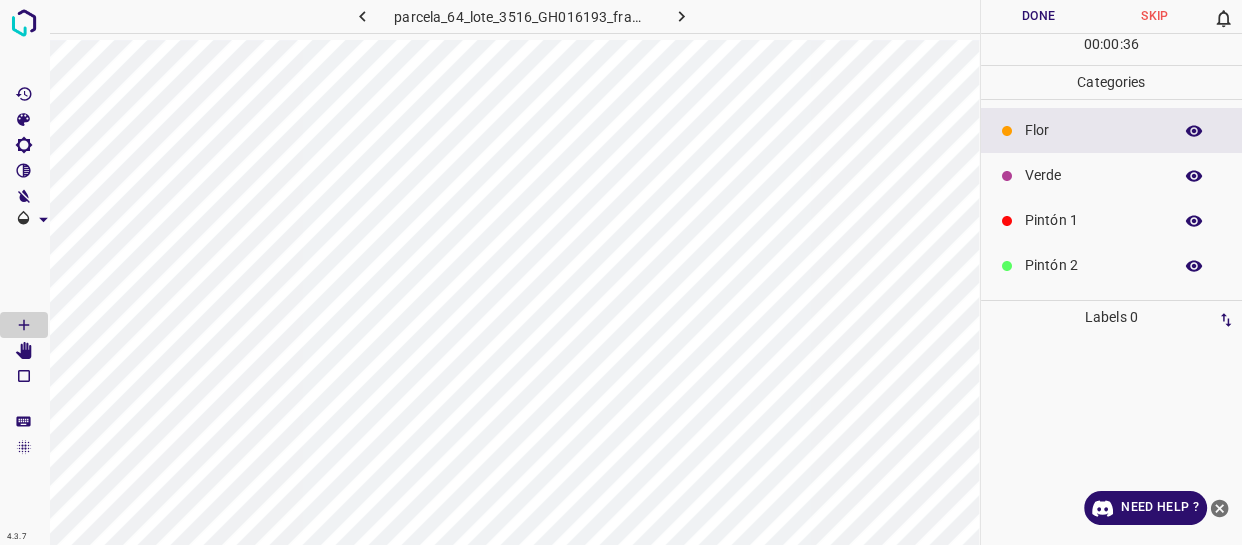click 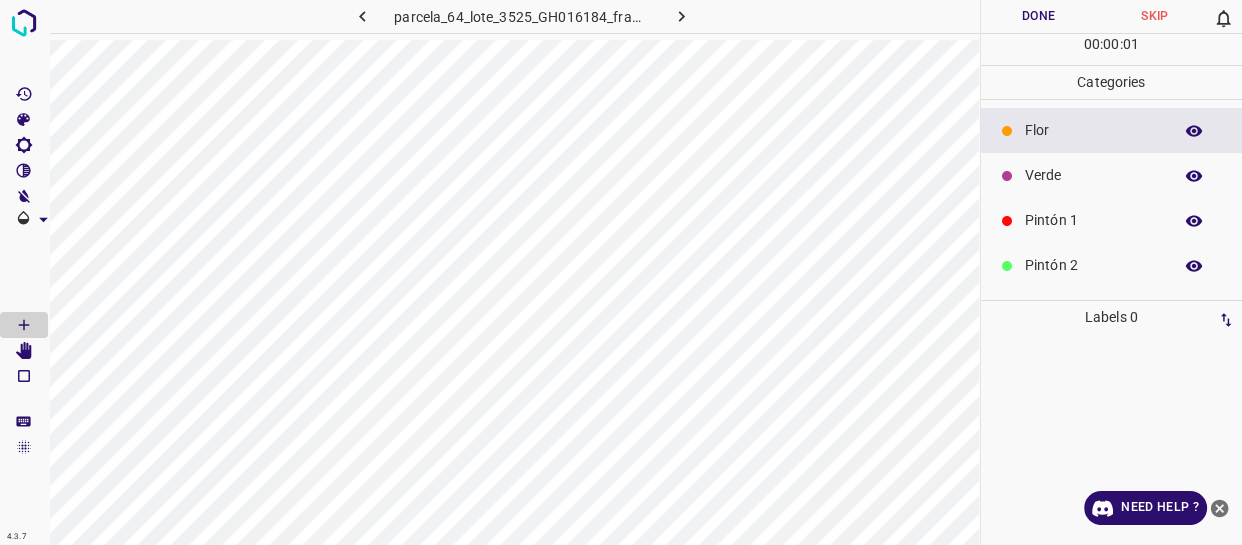 click 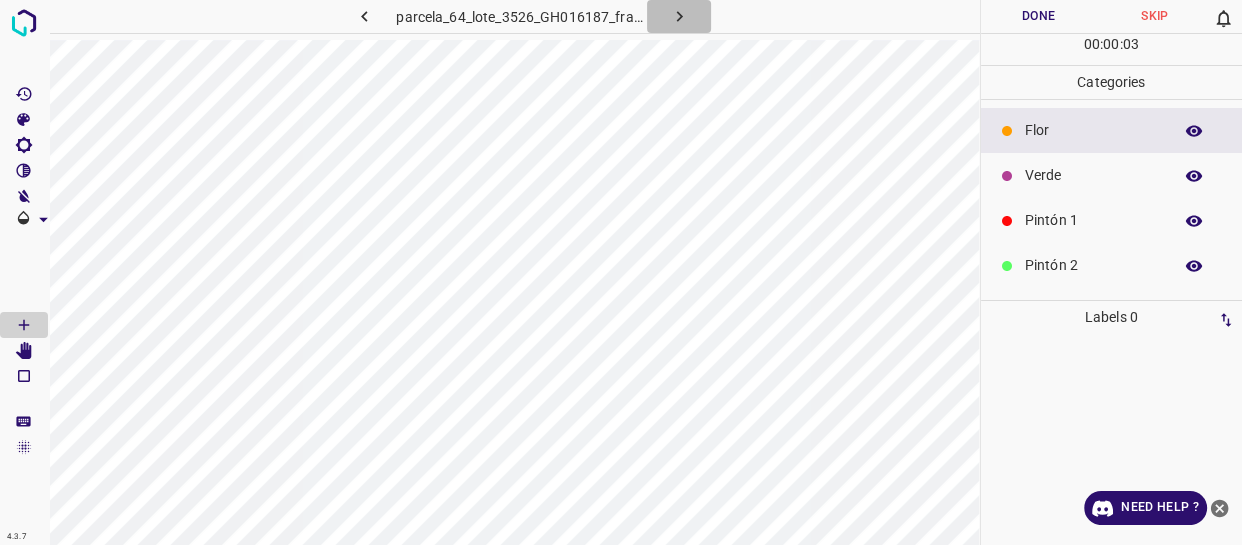 click 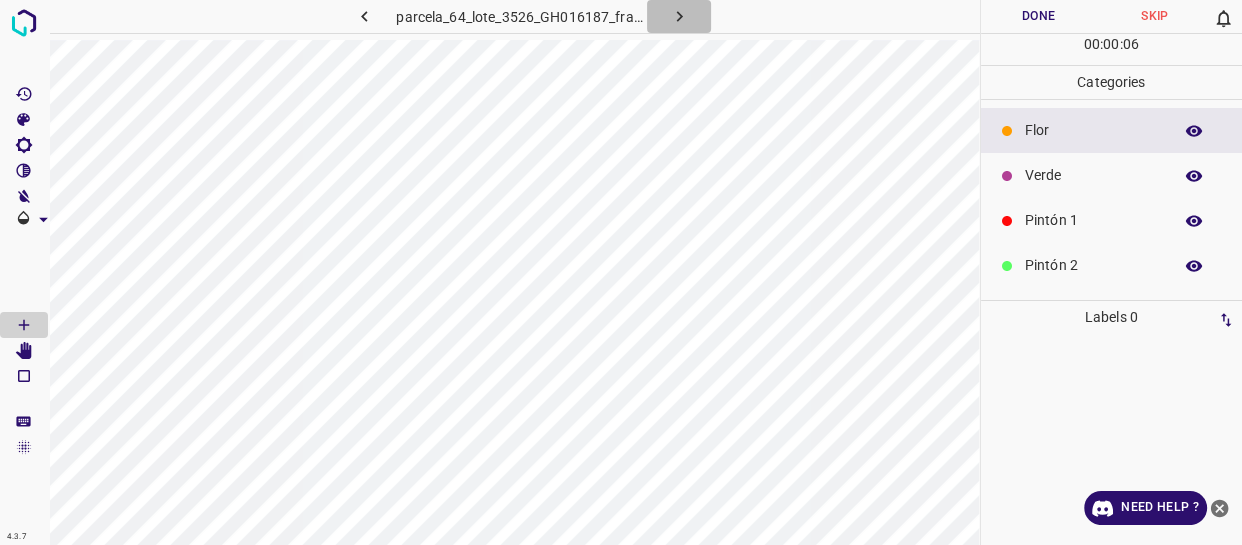 click 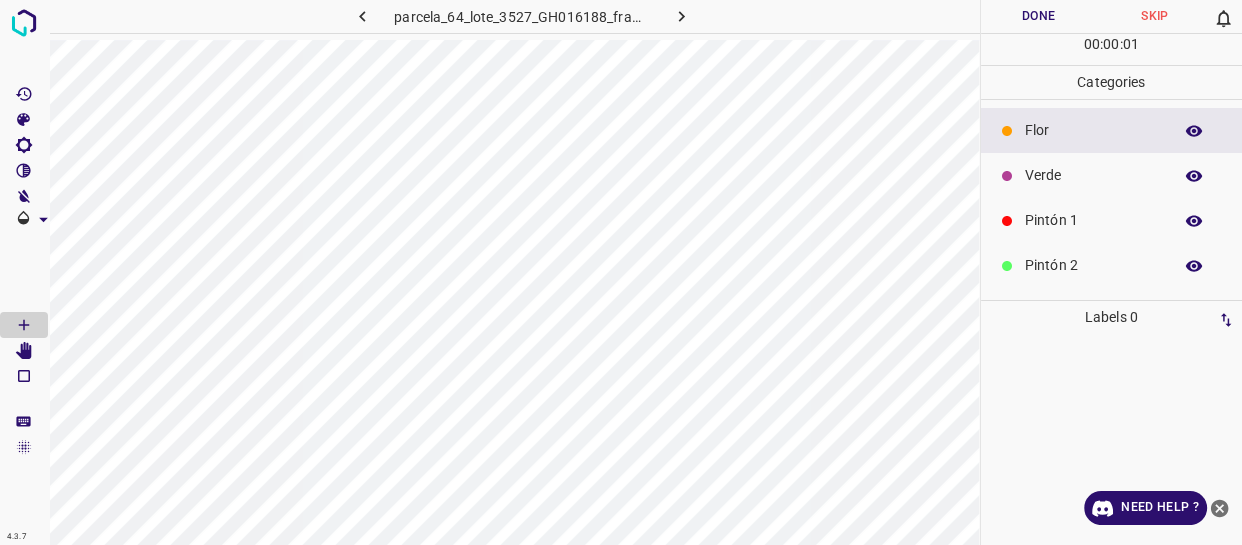 click 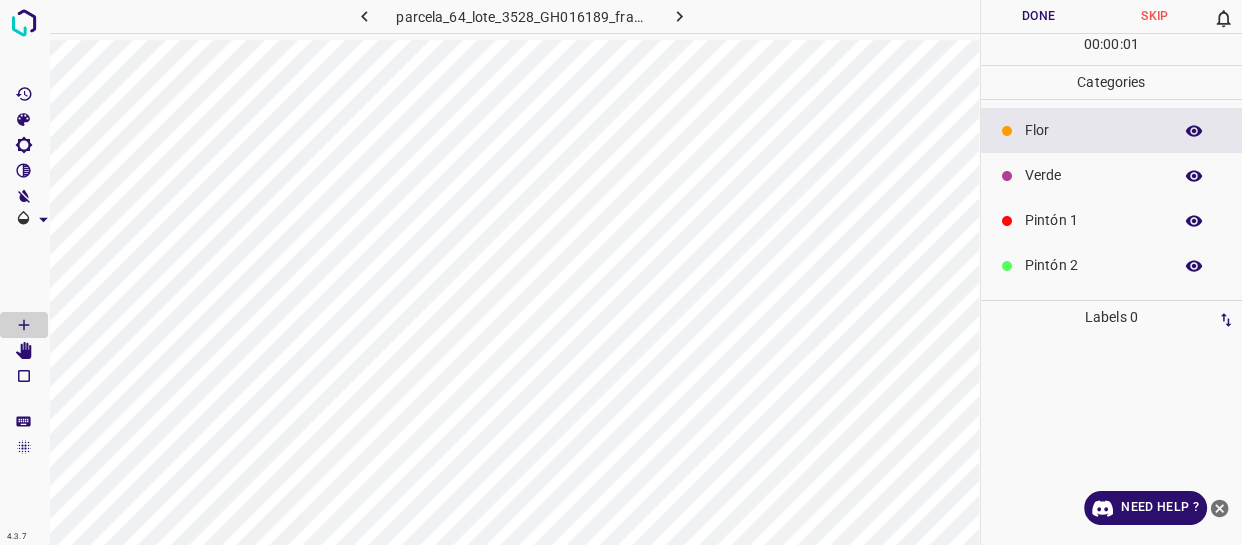 click 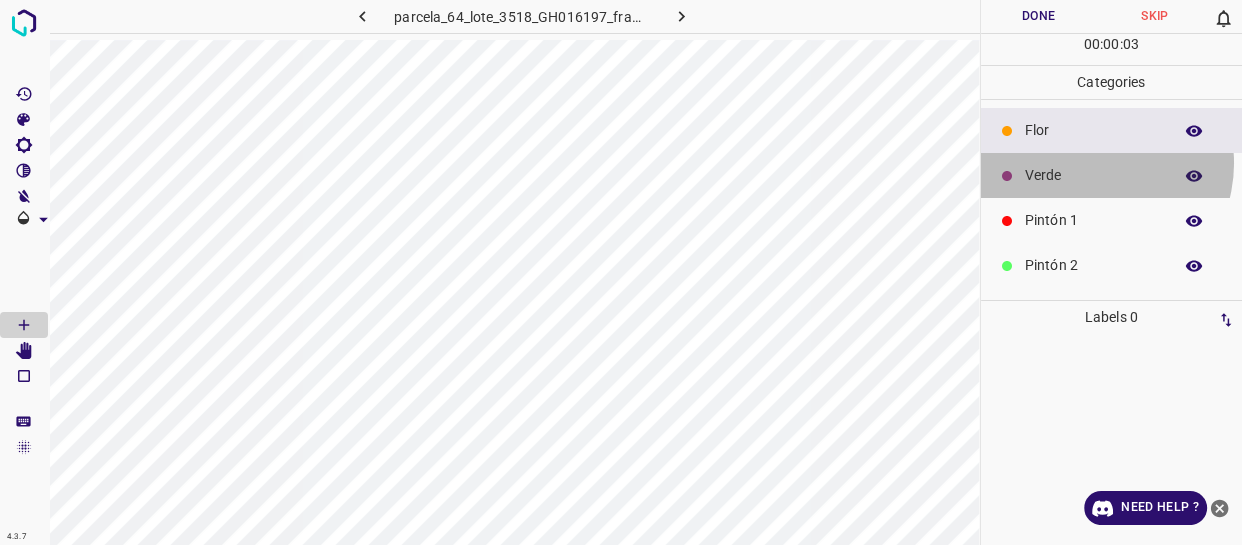 drag, startPoint x: 1091, startPoint y: 163, endPoint x: 1061, endPoint y: 163, distance: 30 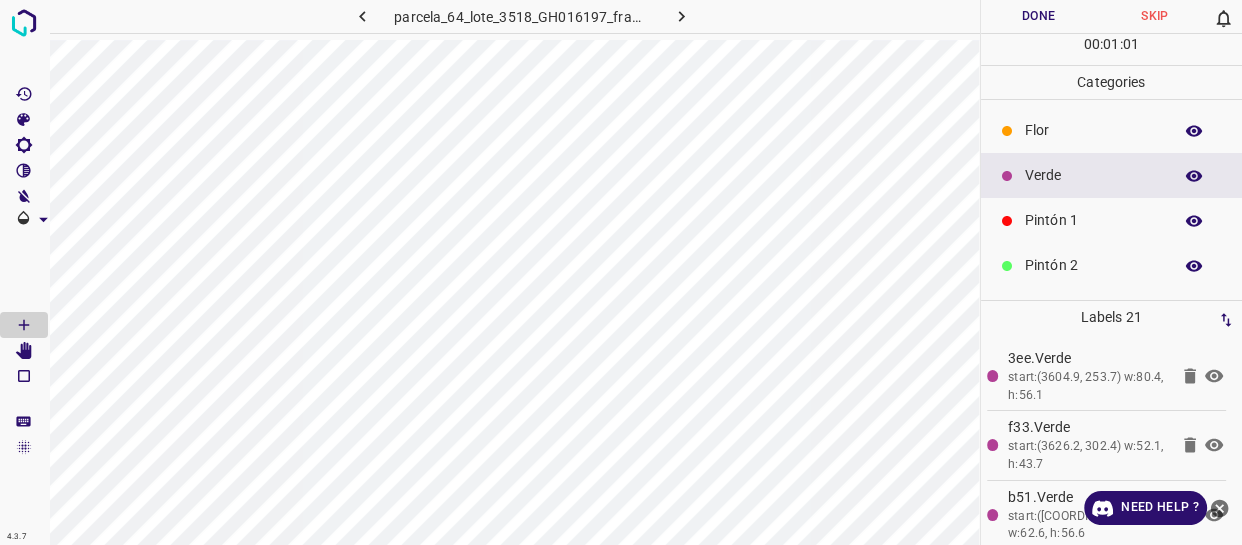 click on "Verde" at bounding box center (1112, 175) 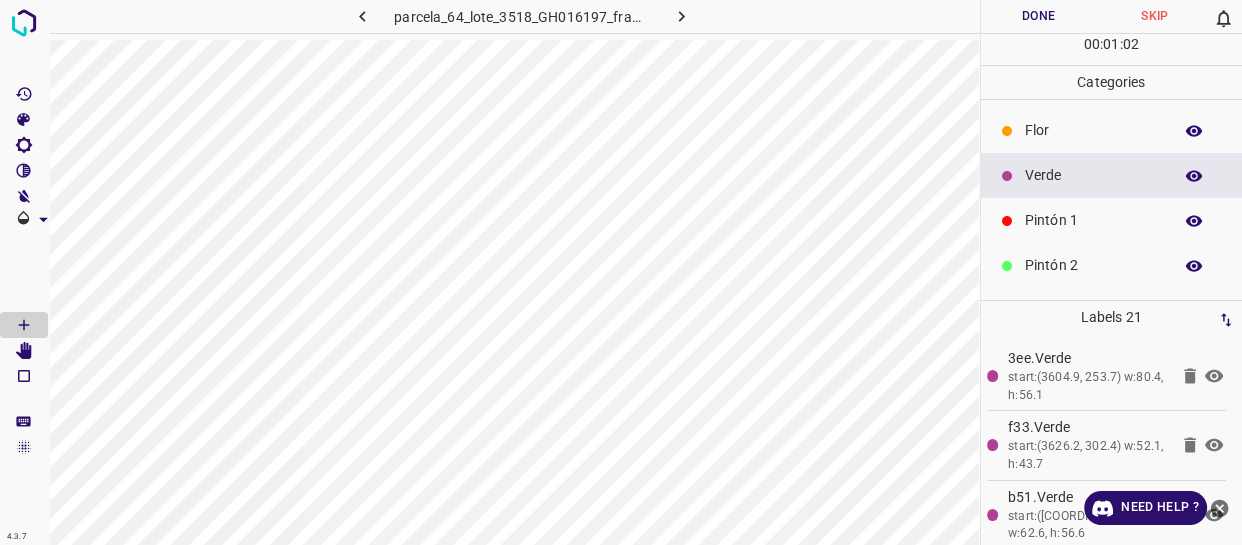 drag, startPoint x: 1039, startPoint y: 224, endPoint x: 1017, endPoint y: 229, distance: 22.561028 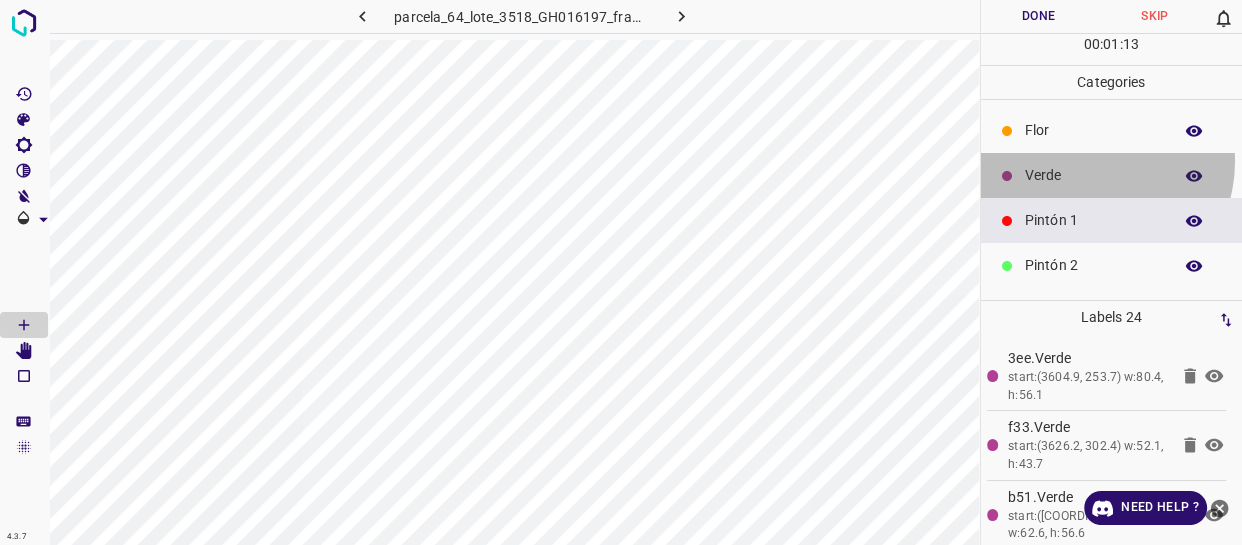 click on "Verde" at bounding box center (1112, 175) 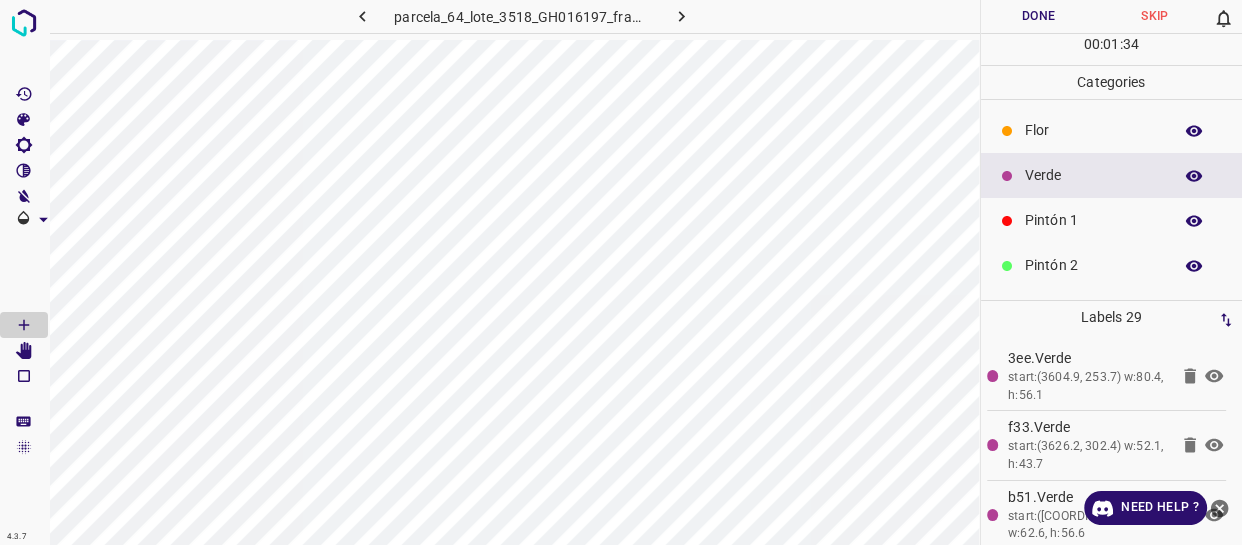 drag, startPoint x: 1040, startPoint y: 219, endPoint x: 1025, endPoint y: 221, distance: 15.132746 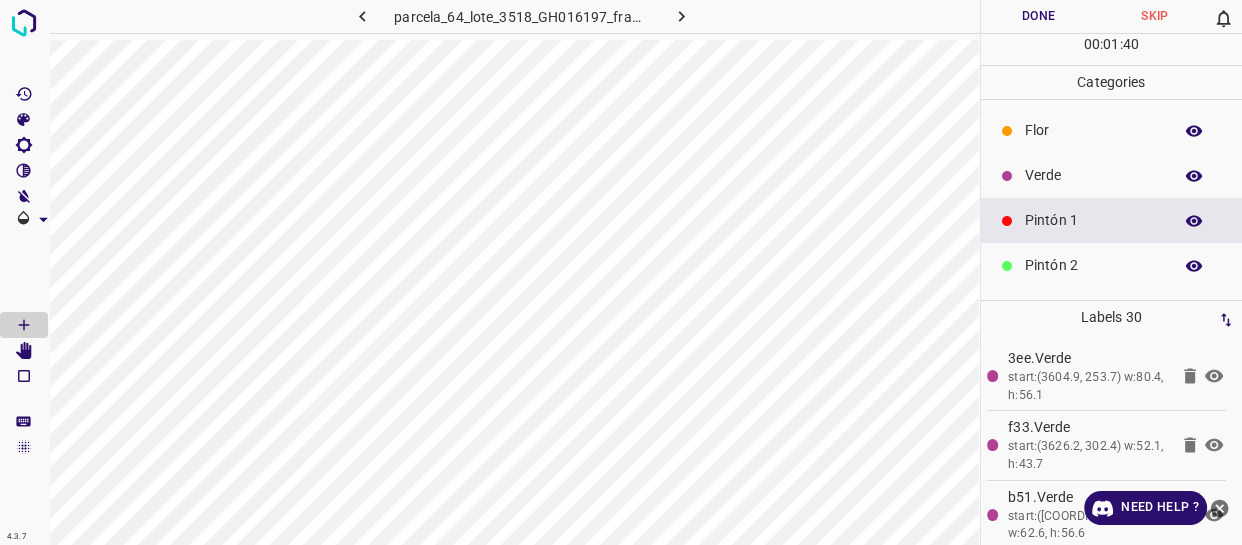 click on "Verde" at bounding box center [1093, 175] 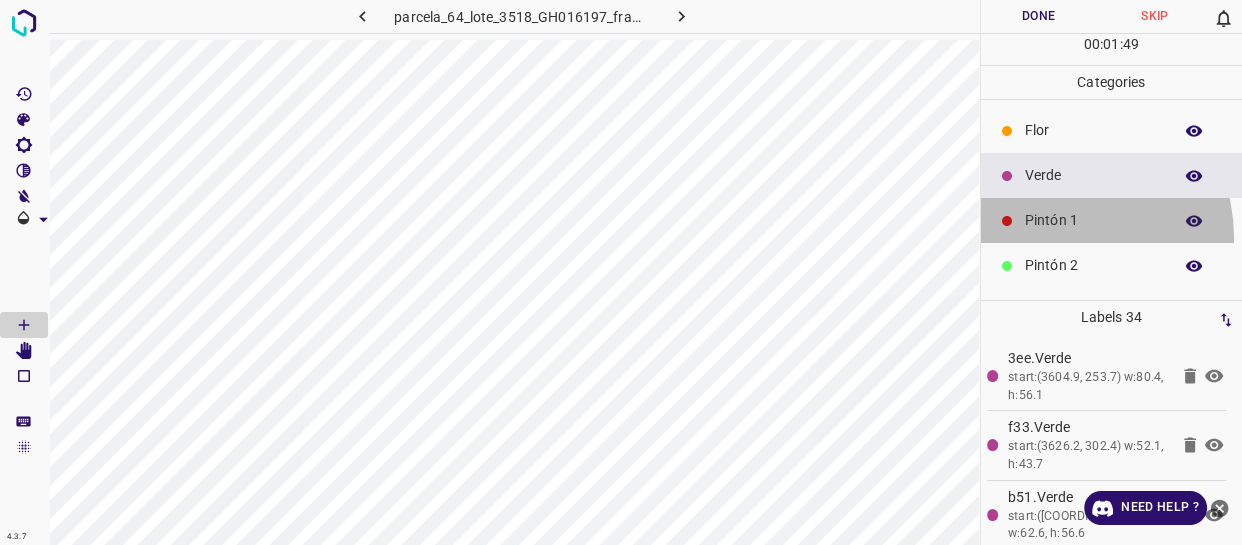 drag, startPoint x: 1056, startPoint y: 237, endPoint x: 1041, endPoint y: 230, distance: 16.552946 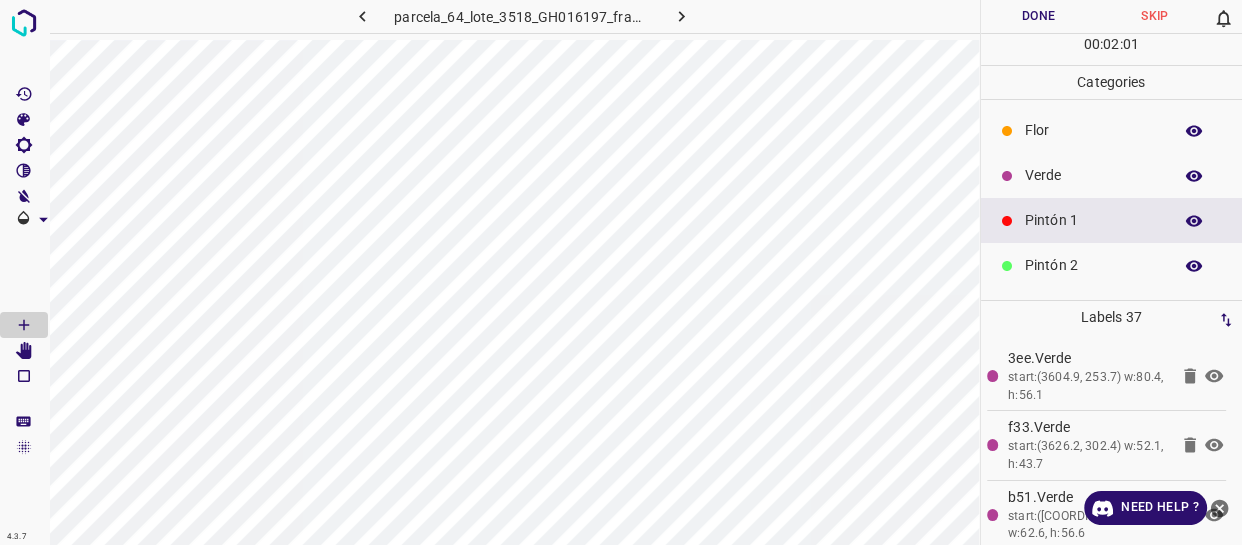 click on "Verde" at bounding box center [1112, 175] 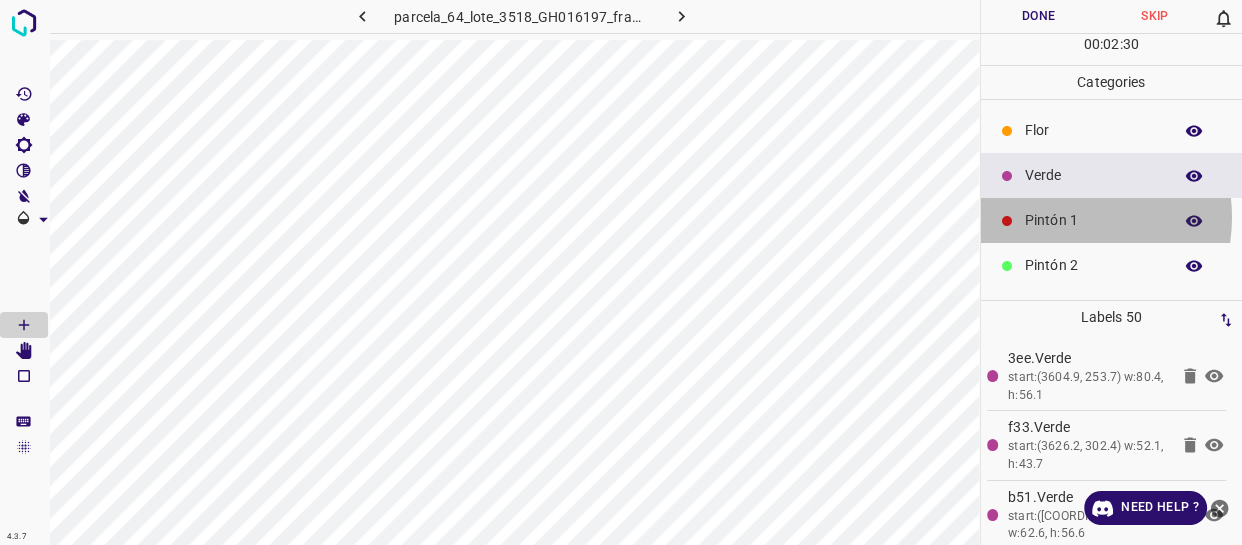 click on "Pintón 1" at bounding box center [1093, 220] 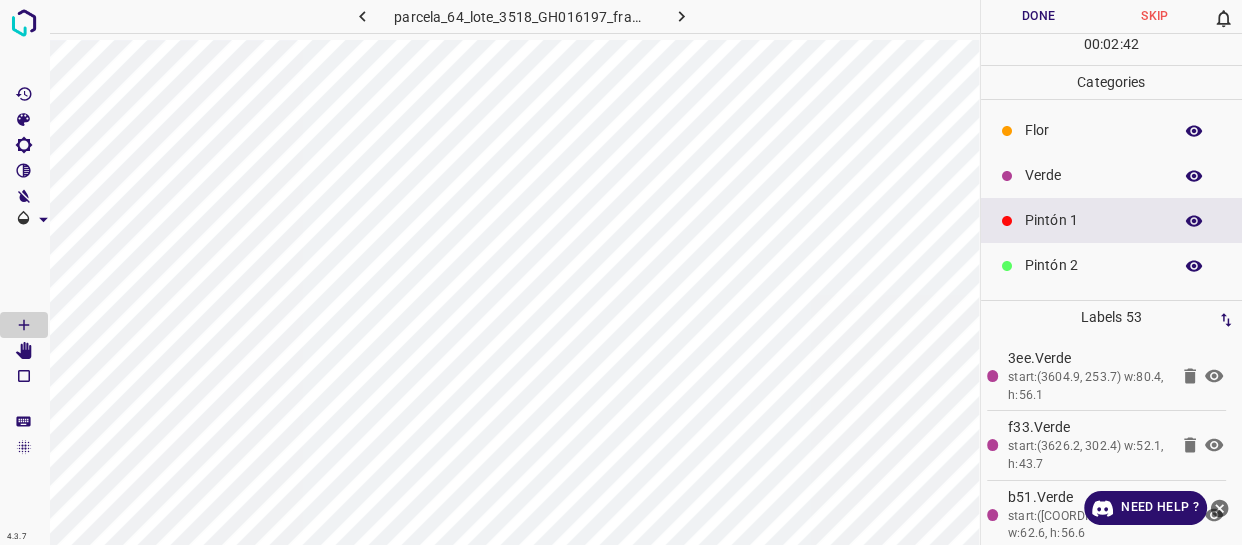 click on "Verde" at bounding box center [1093, 175] 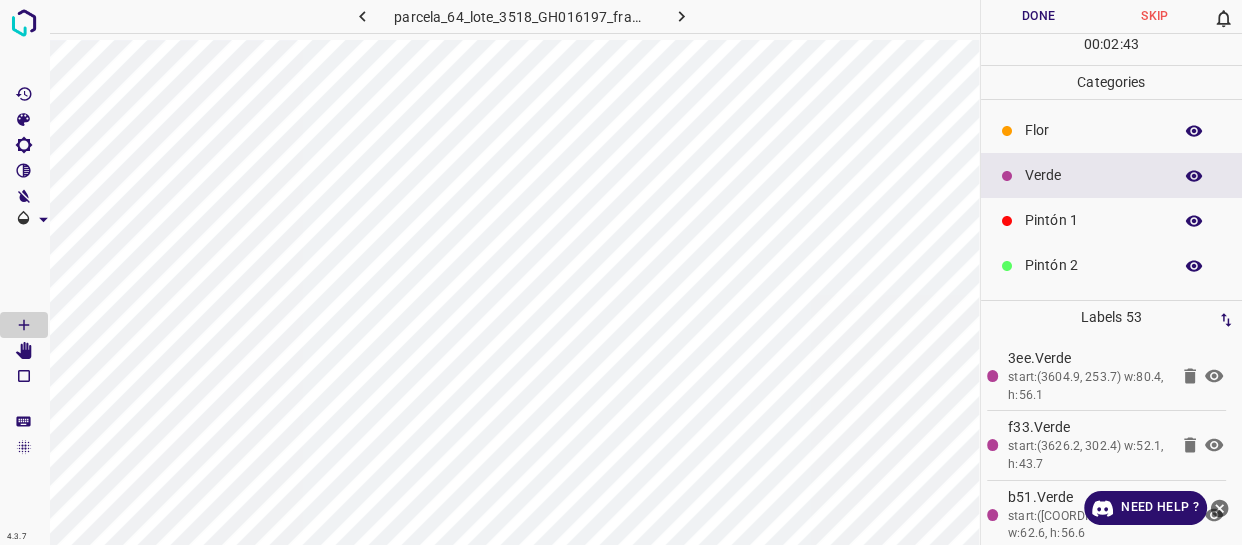 click on "Pintón 1" at bounding box center (1093, 220) 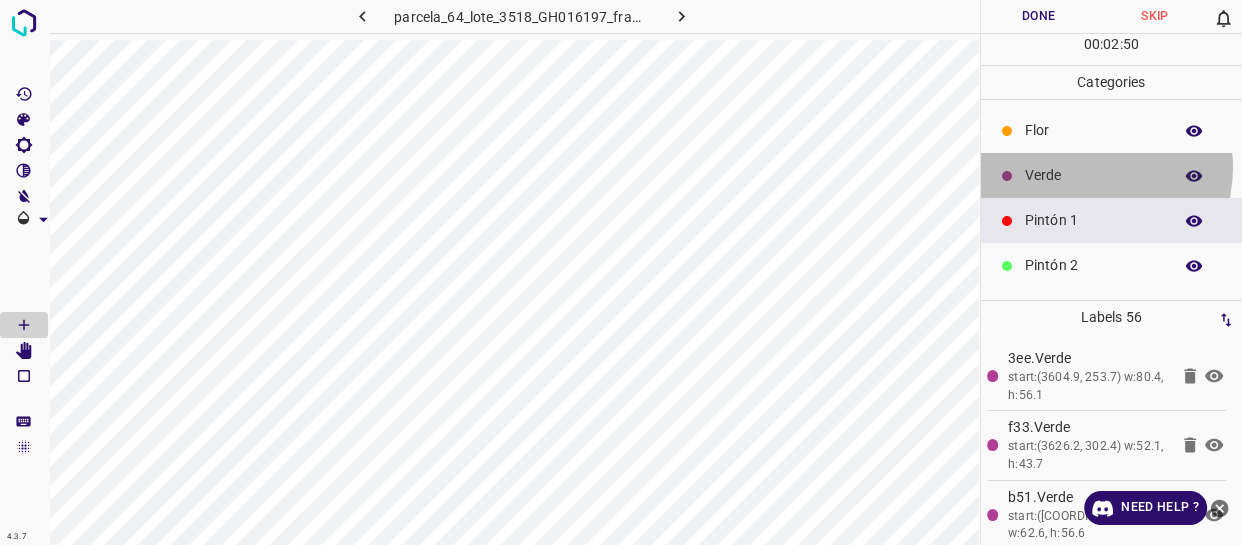 click on "Verde" at bounding box center [1093, 175] 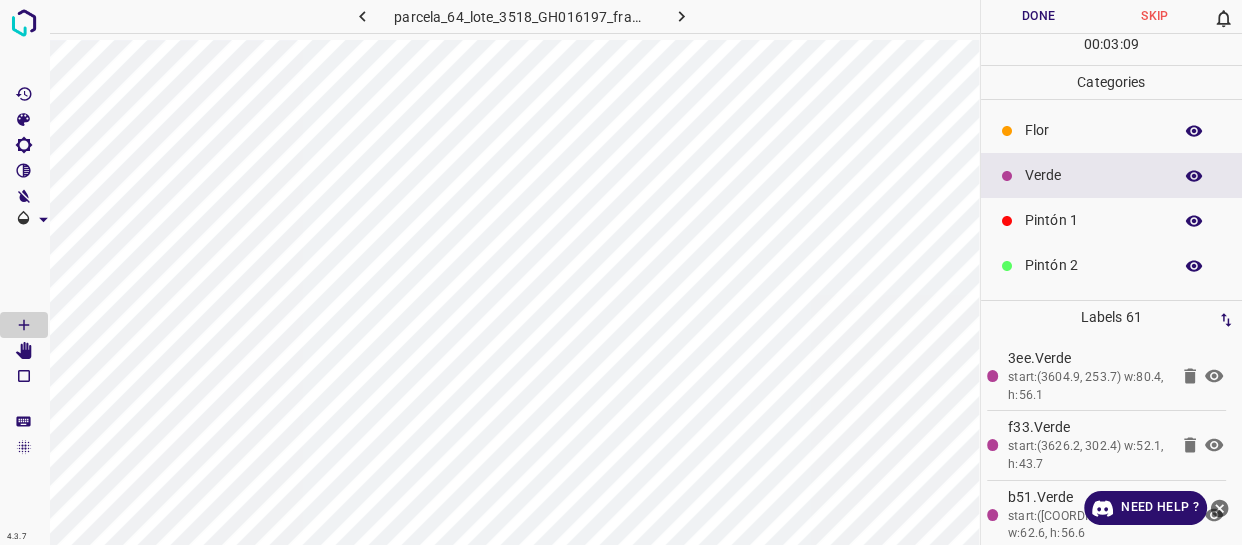 drag, startPoint x: 1090, startPoint y: 219, endPoint x: 1047, endPoint y: 228, distance: 43.931767 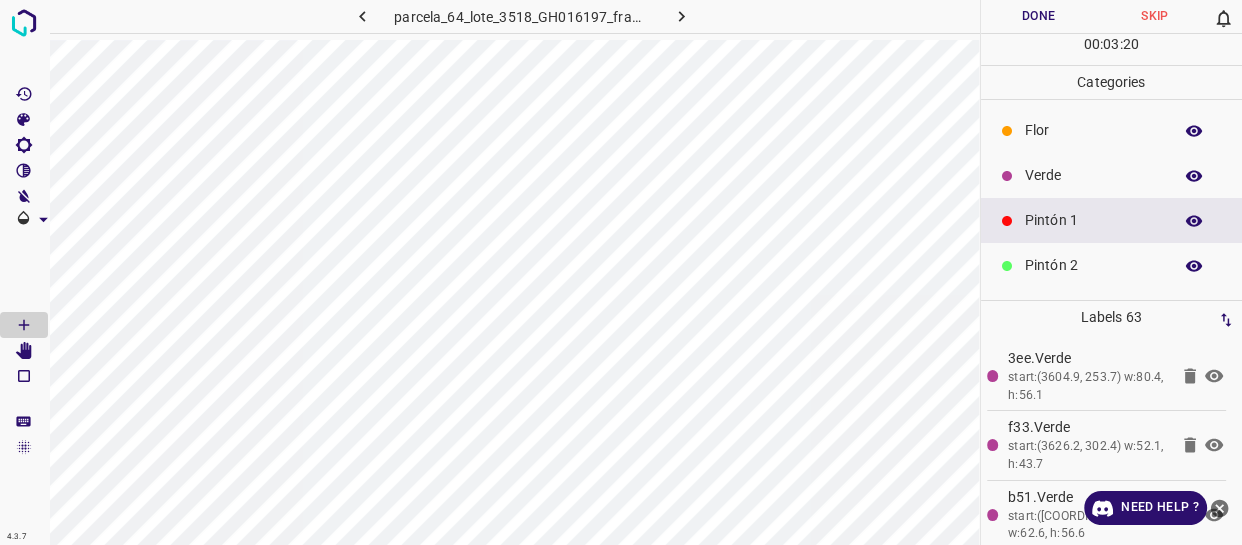 click on "Verde" at bounding box center (1093, 175) 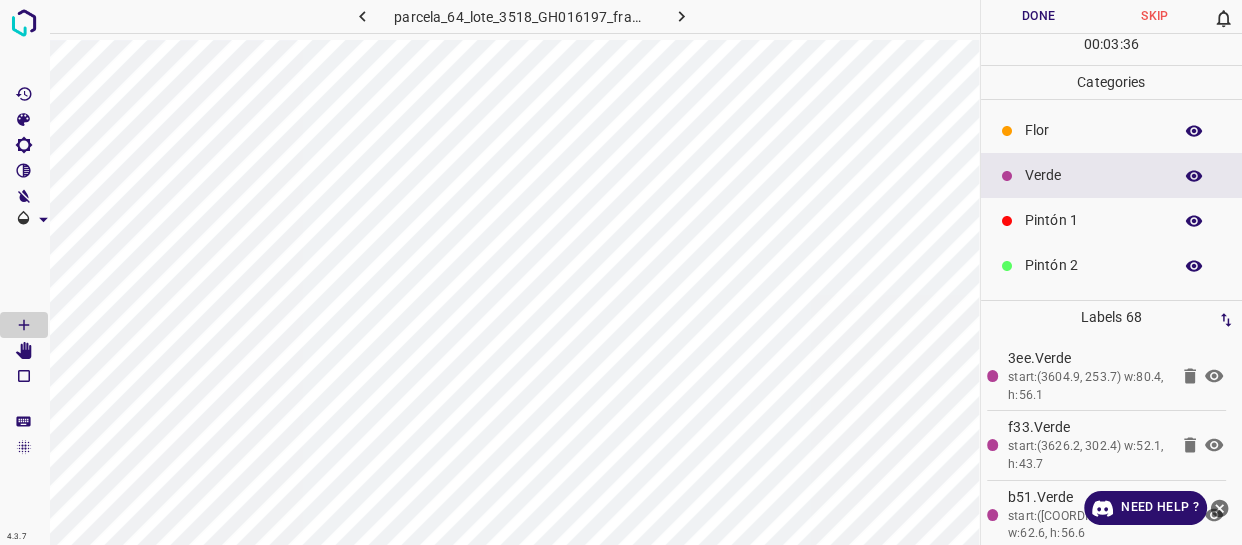 click on "Pintón 1" at bounding box center [1093, 220] 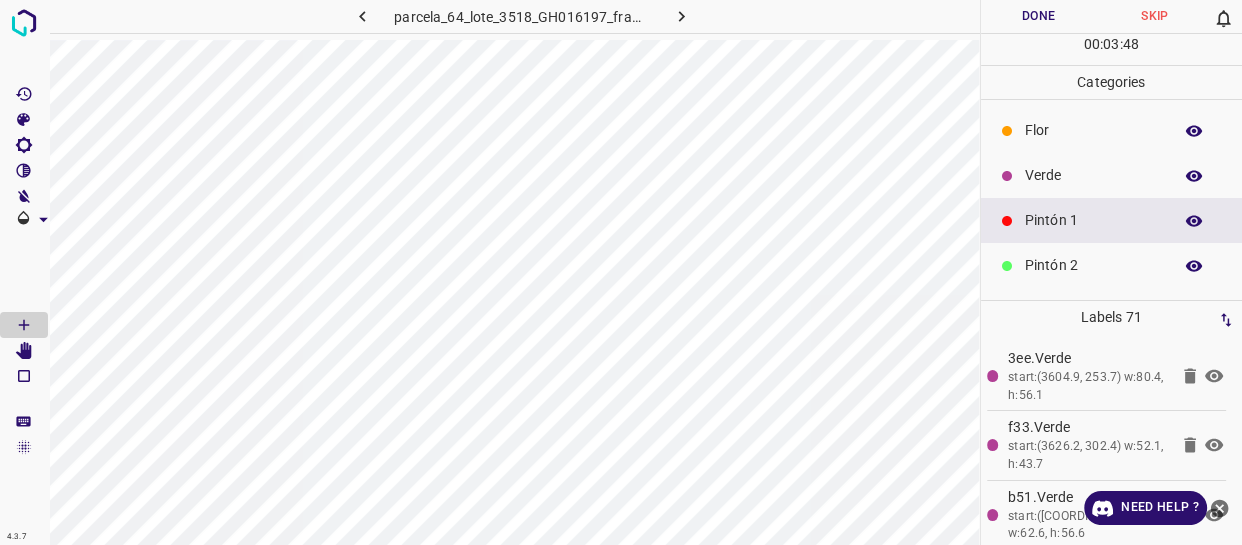 click on "Flor" at bounding box center (1093, 130) 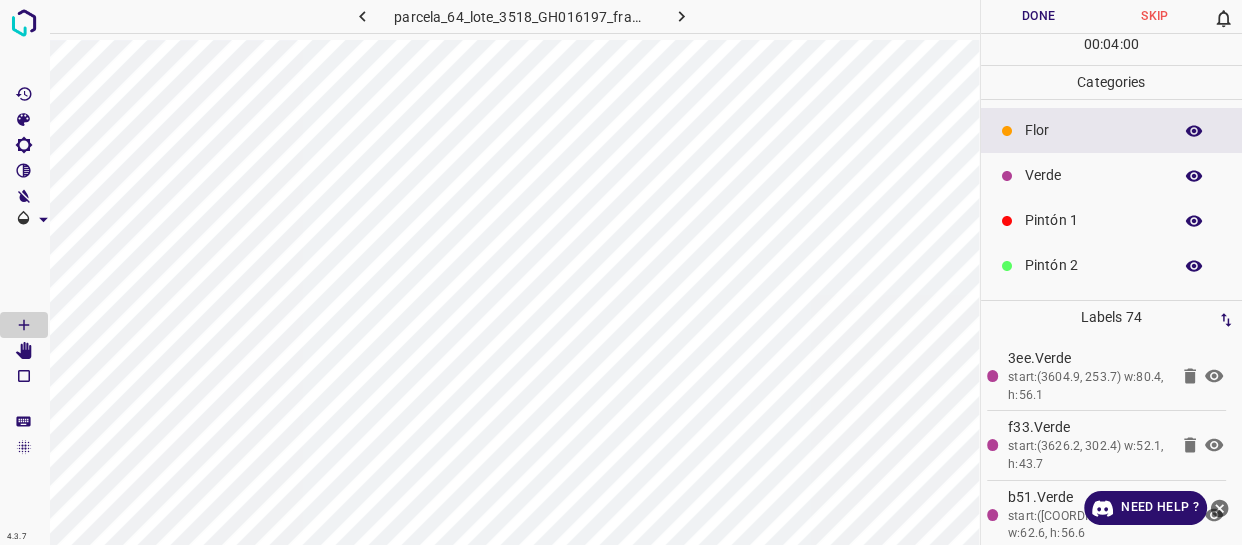 click on "Verde" at bounding box center (1093, 175) 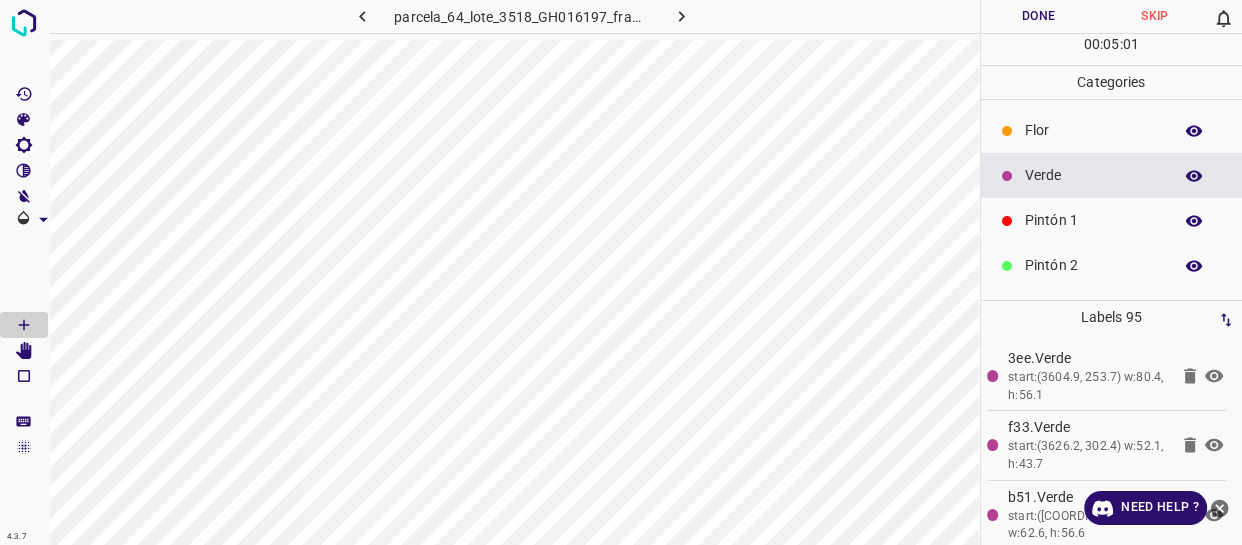 click on "Pintón 1" at bounding box center [1093, 220] 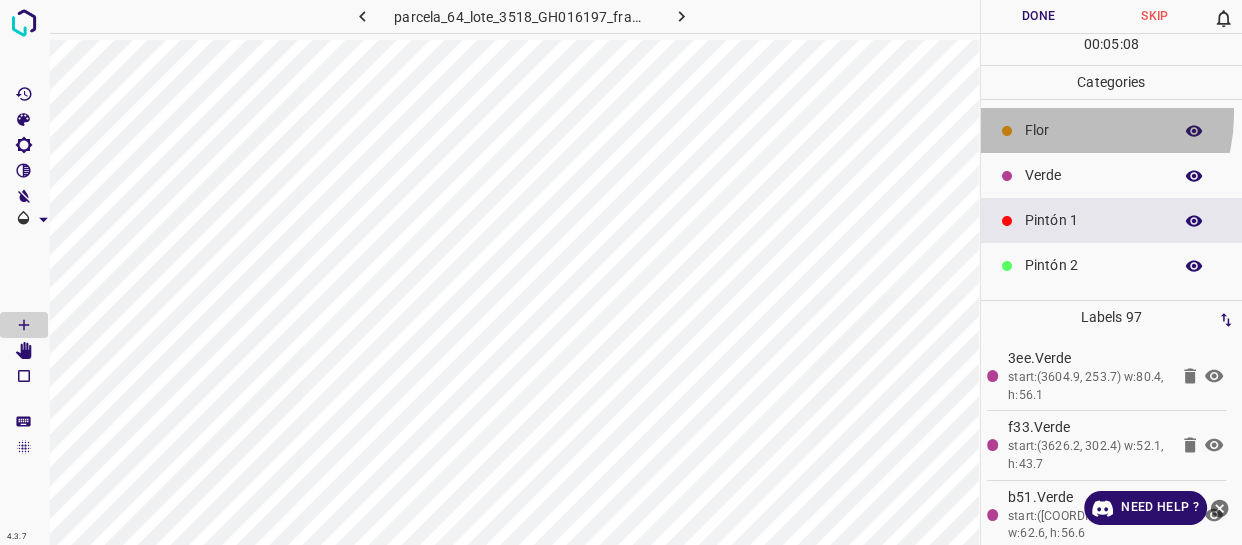 click on "Flor" at bounding box center [1112, 130] 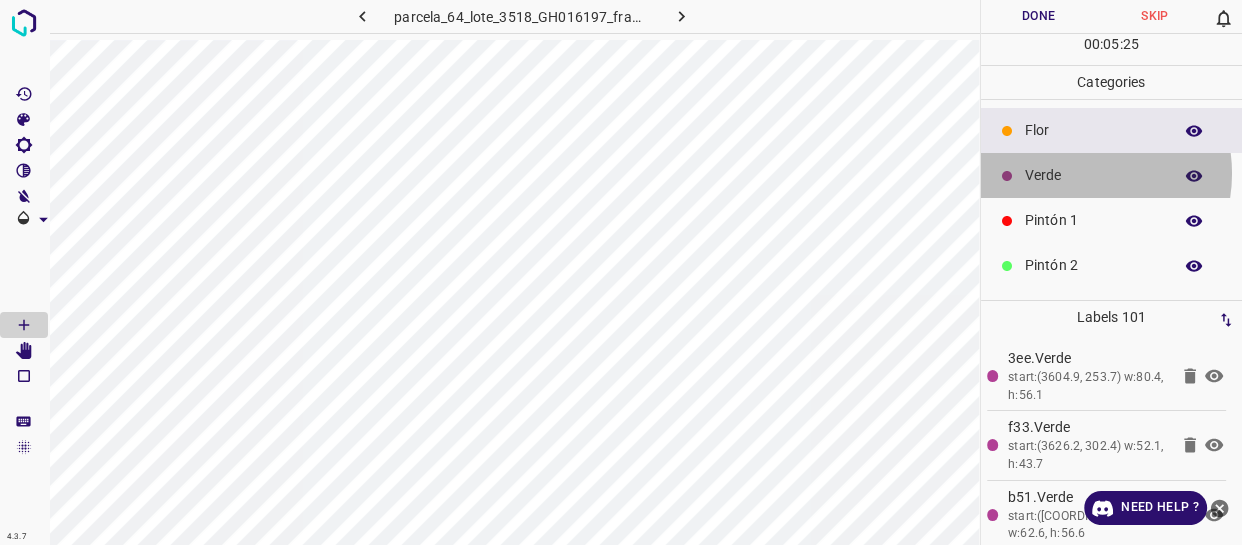 drag, startPoint x: 1077, startPoint y: 173, endPoint x: 992, endPoint y: 203, distance: 90.13878 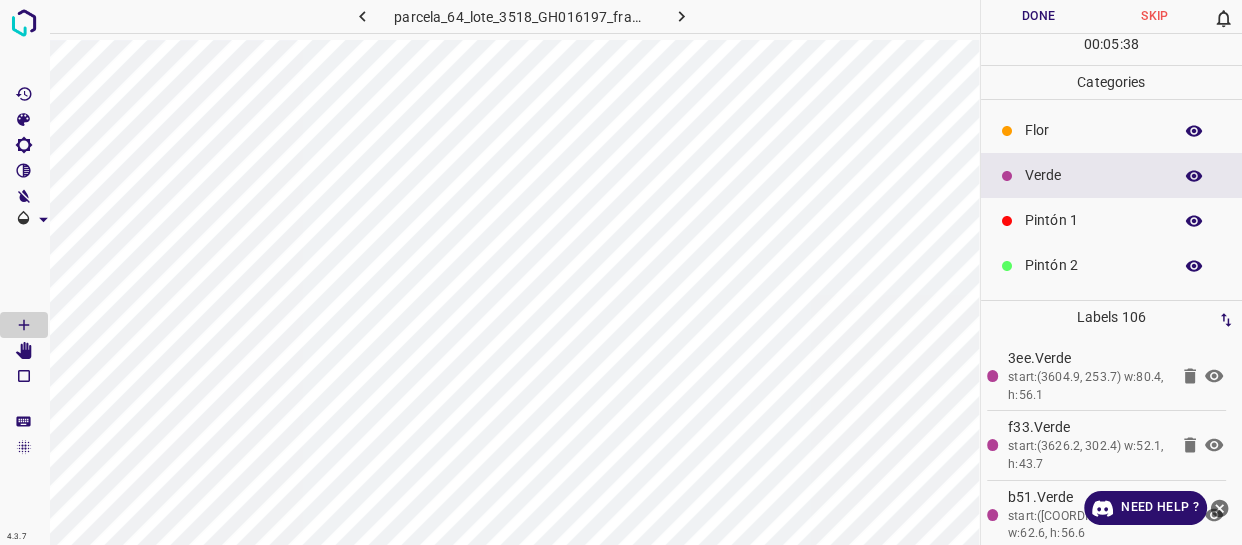 click on "Flor" at bounding box center [1093, 130] 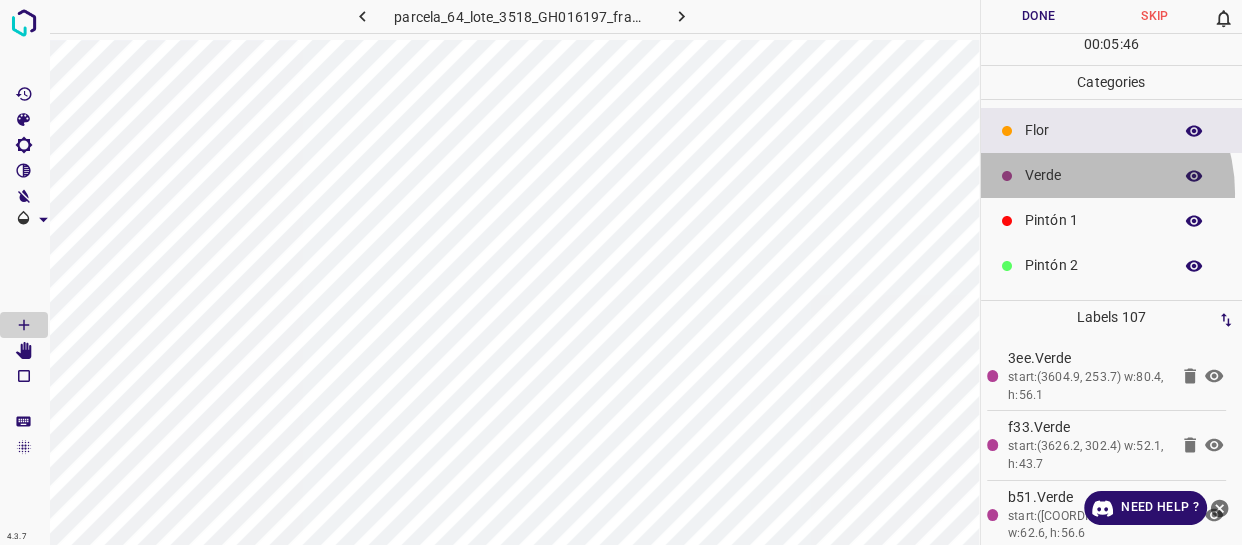click on "Verde" at bounding box center (1112, 175) 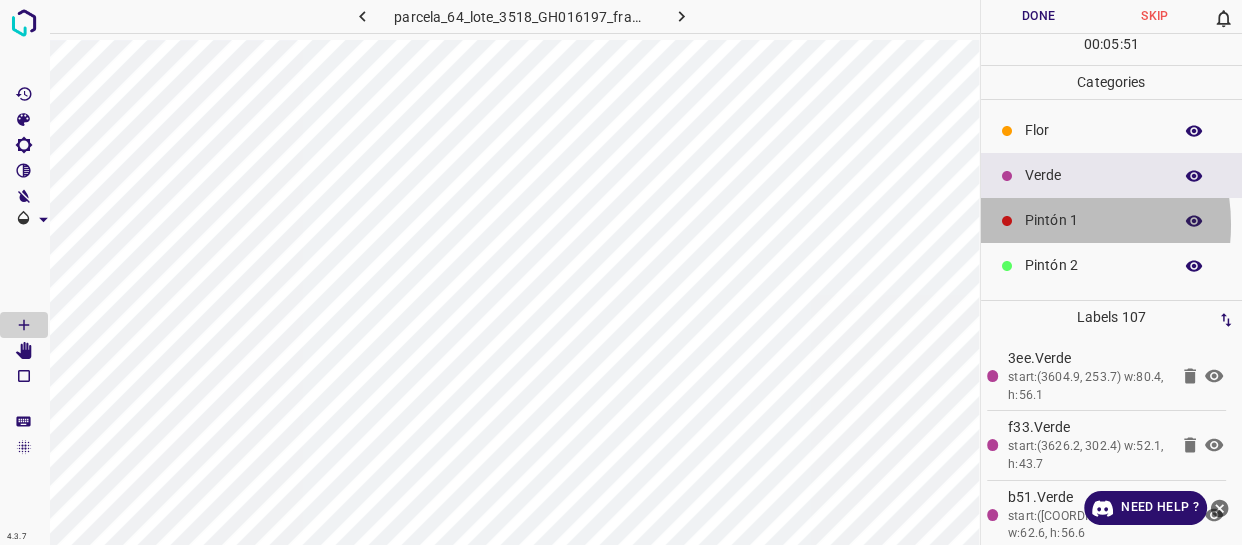 click on "Pintón 1" at bounding box center (1093, 220) 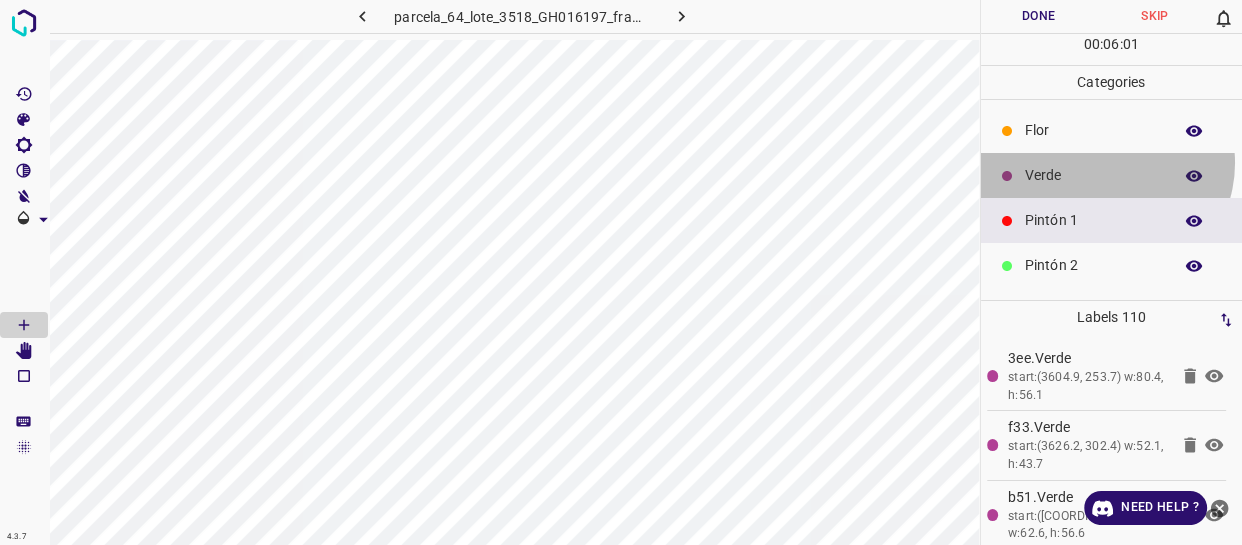 click on "Verde" at bounding box center (1112, 175) 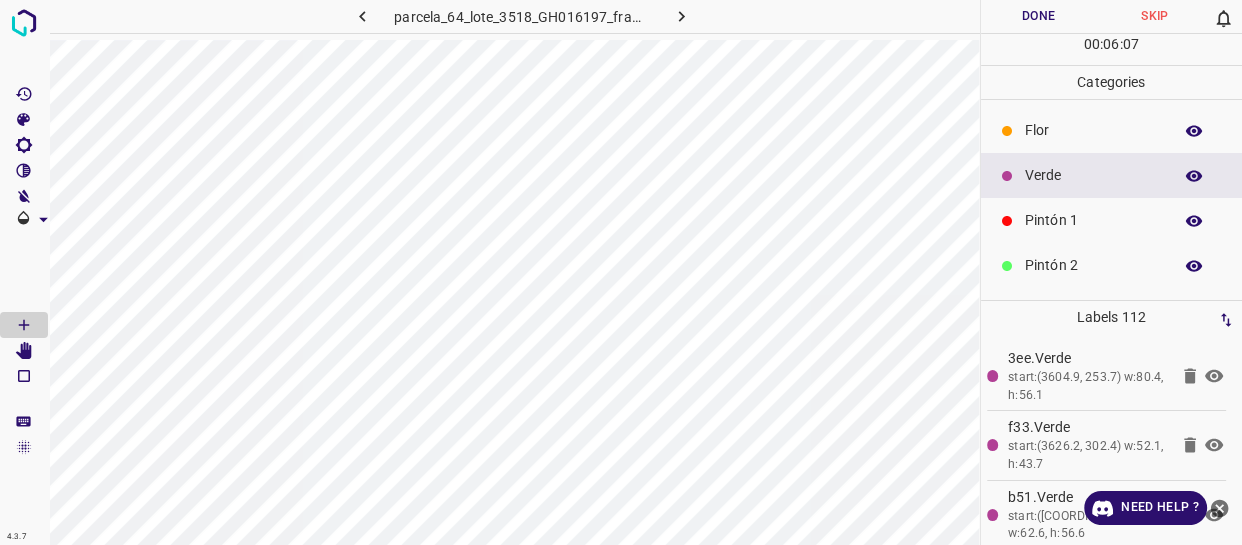 click on "Pintón 1" at bounding box center [1093, 220] 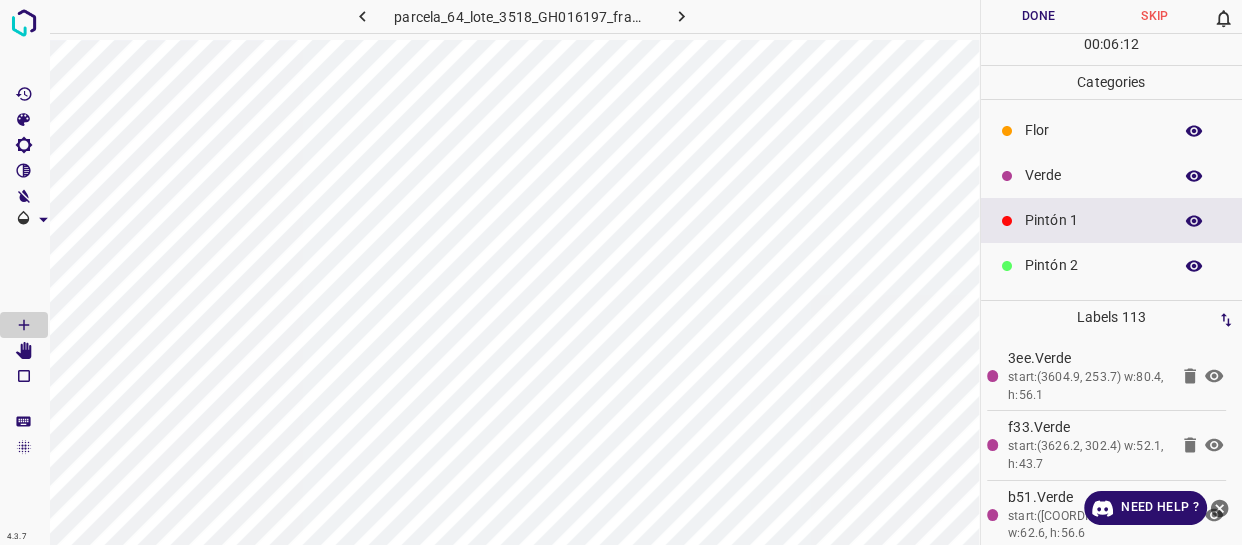 click on "Verde" at bounding box center (1093, 175) 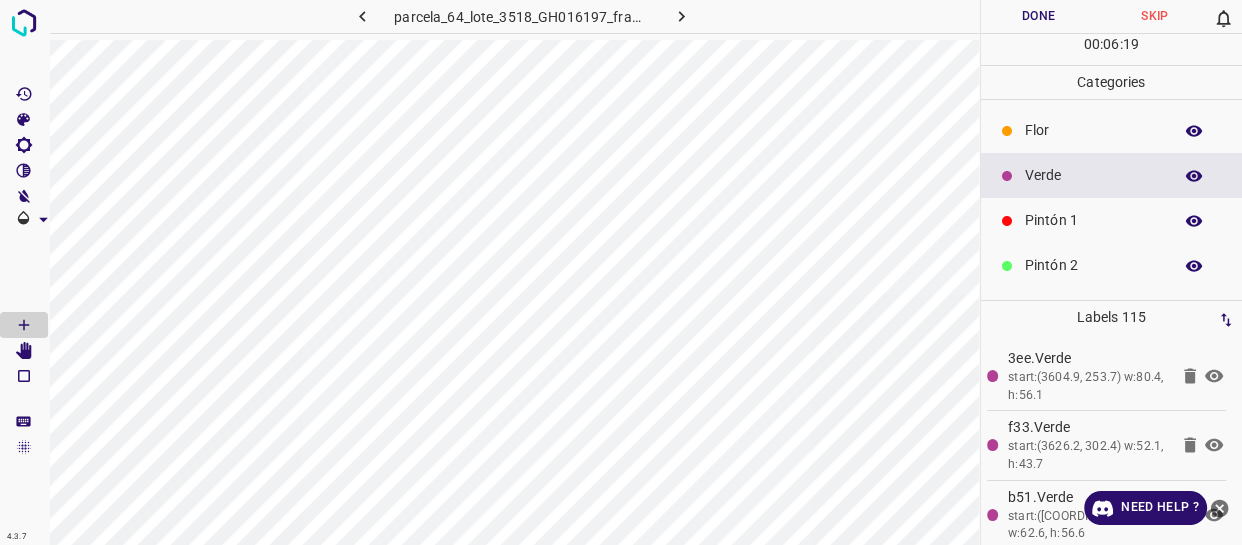 click on "Pintón 1" at bounding box center (1112, 220) 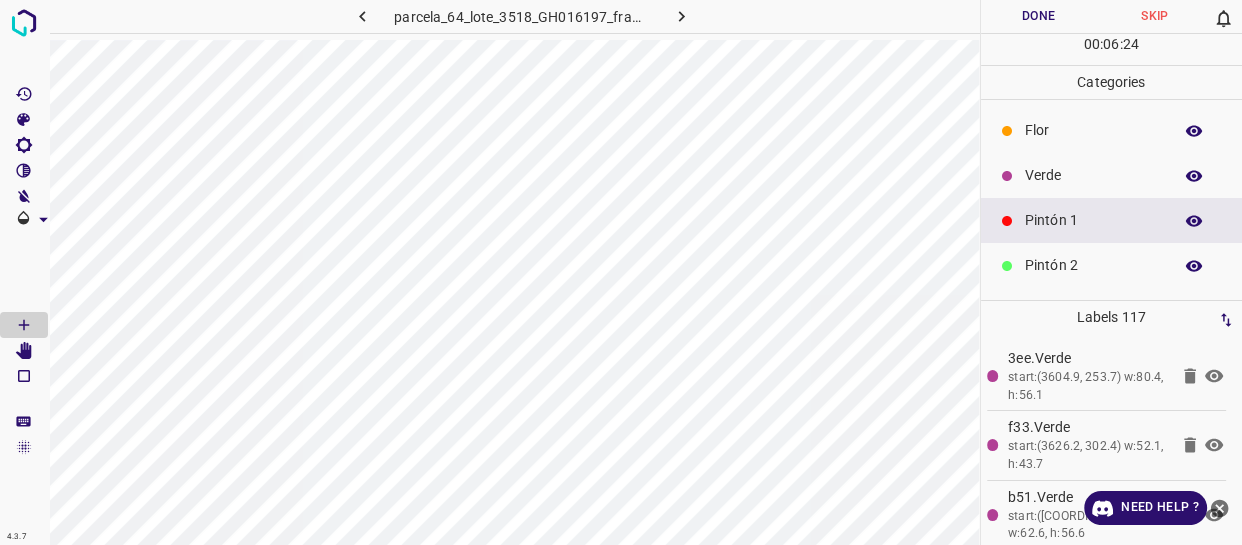 click on "Verde" at bounding box center (1093, 175) 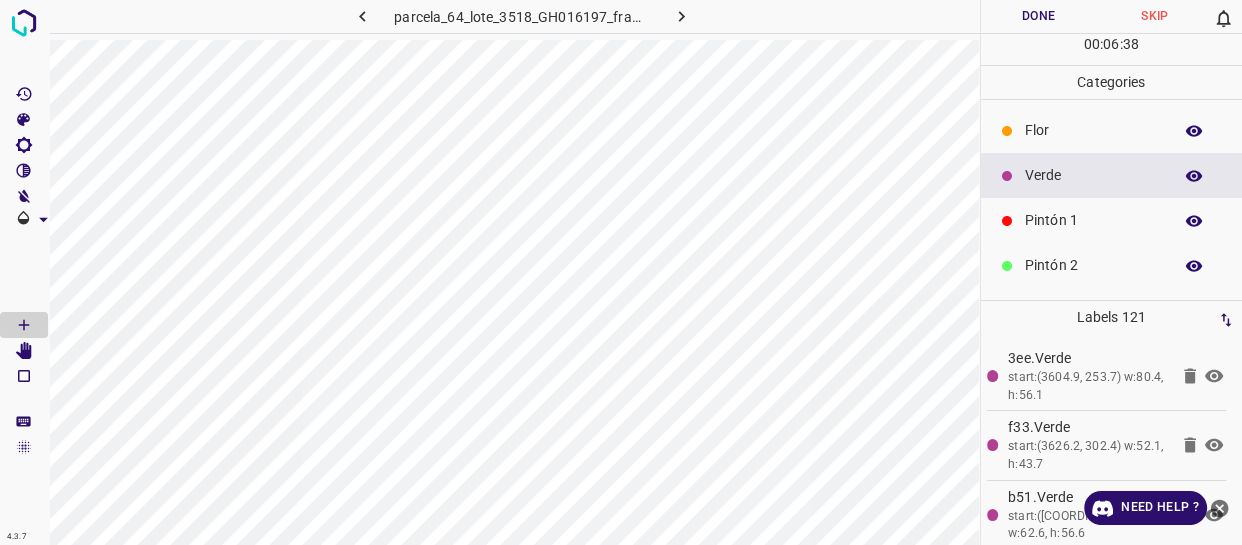 click on "Flor" at bounding box center [1093, 130] 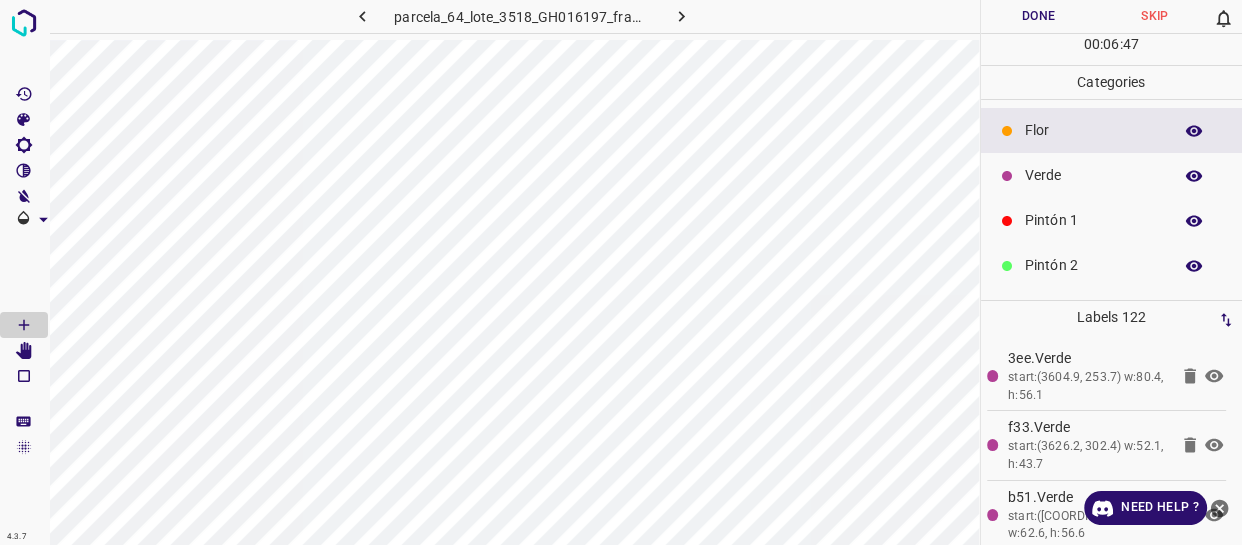 click on "Verde" at bounding box center [1093, 175] 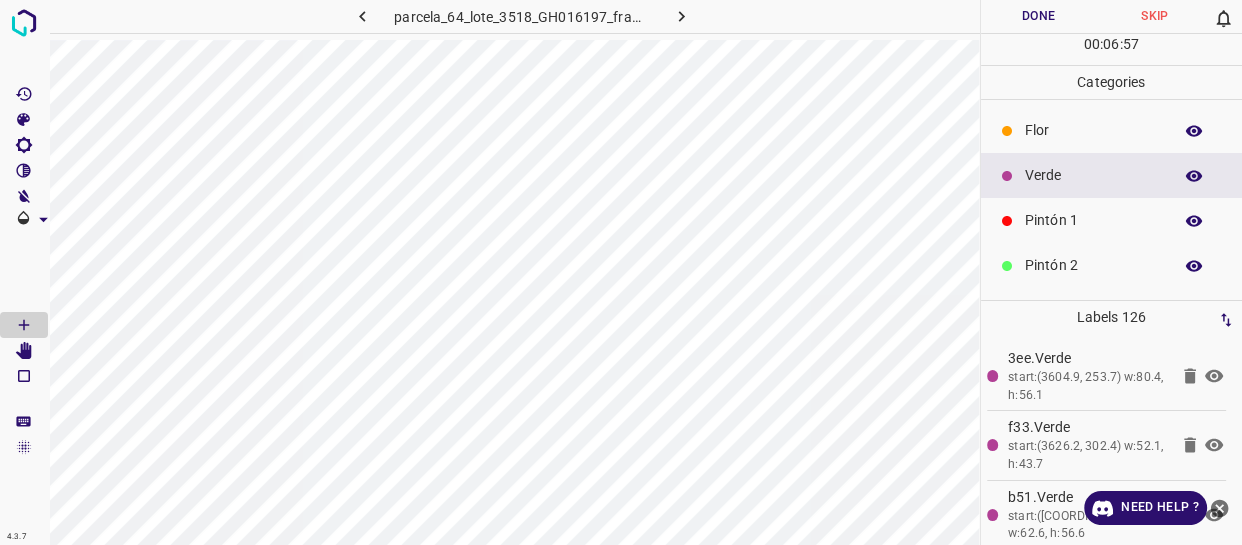 scroll, scrollTop: 175, scrollLeft: 0, axis: vertical 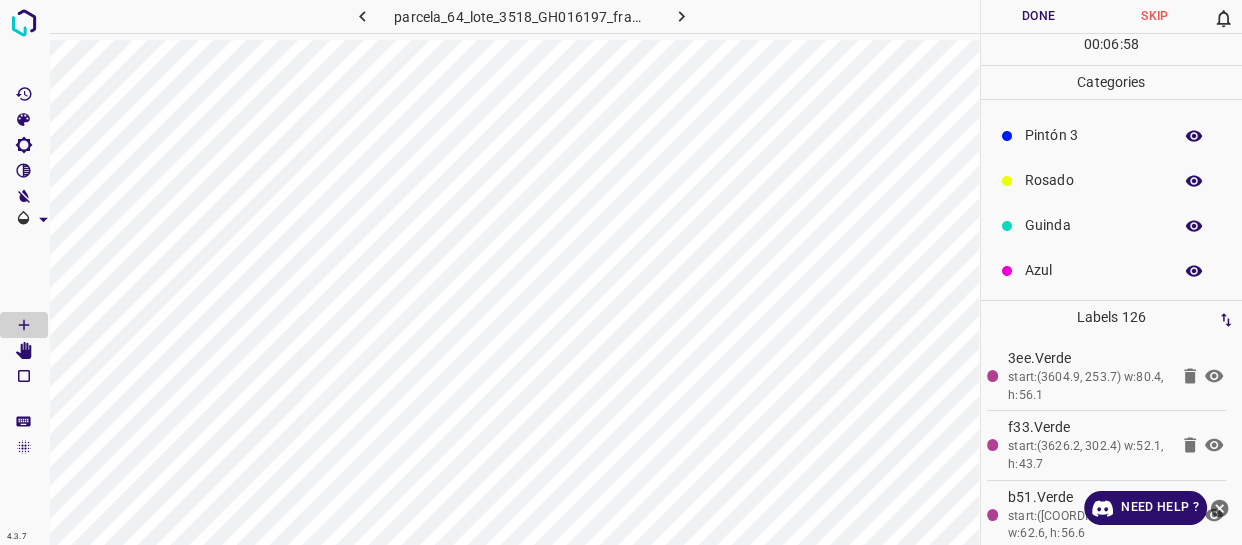 click on "Azul" at bounding box center (1093, 270) 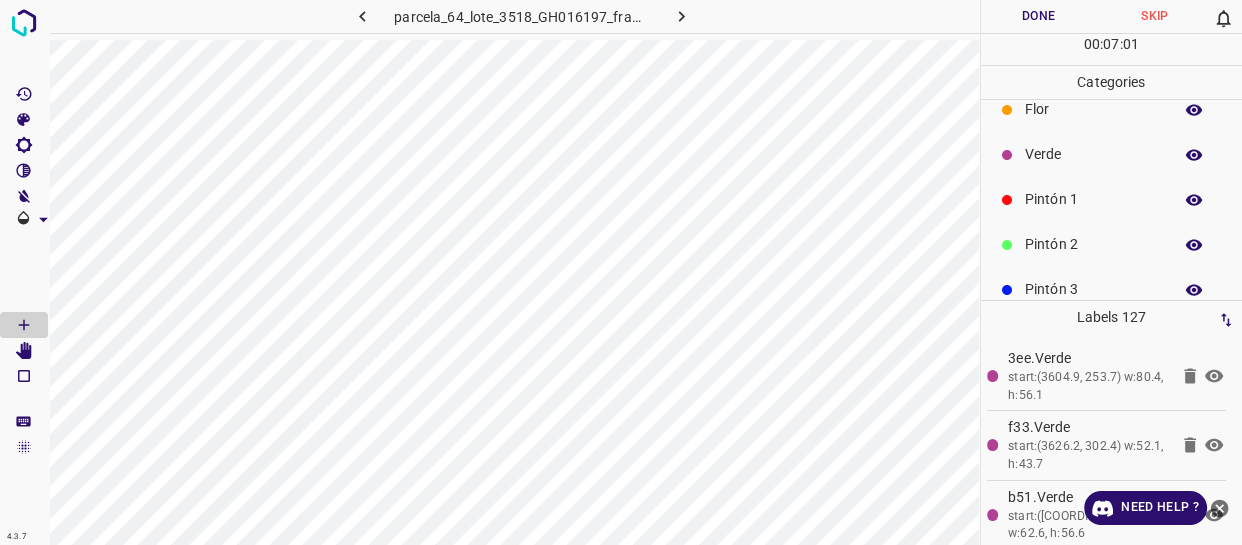 scroll, scrollTop: 0, scrollLeft: 0, axis: both 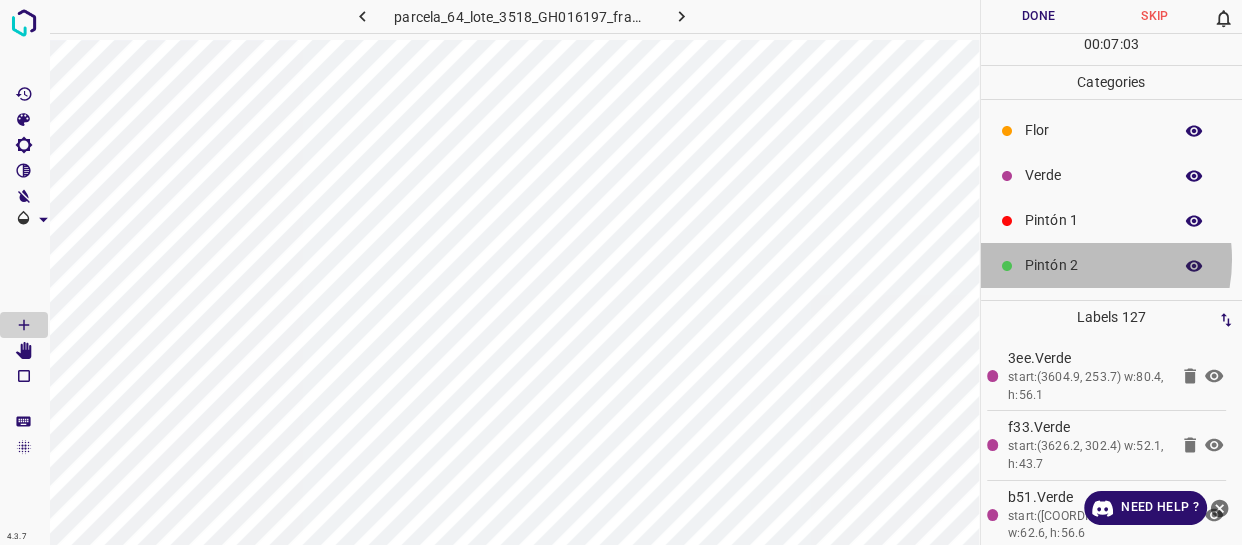 click on "Pintón 2" at bounding box center [1093, 265] 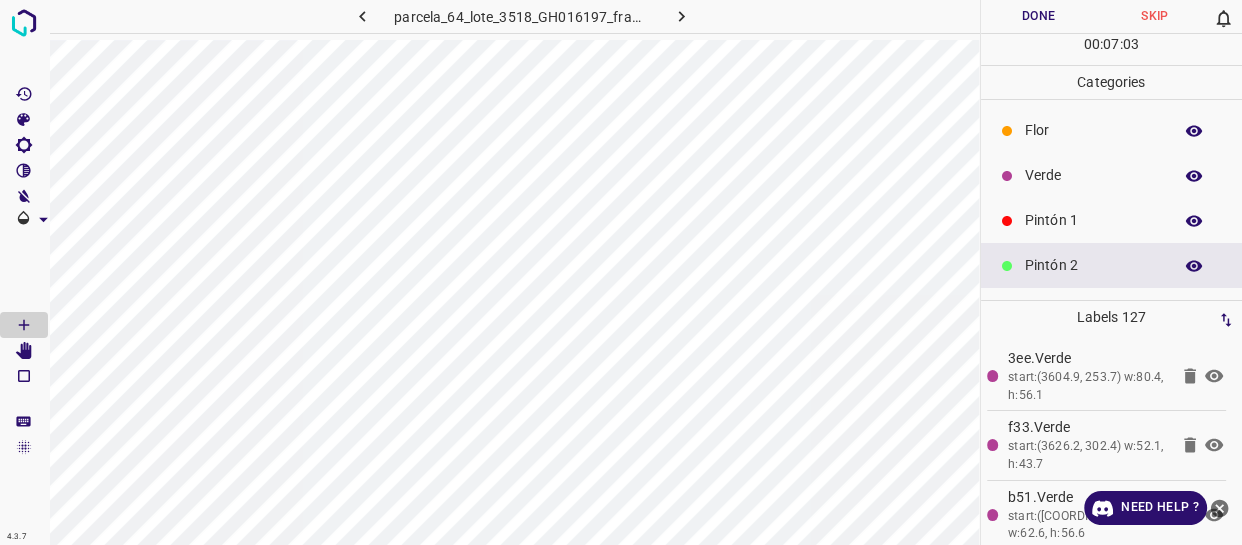 scroll, scrollTop: 90, scrollLeft: 0, axis: vertical 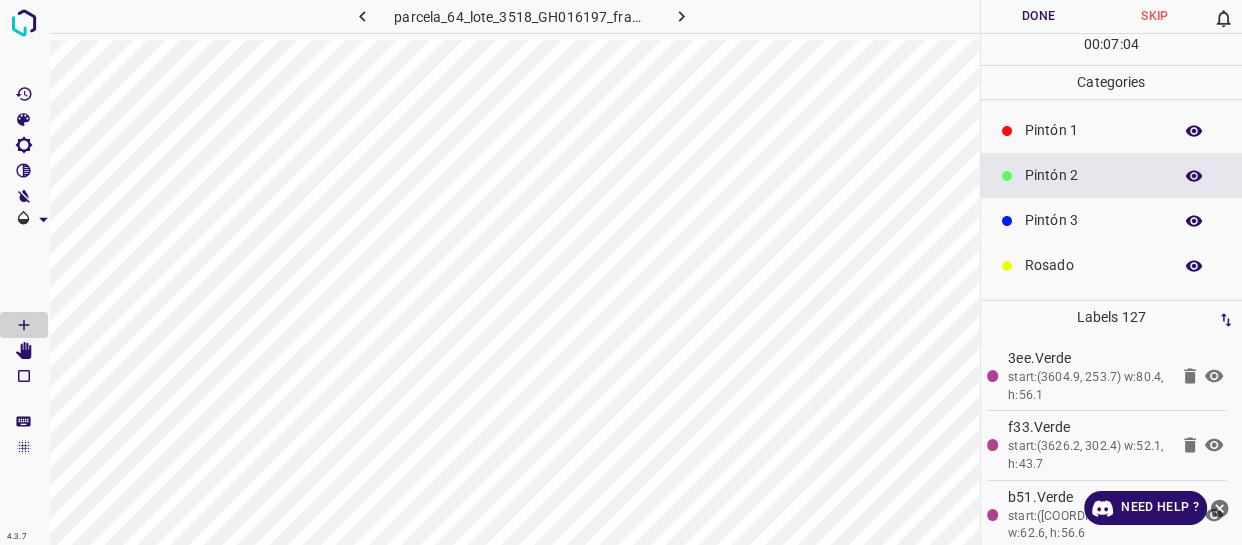 click on "Pintón 3" at bounding box center (1093, 220) 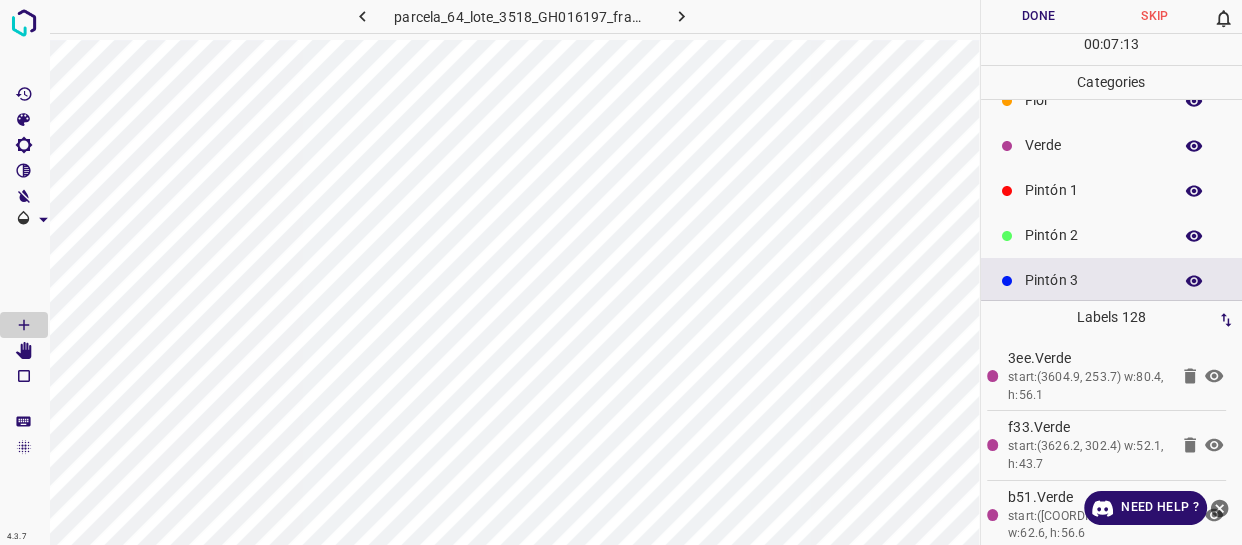 scroll, scrollTop: 0, scrollLeft: 0, axis: both 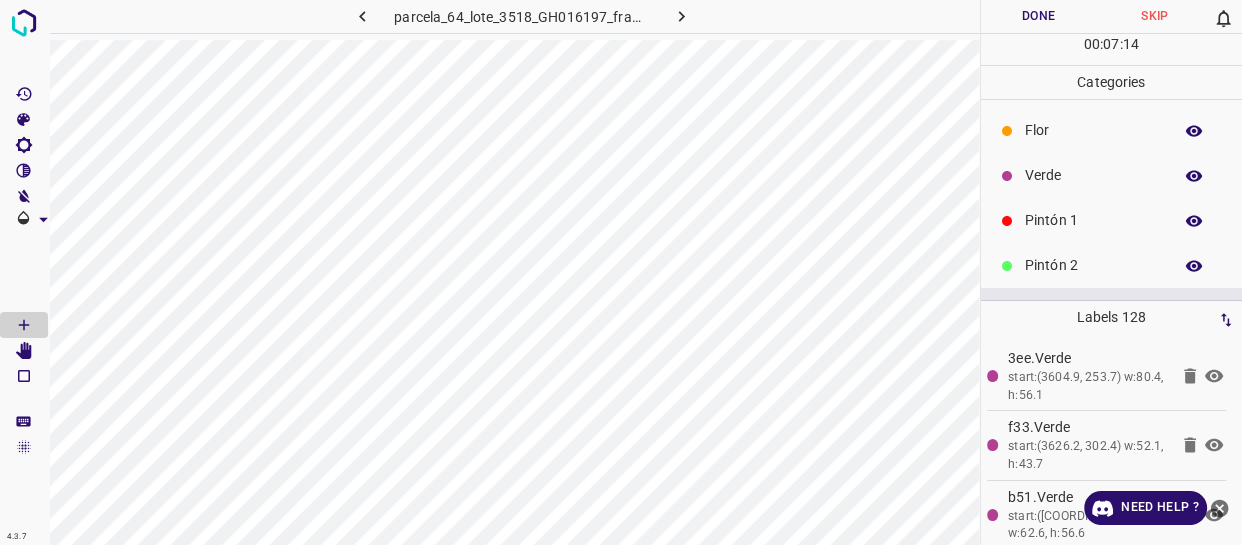 click on "Verde" at bounding box center [1093, 175] 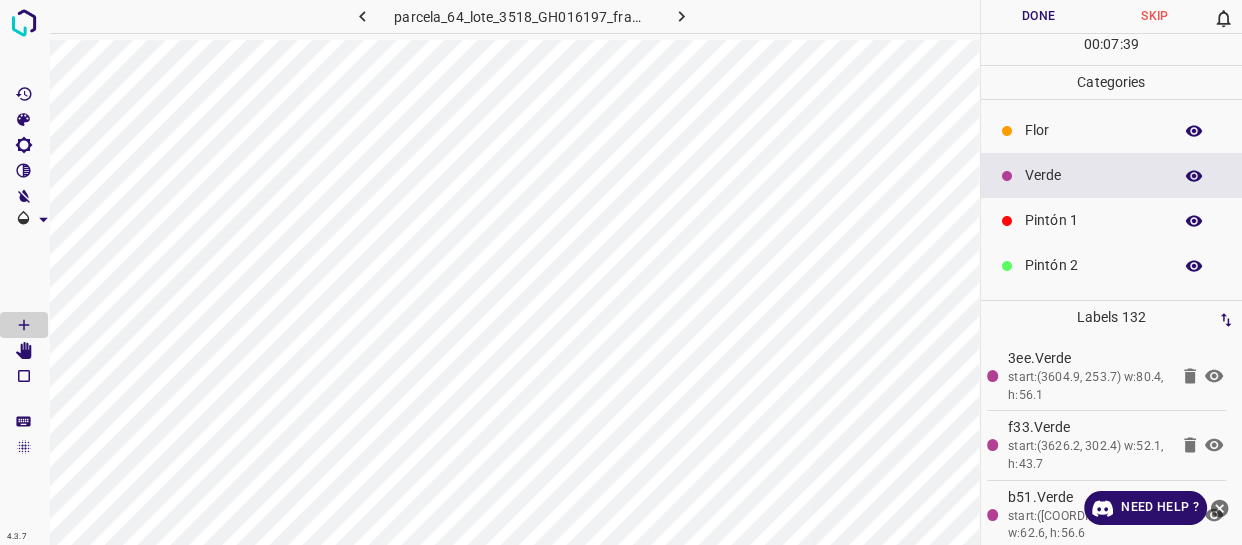 click on "Pintón 1" at bounding box center (1093, 220) 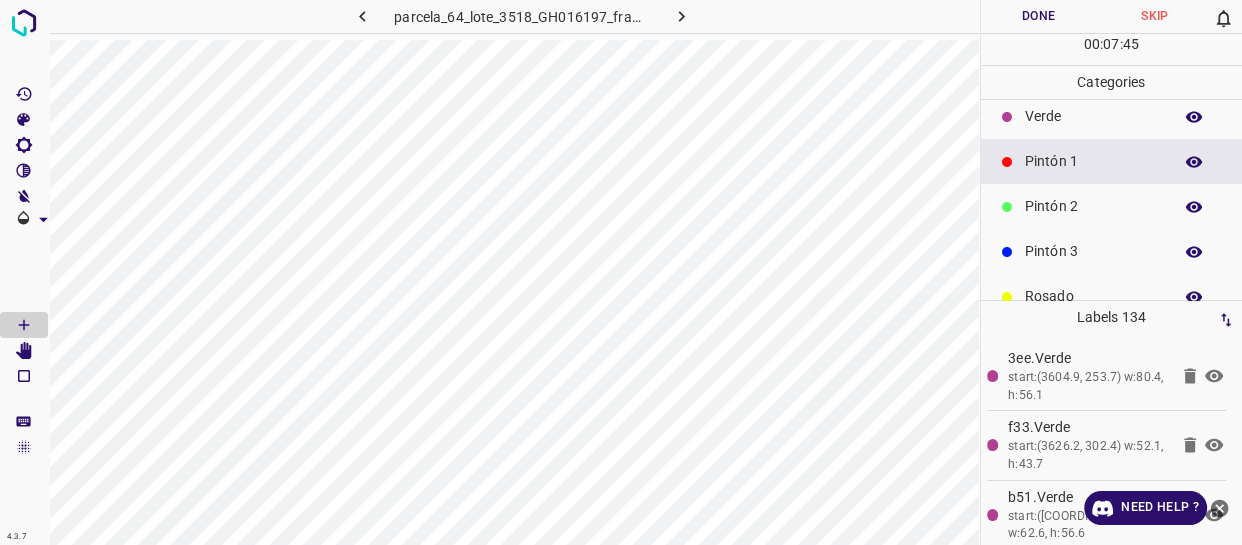 scroll, scrollTop: 90, scrollLeft: 0, axis: vertical 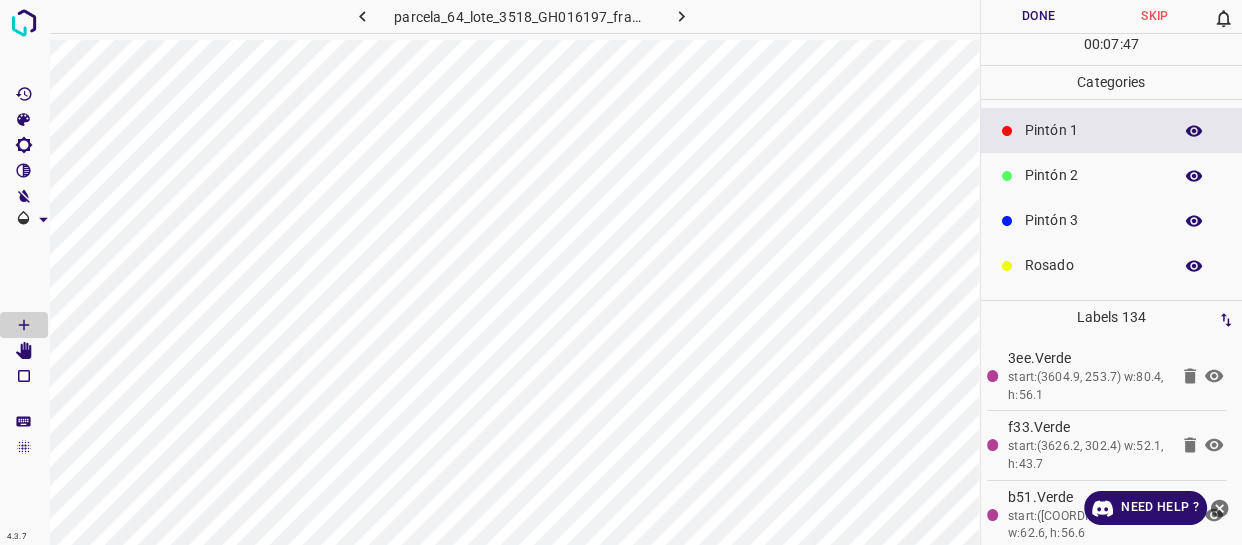 drag, startPoint x: 1082, startPoint y: 209, endPoint x: 1070, endPoint y: 213, distance: 12.649111 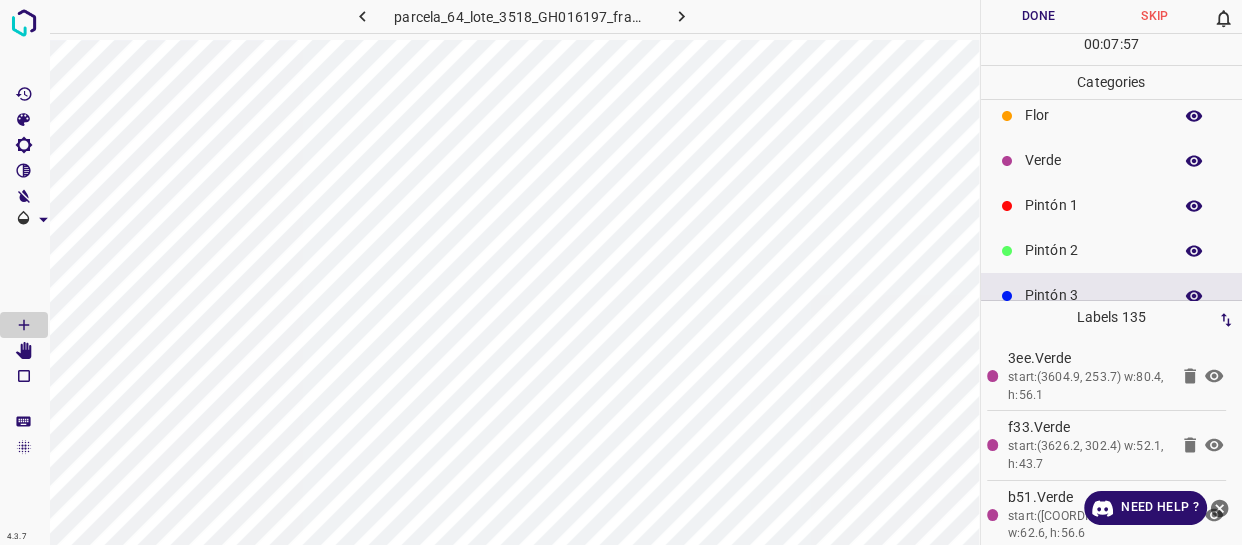 scroll, scrollTop: 0, scrollLeft: 0, axis: both 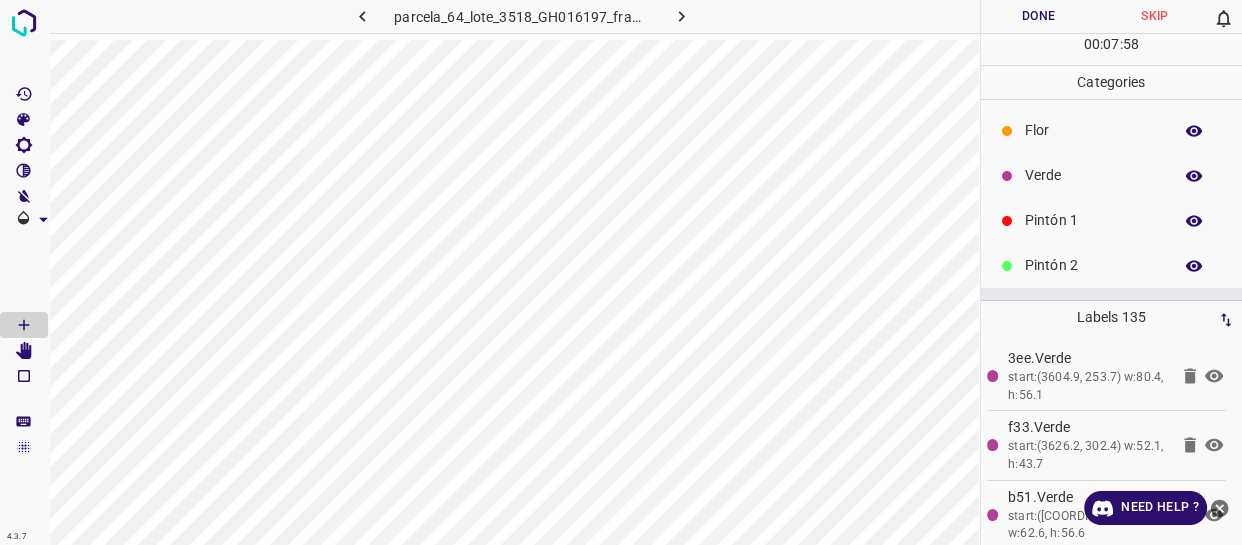 click on "Flor" at bounding box center [1093, 130] 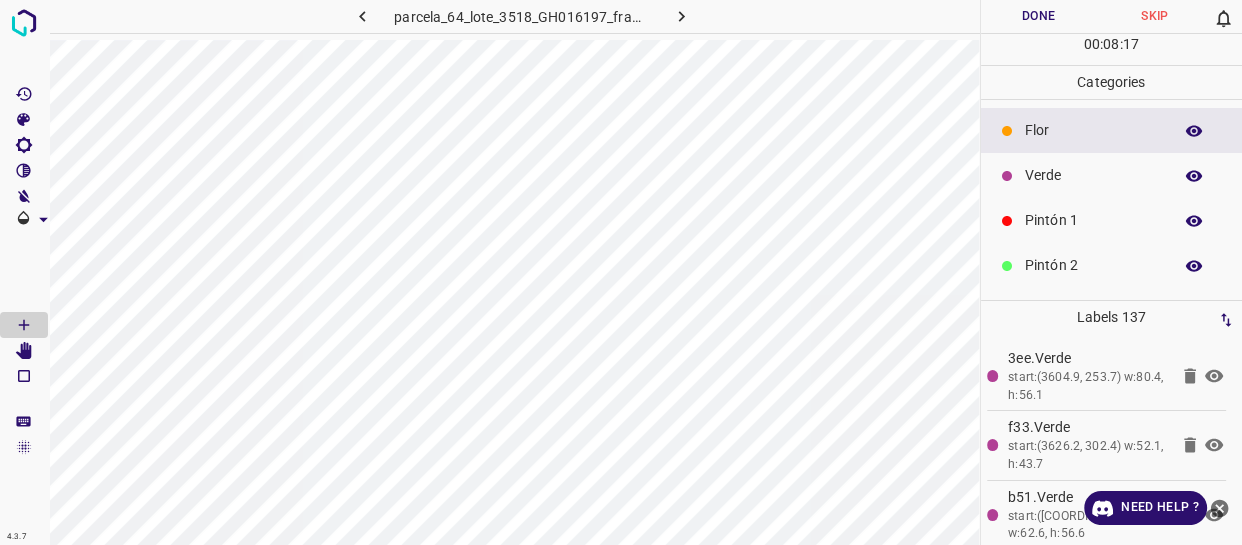drag, startPoint x: 1084, startPoint y: 184, endPoint x: 994, endPoint y: 184, distance: 90 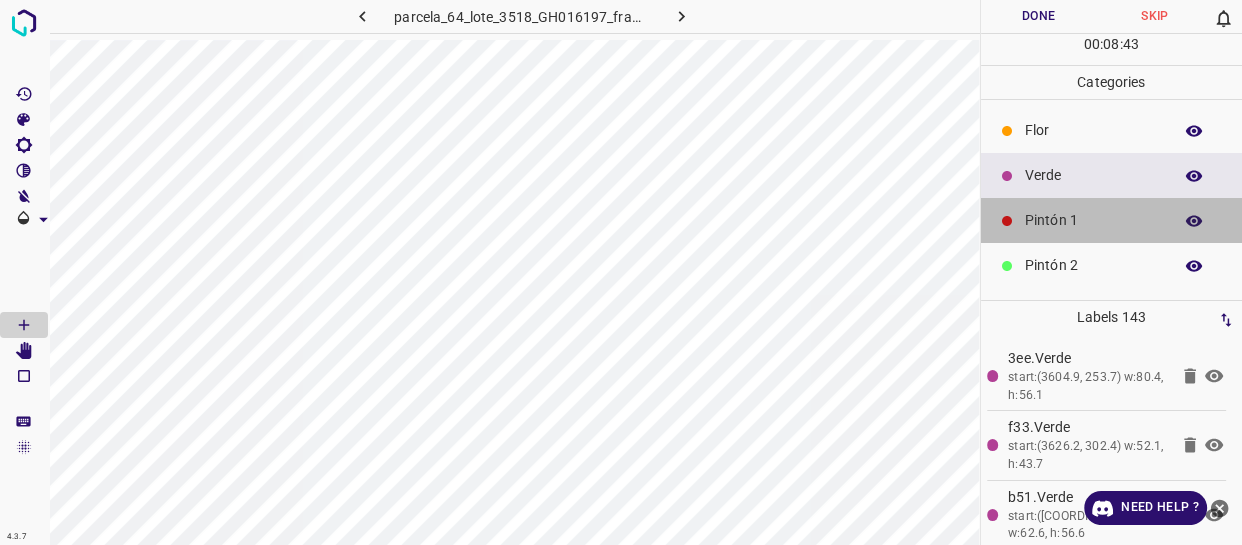click on "Pintón 1" at bounding box center (1112, 220) 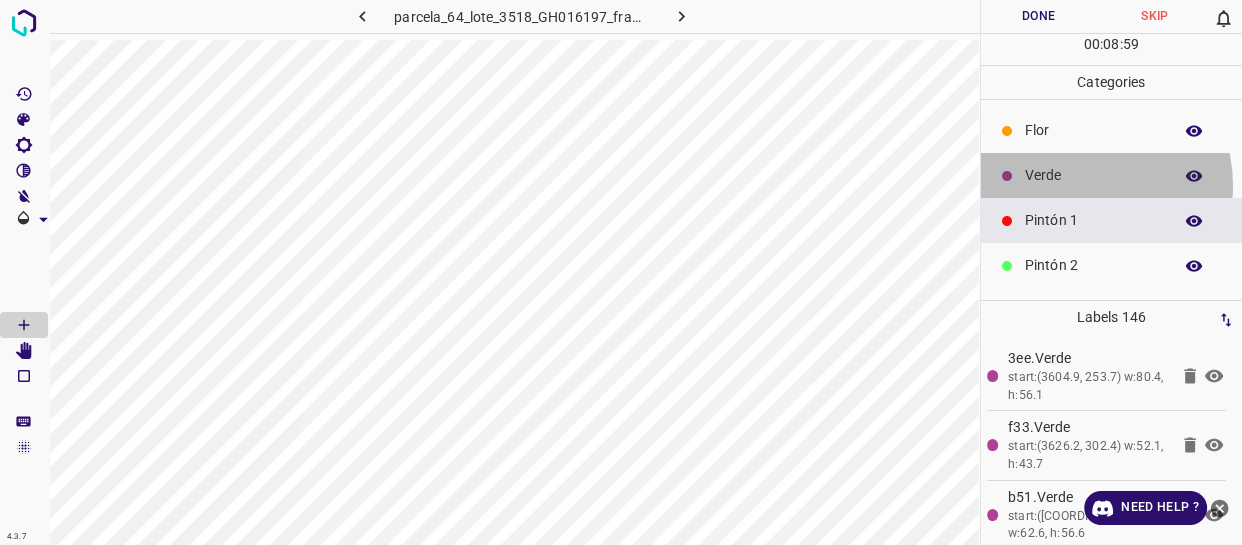click on "Verde" at bounding box center [1093, 175] 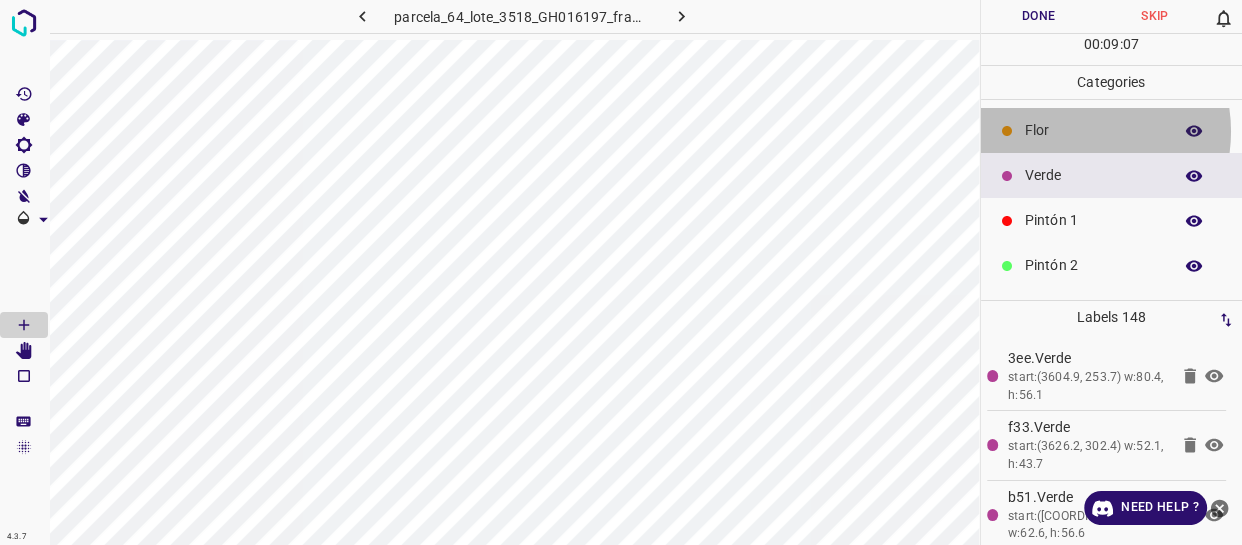 click on "Flor" at bounding box center (1093, 130) 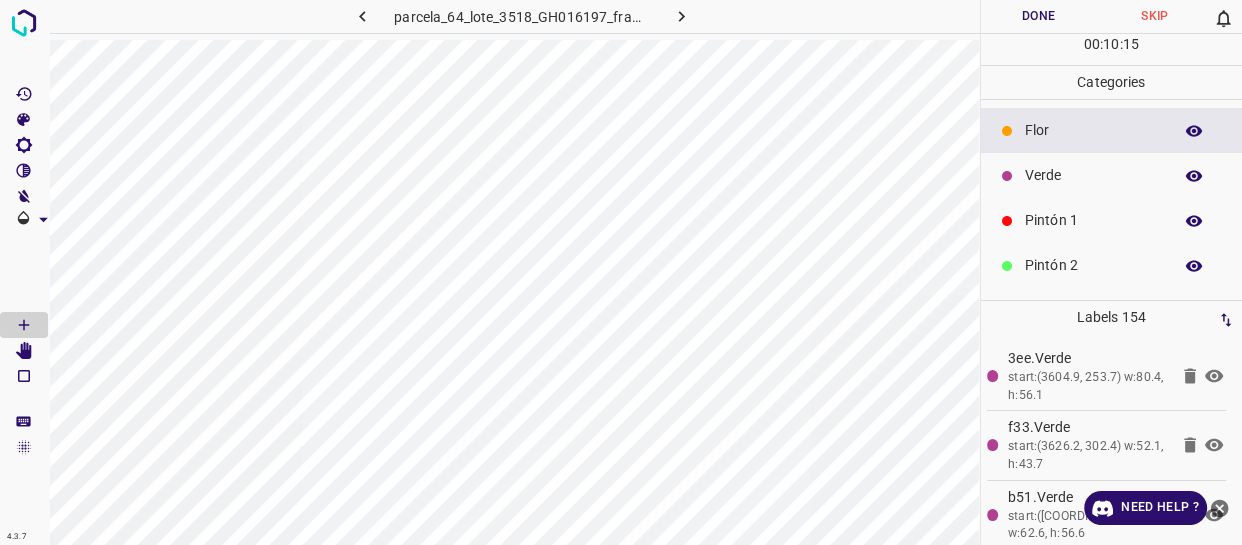 click on "Verde" at bounding box center (1093, 175) 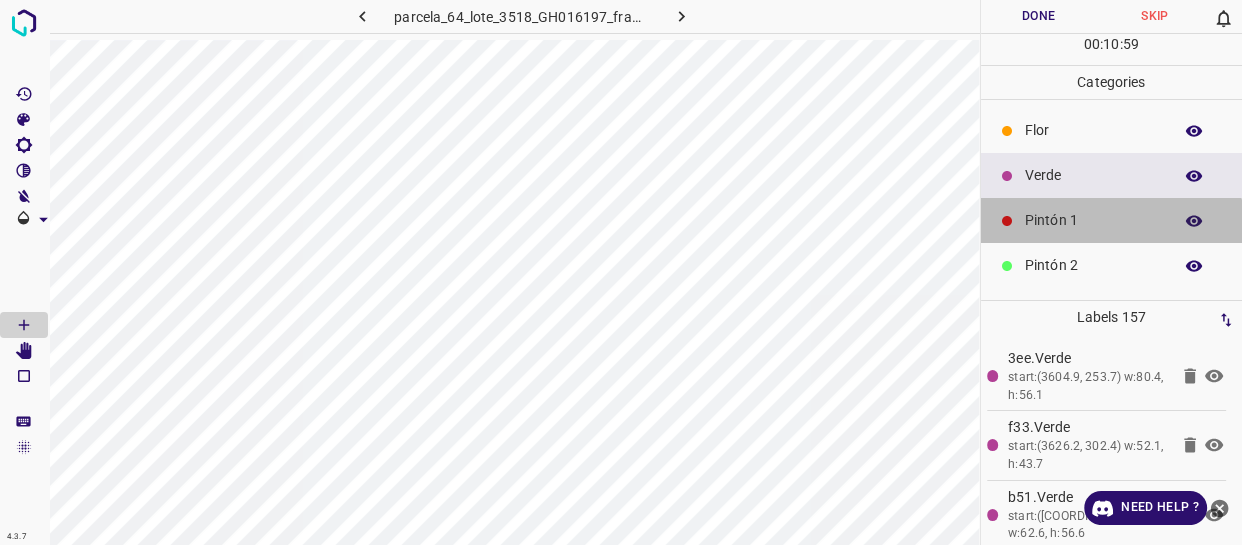 click on "Pintón 1" at bounding box center [1093, 220] 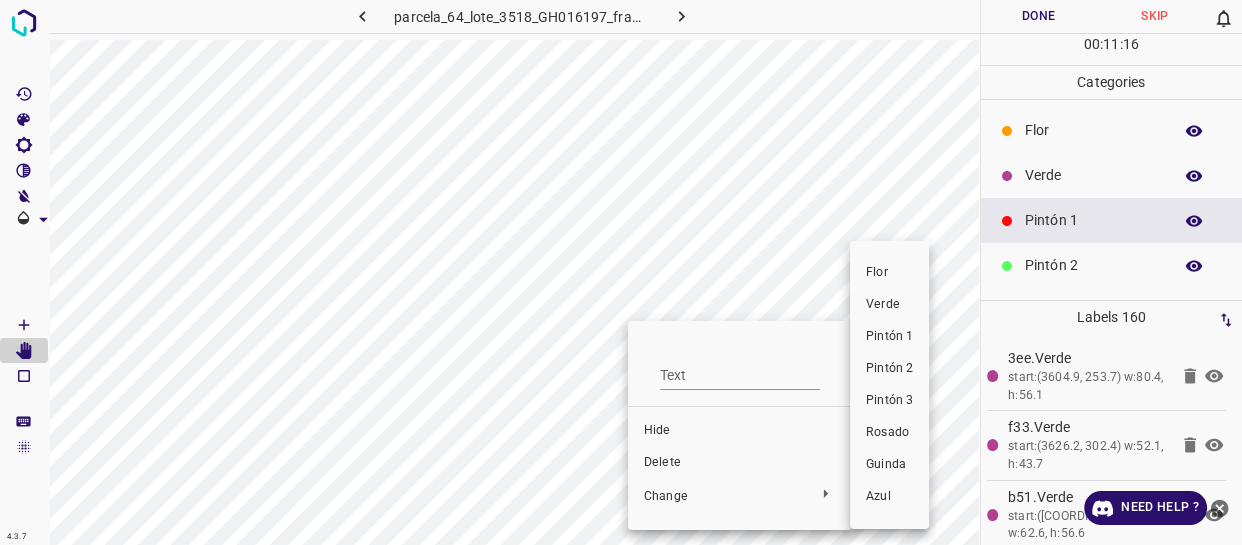 click on "Verde" at bounding box center (889, 305) 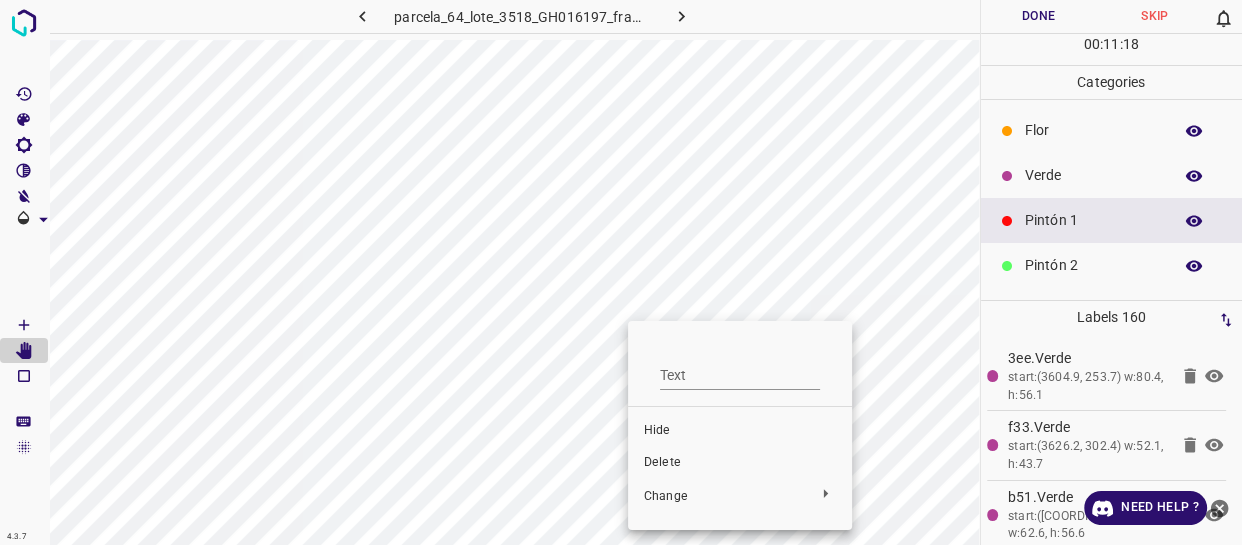 click at bounding box center (621, 272) 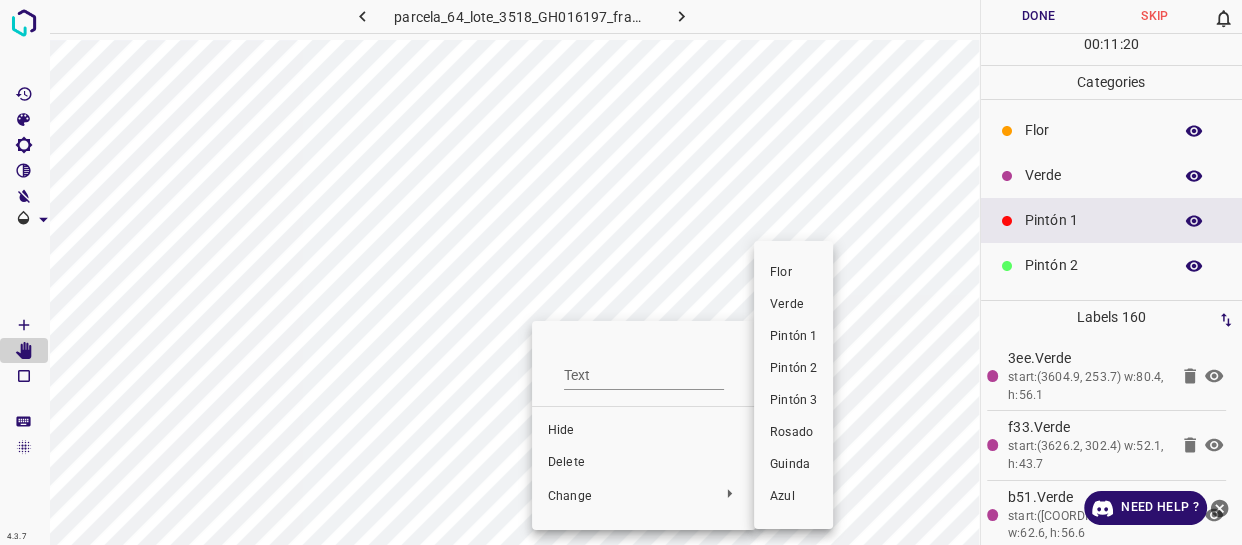 click on "Verde" at bounding box center [793, 305] 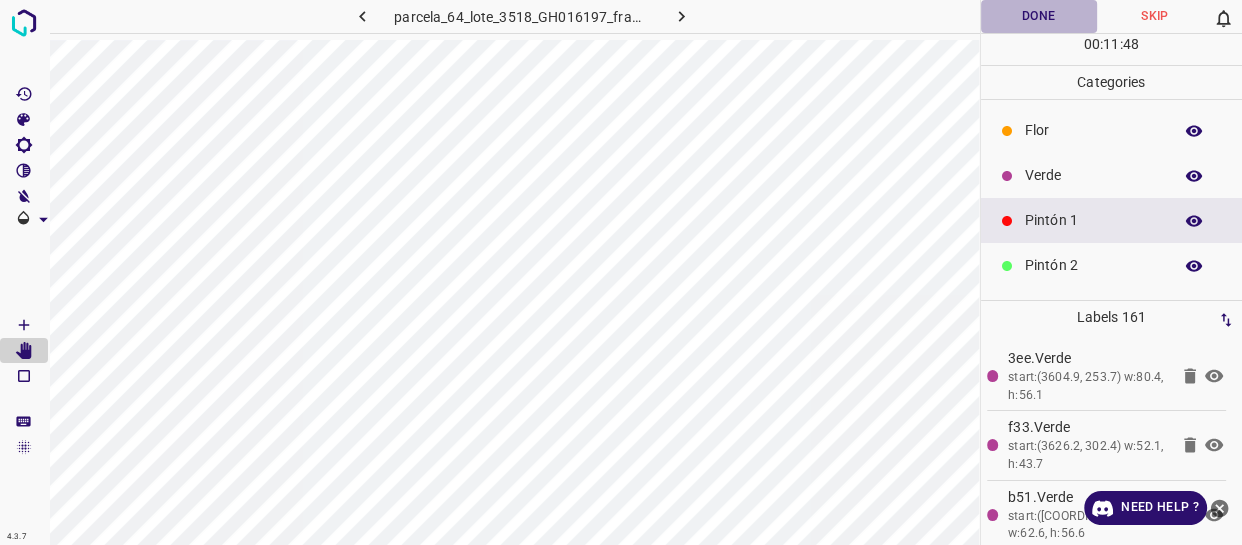click on "Done" at bounding box center [1039, 16] 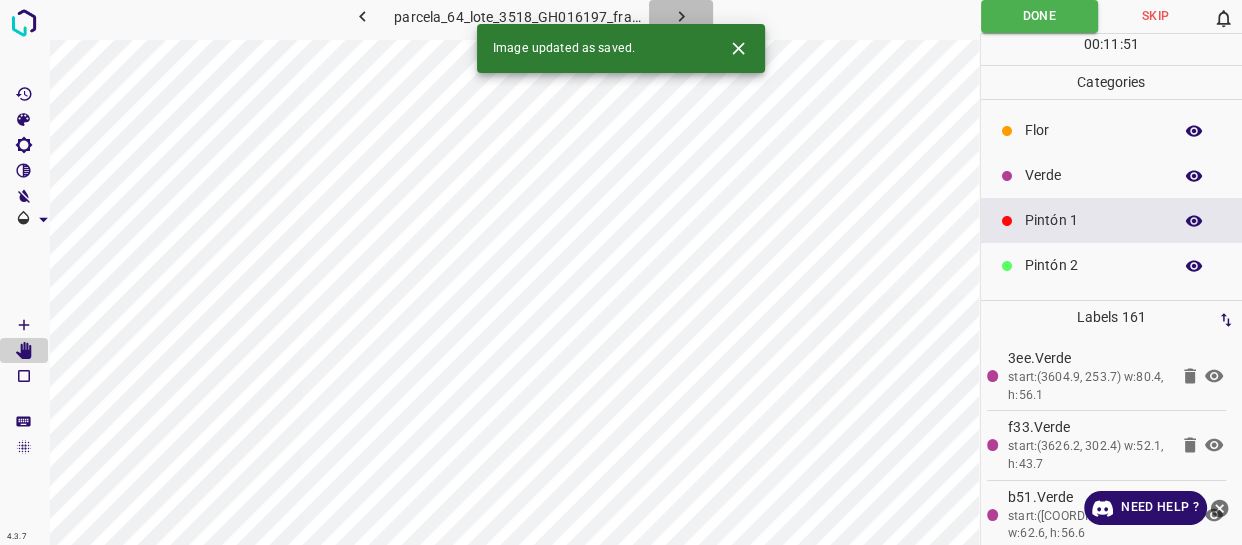 click 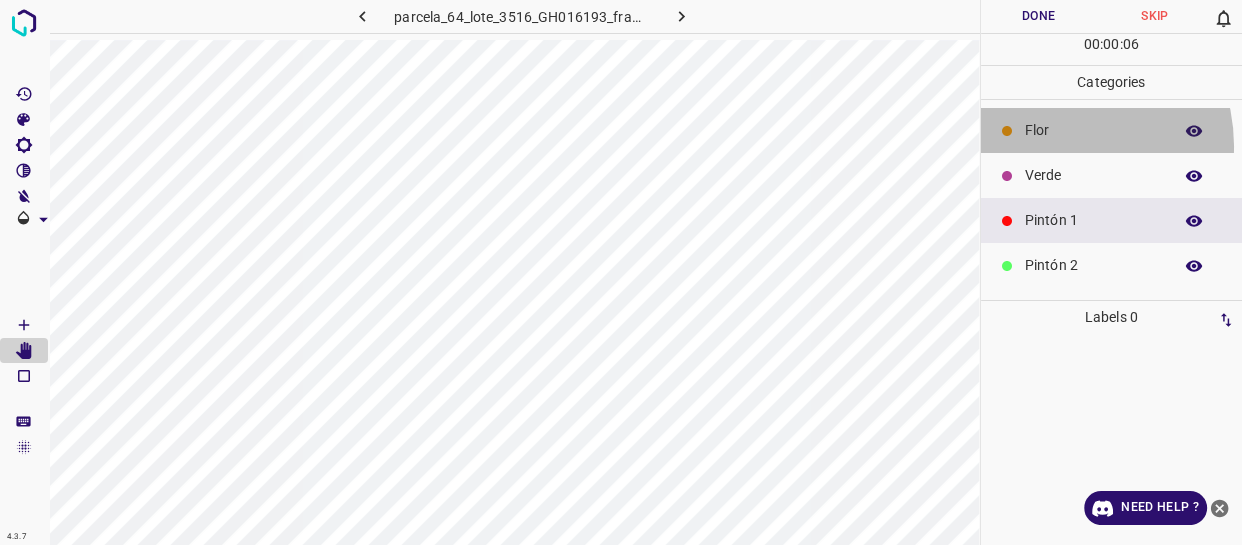 drag, startPoint x: 1050, startPoint y: 146, endPoint x: 1060, endPoint y: 157, distance: 14.866069 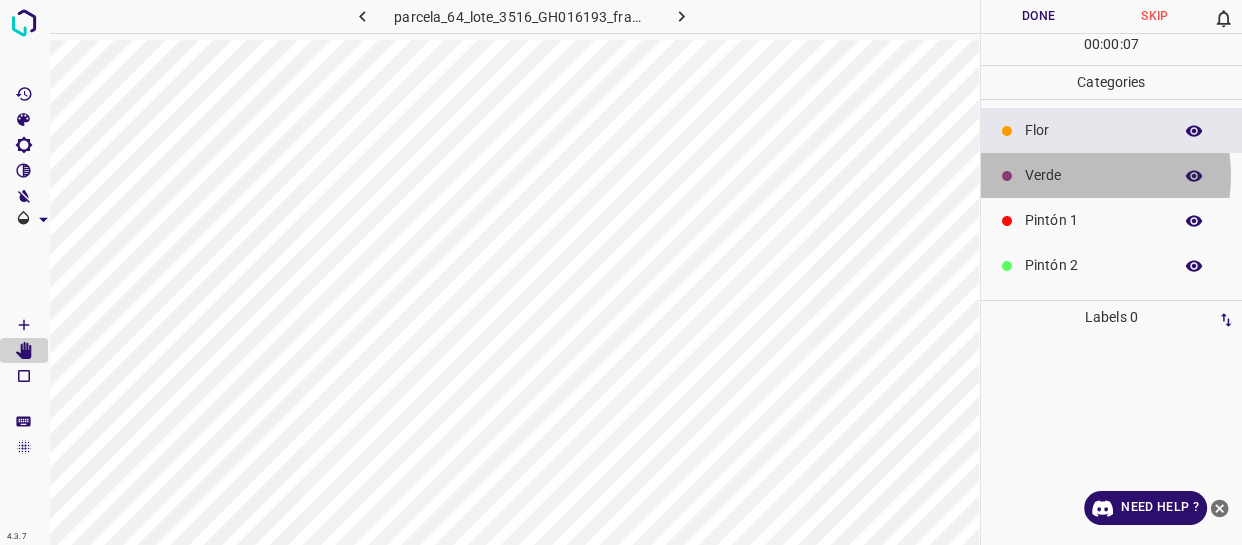 click on "Verde" at bounding box center [1093, 175] 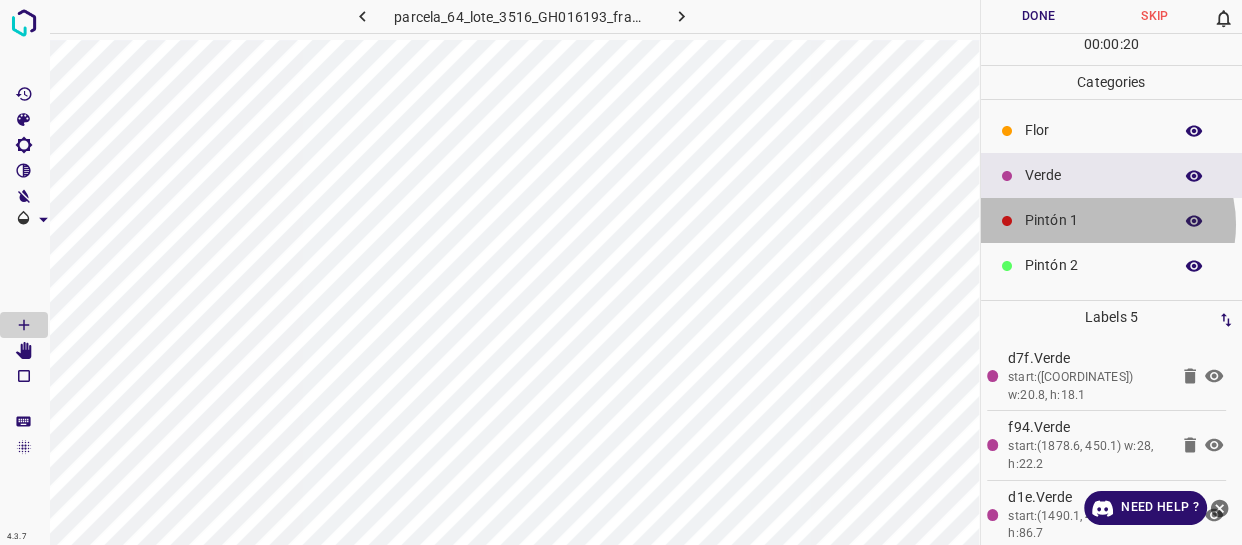 drag, startPoint x: 1106, startPoint y: 224, endPoint x: 1072, endPoint y: 220, distance: 34.234486 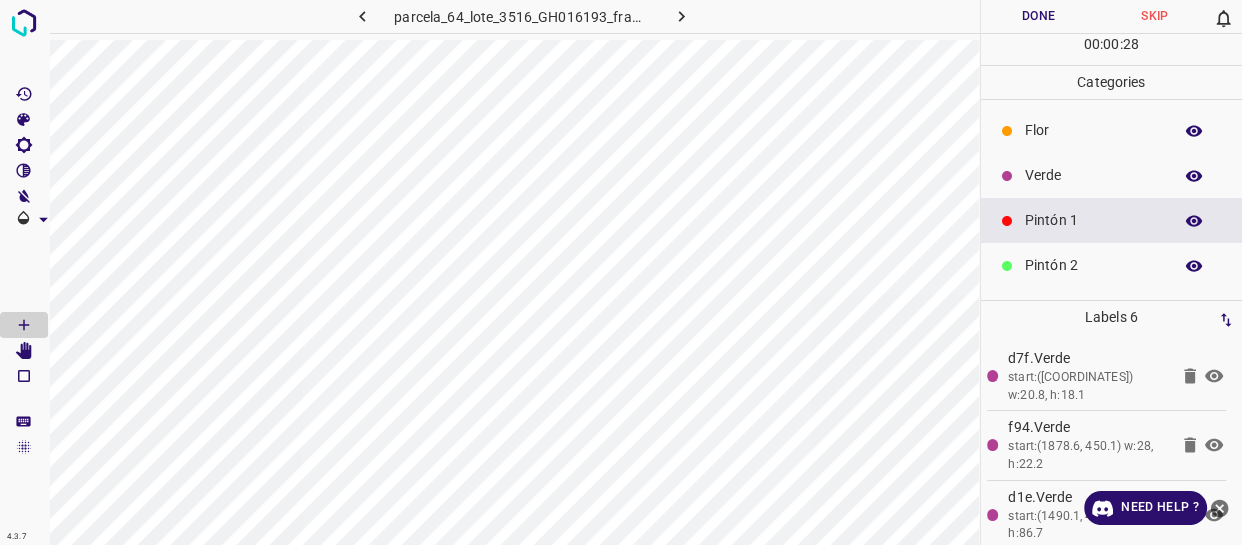 click on "Verde" at bounding box center (1093, 175) 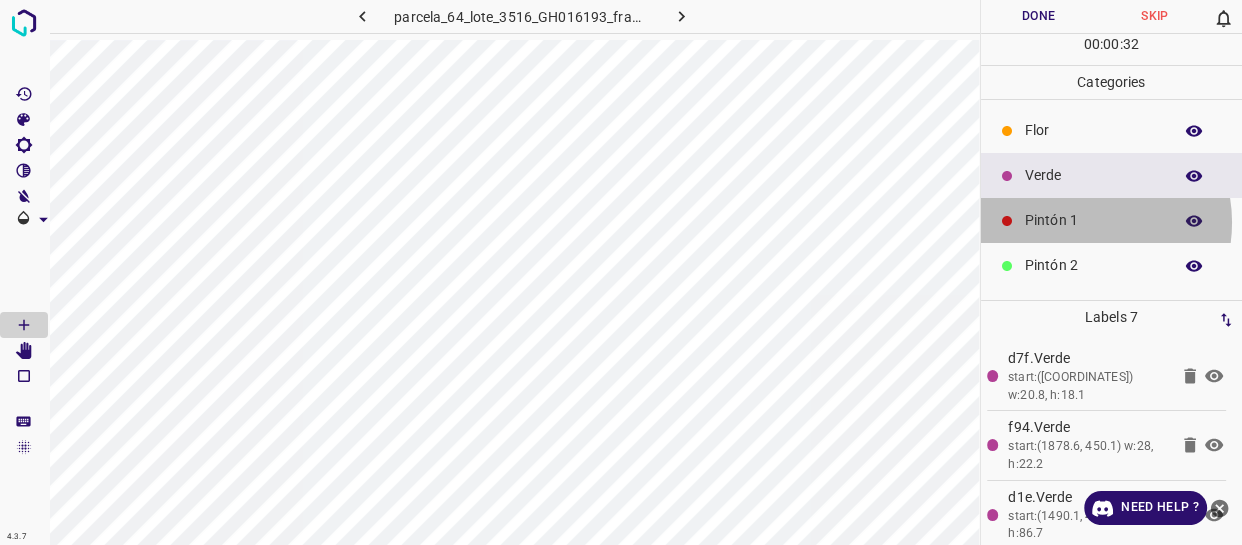 drag, startPoint x: 1081, startPoint y: 222, endPoint x: 1051, endPoint y: 227, distance: 30.413813 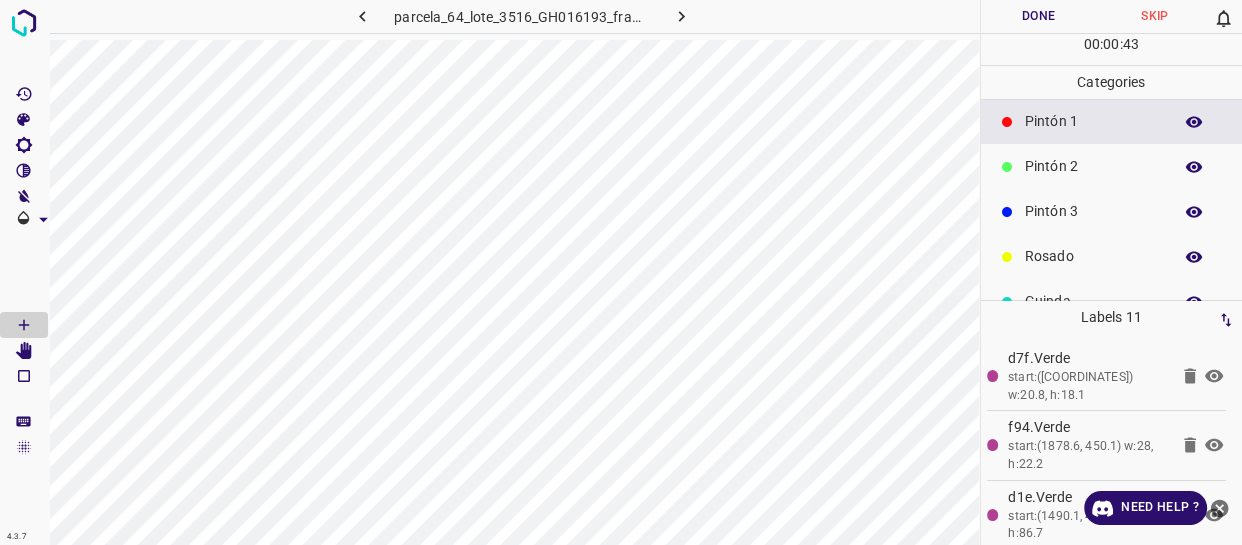 scroll, scrollTop: 175, scrollLeft: 0, axis: vertical 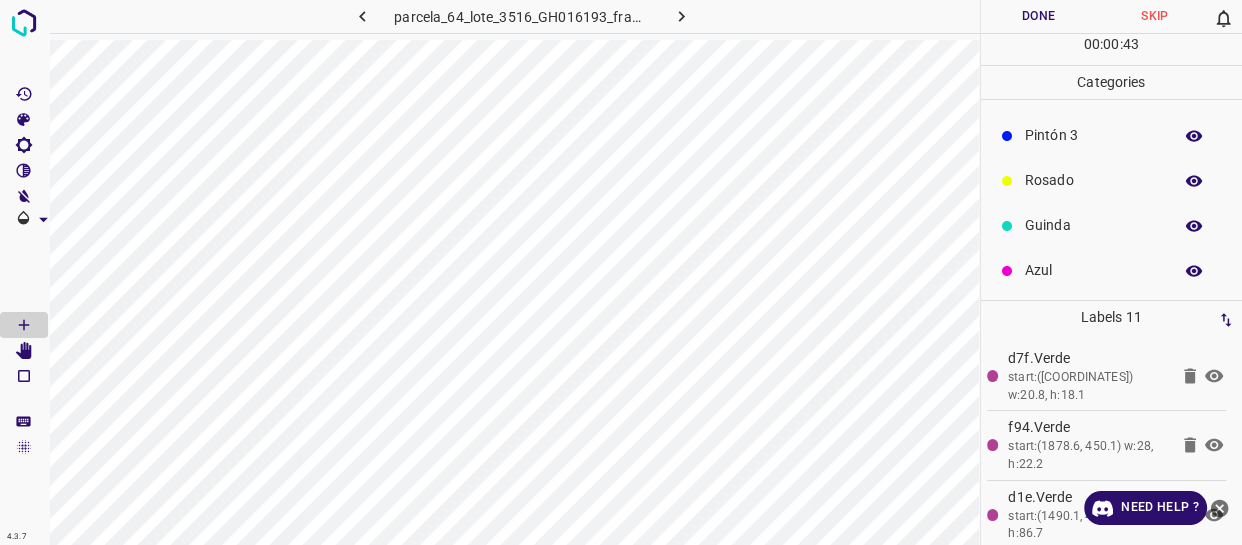 click on "Azul" at bounding box center (1093, 270) 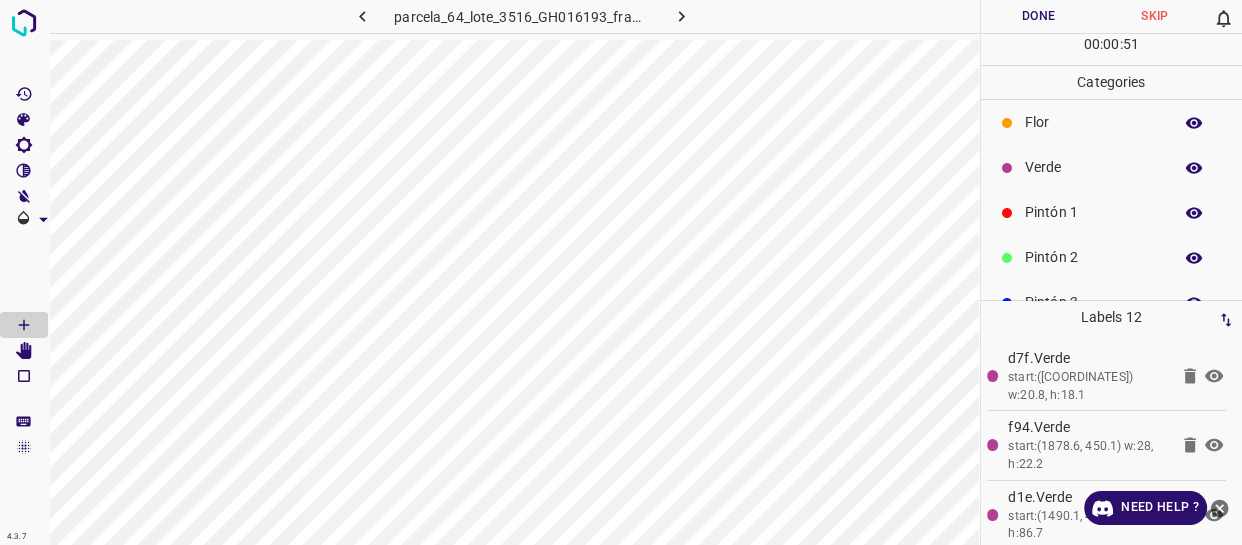 scroll, scrollTop: 0, scrollLeft: 0, axis: both 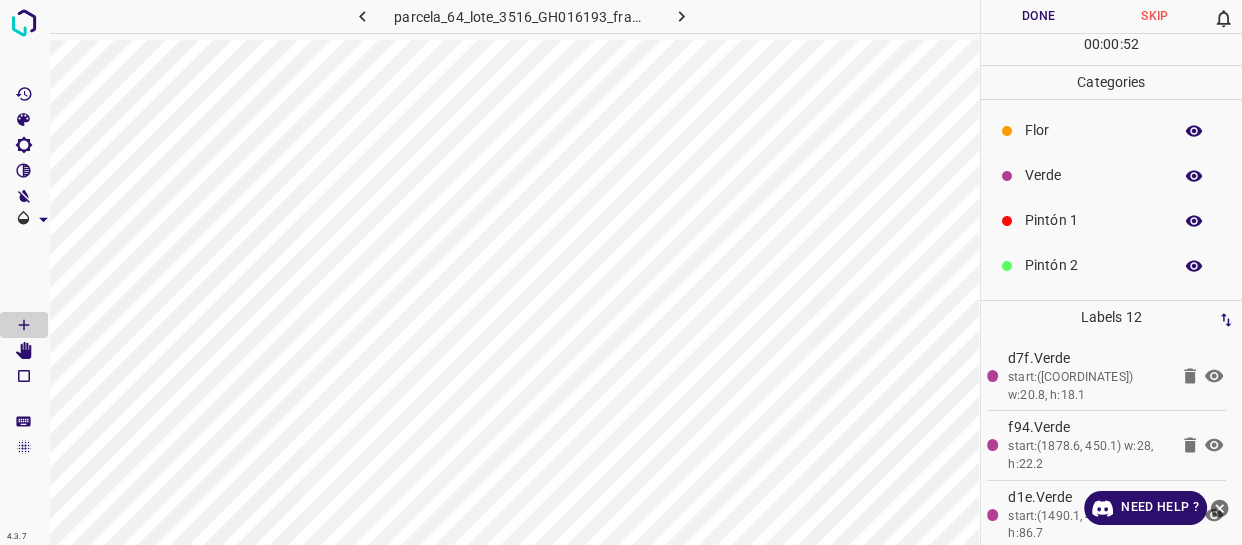 drag, startPoint x: 1077, startPoint y: 180, endPoint x: 1019, endPoint y: 213, distance: 66.730804 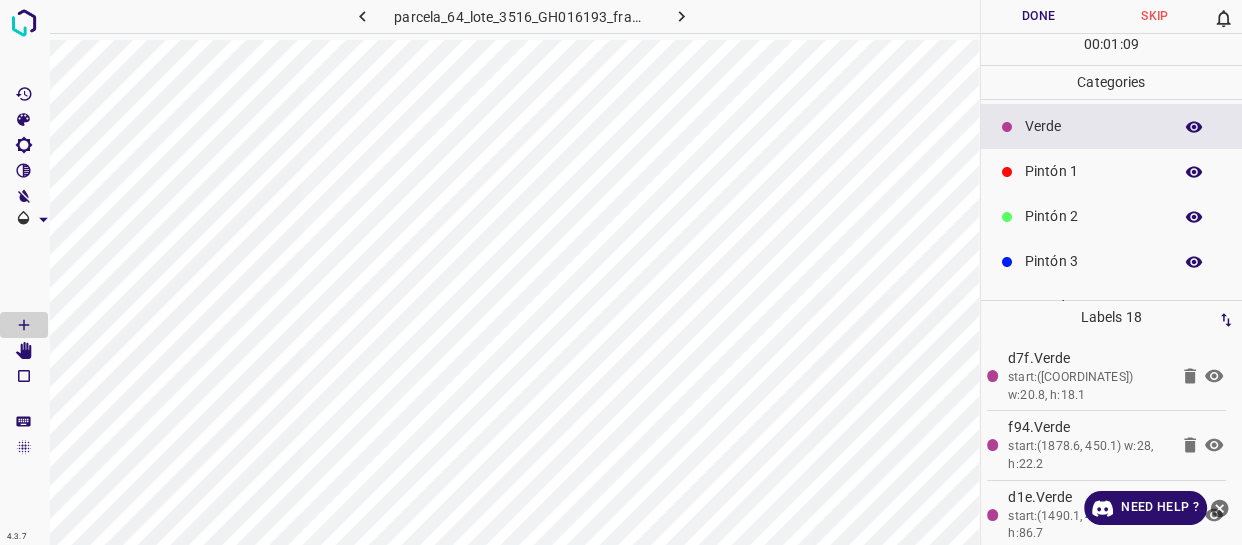 scroll, scrollTop: 175, scrollLeft: 0, axis: vertical 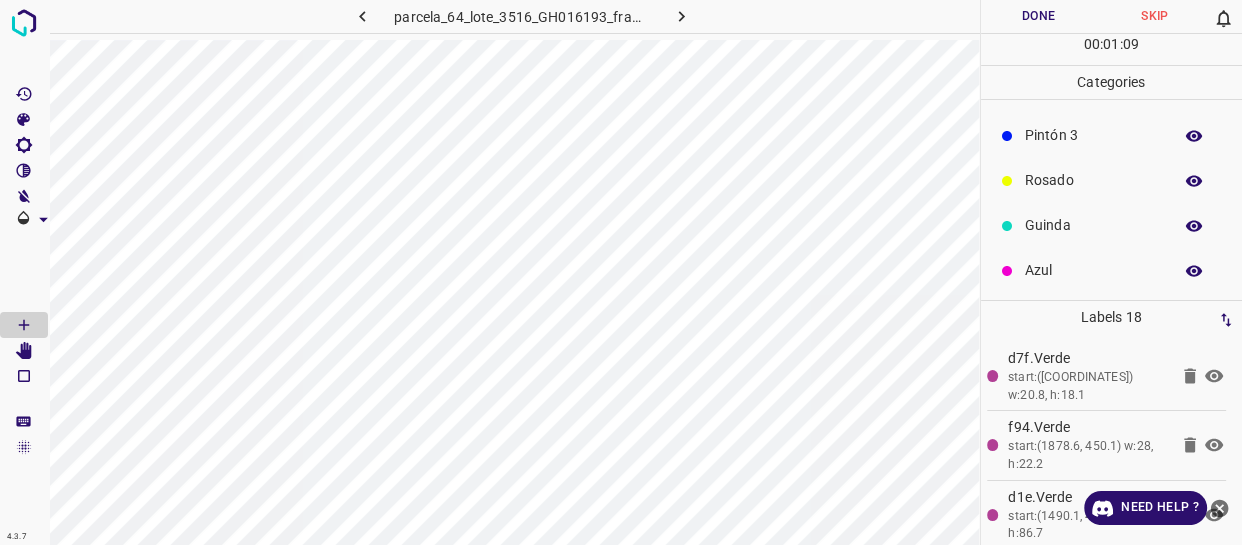 click on "Rosado" at bounding box center [1093, 180] 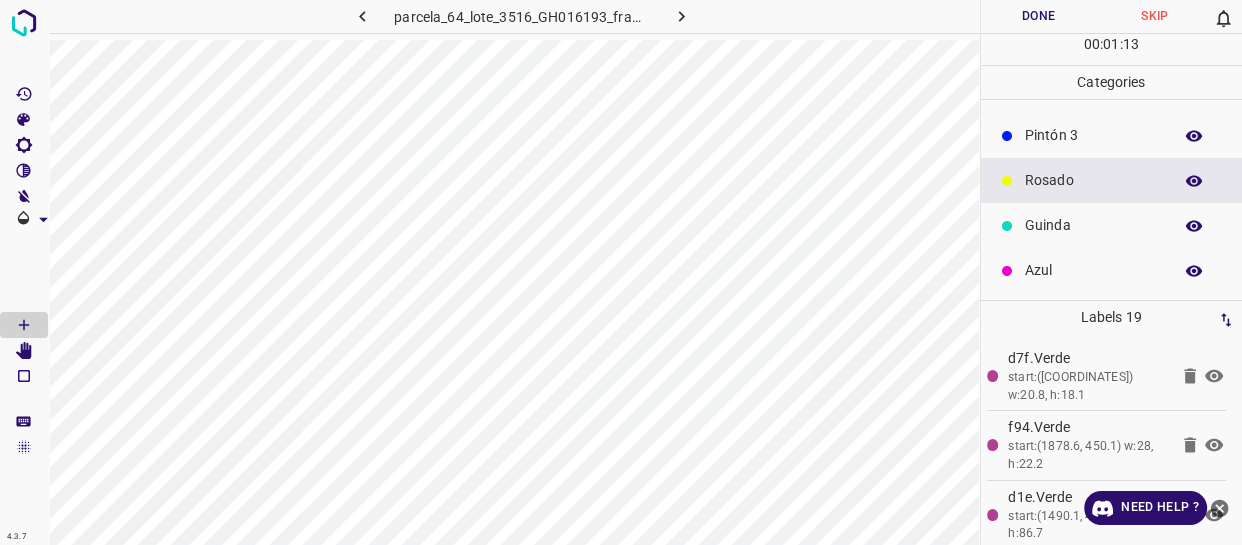 click on "Azul" at bounding box center [1093, 270] 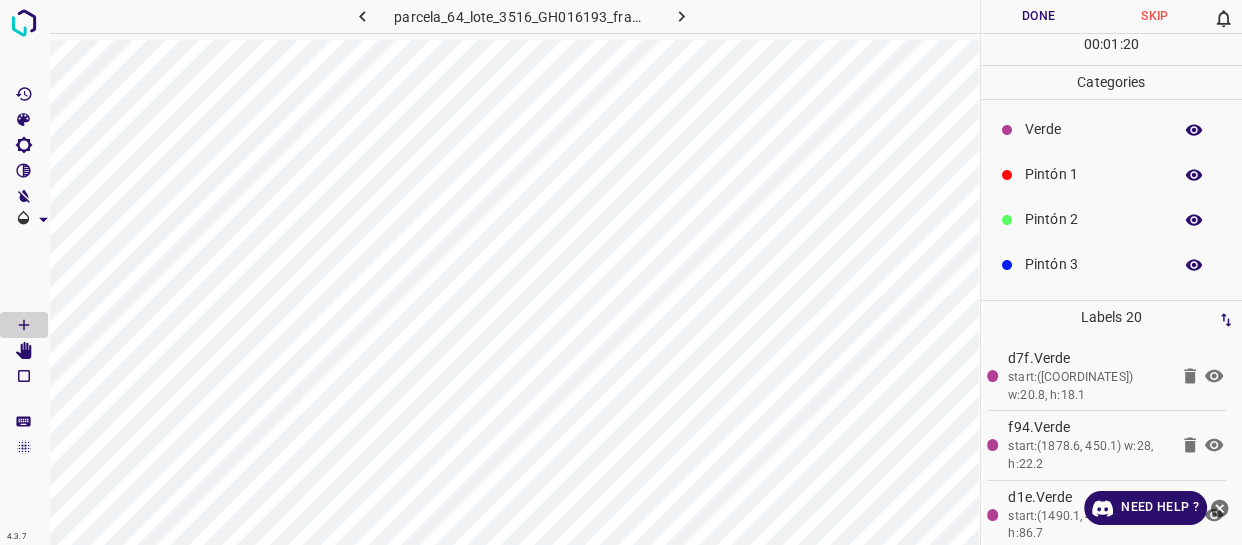 scroll, scrollTop: 0, scrollLeft: 0, axis: both 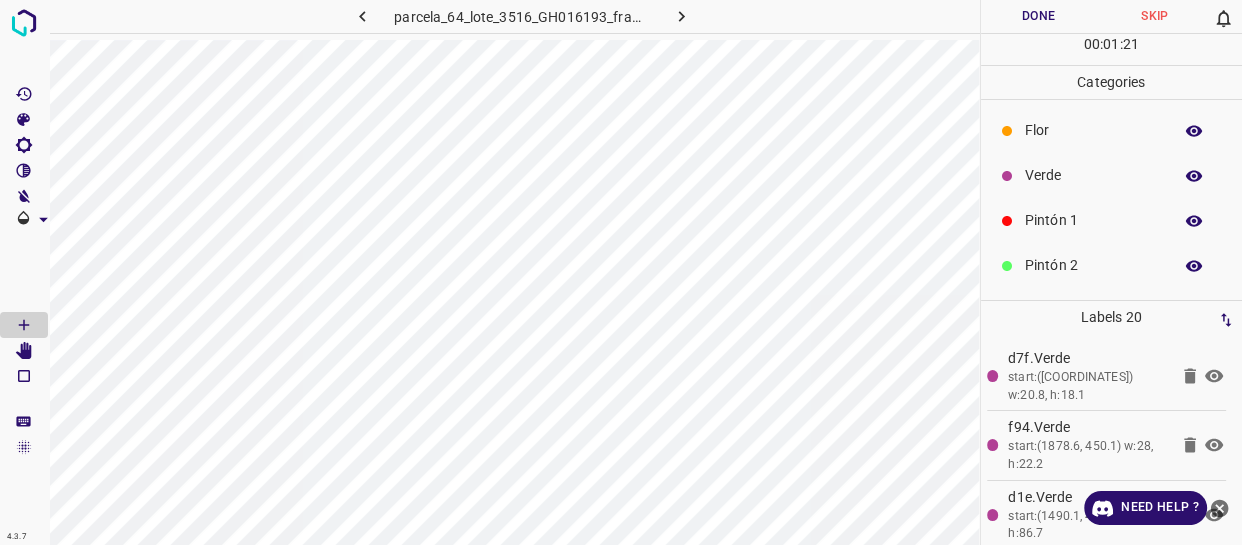click on "Pintón 2" at bounding box center (1093, 265) 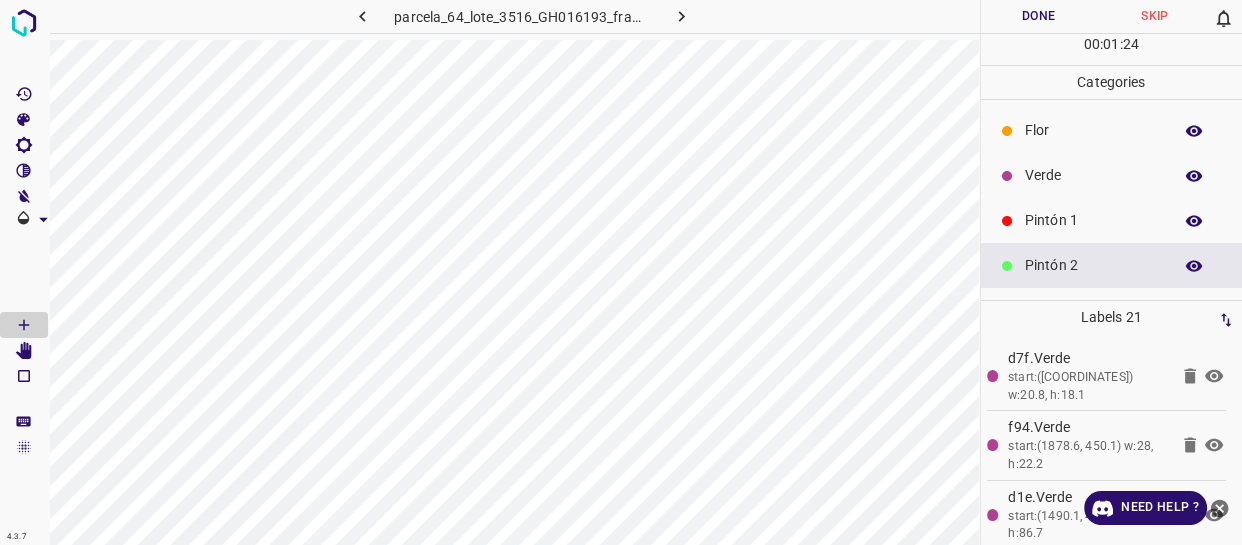 click on "Pintón 1" at bounding box center (1093, 220) 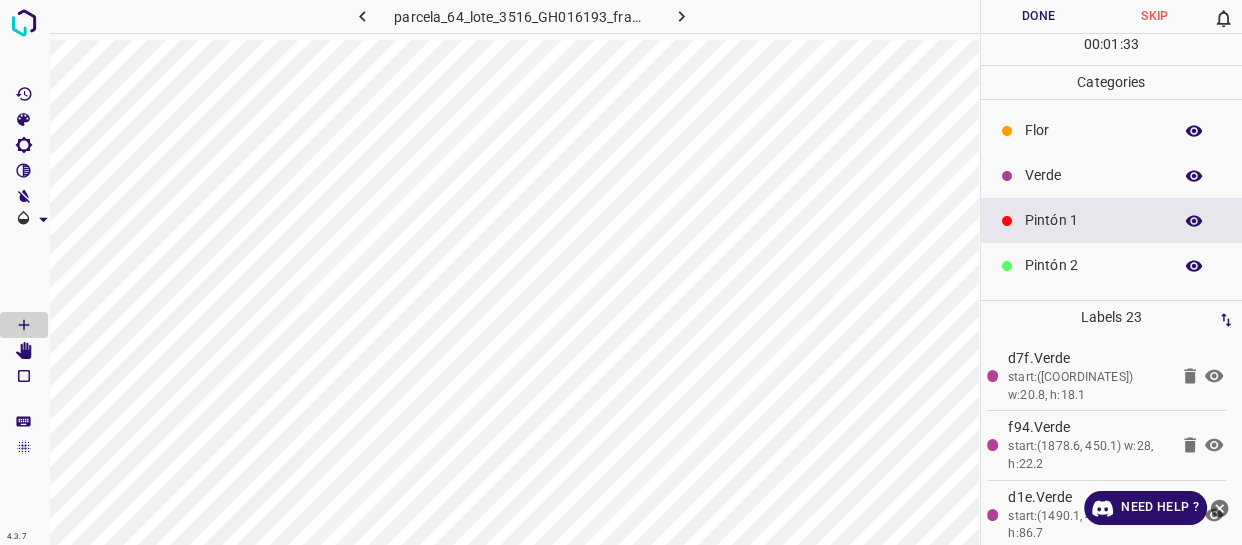 click on "Verde" at bounding box center [1093, 175] 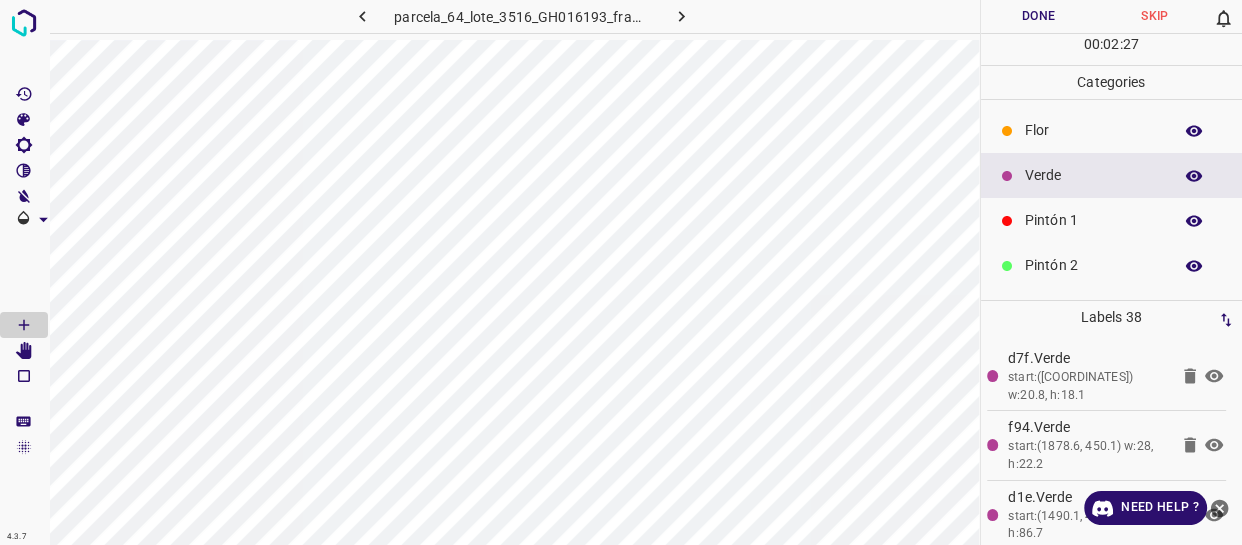click on "Flor" at bounding box center (1112, 130) 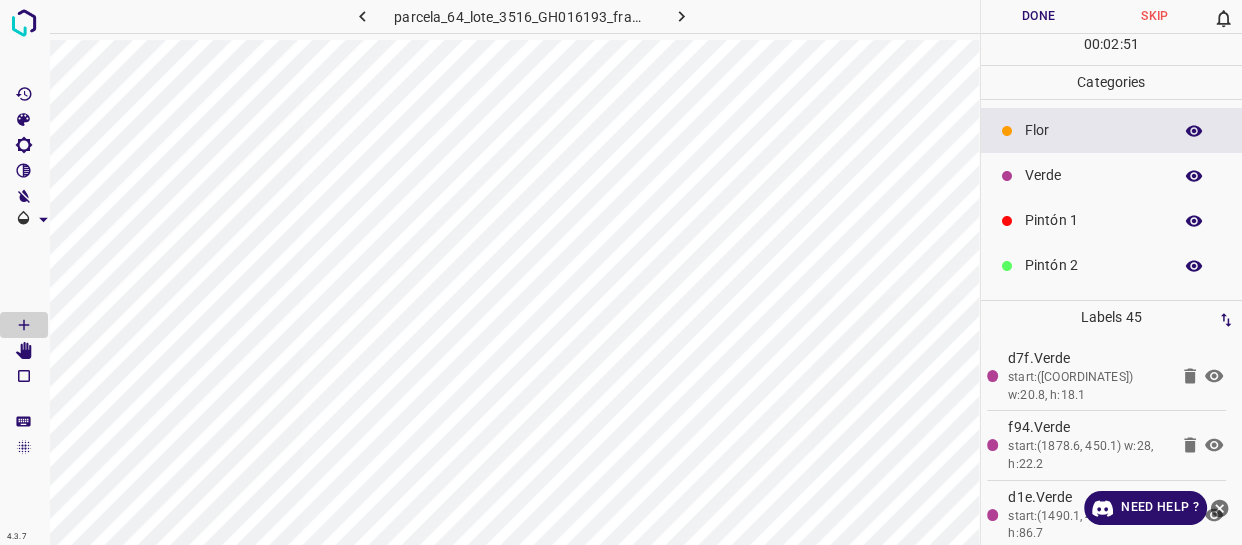 click on "Verde" at bounding box center (1093, 175) 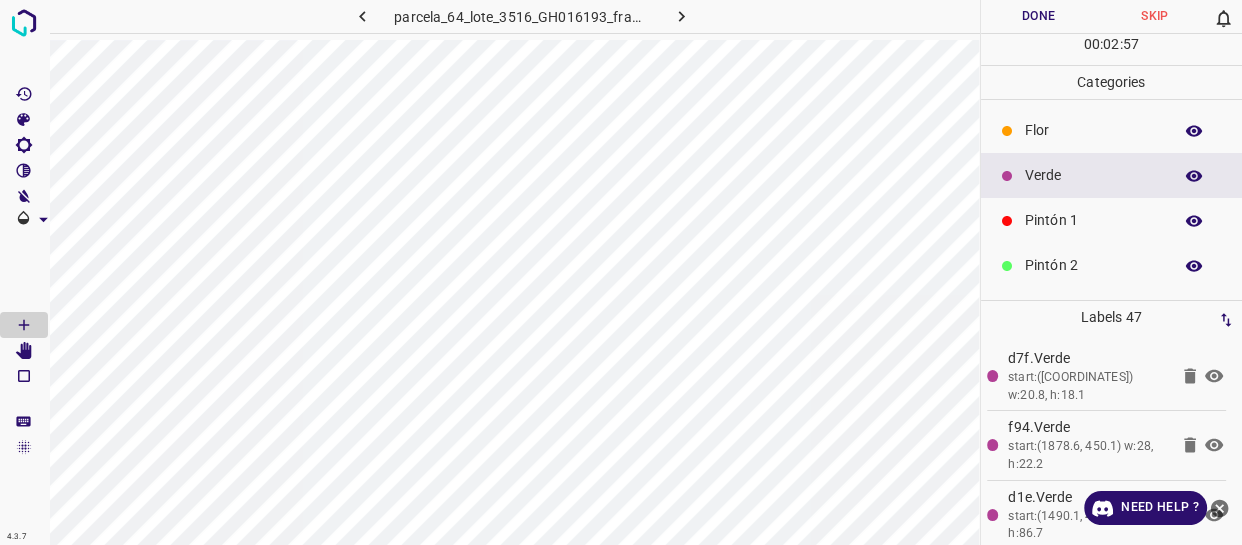 click on "Flor" at bounding box center [1093, 130] 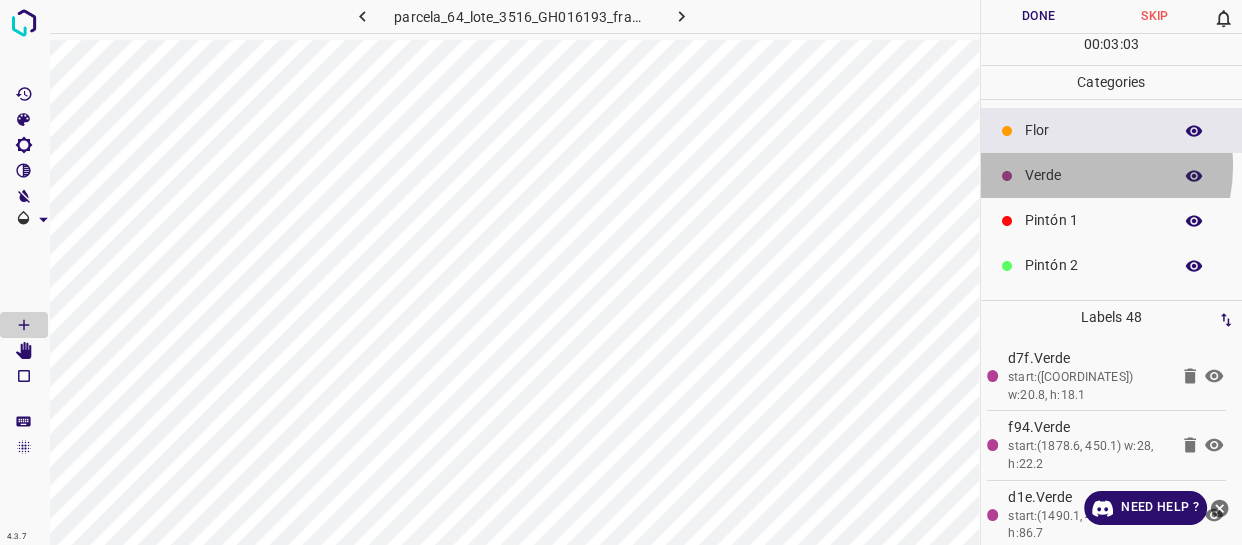 click on "Verde" at bounding box center [1093, 175] 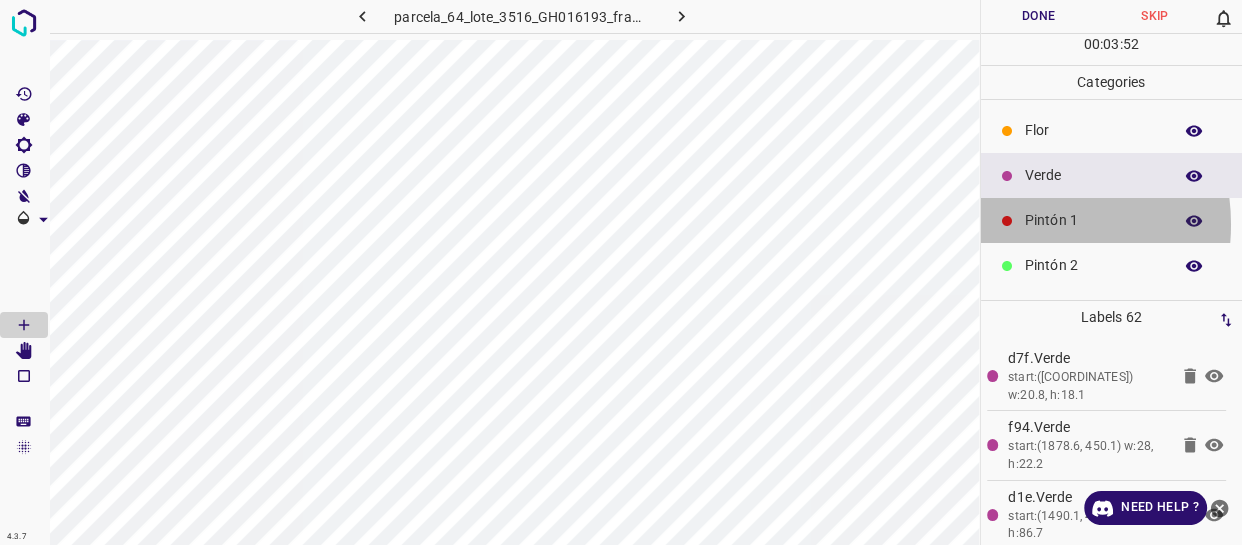 click at bounding box center [1007, 221] 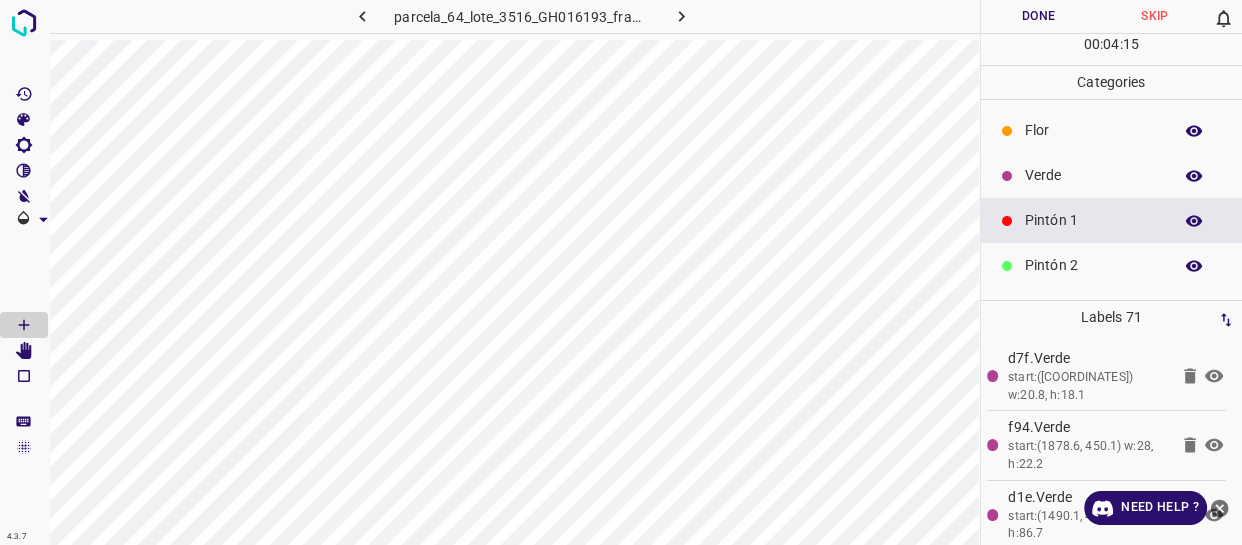 click on "Verde" at bounding box center [1093, 175] 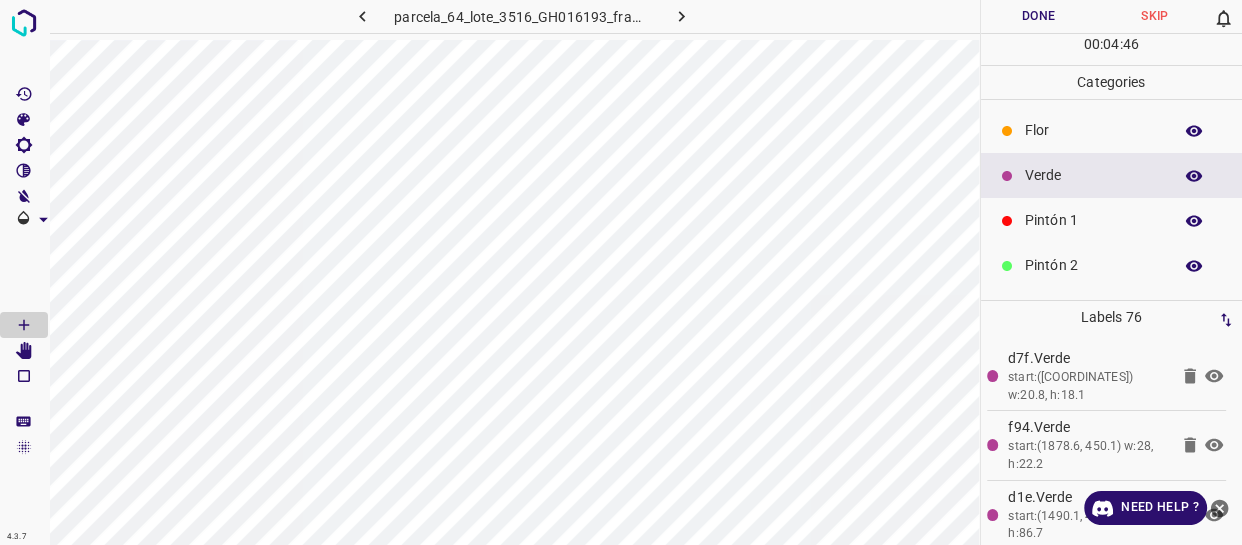 drag, startPoint x: 1034, startPoint y: 229, endPoint x: 992, endPoint y: 228, distance: 42.0119 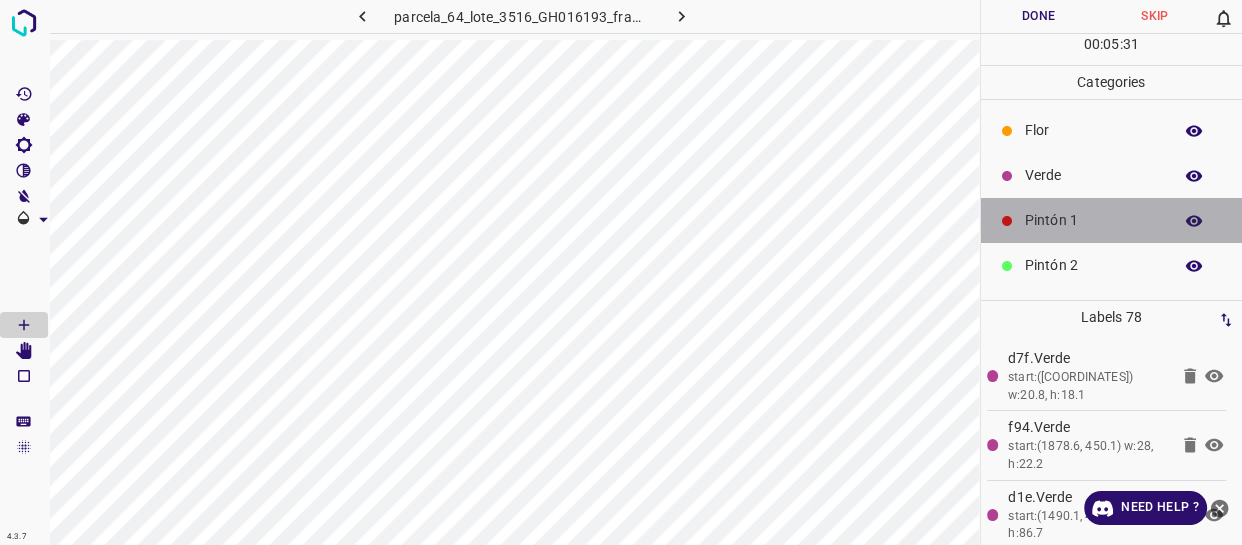 drag, startPoint x: 1128, startPoint y: 219, endPoint x: 994, endPoint y: 232, distance: 134.62912 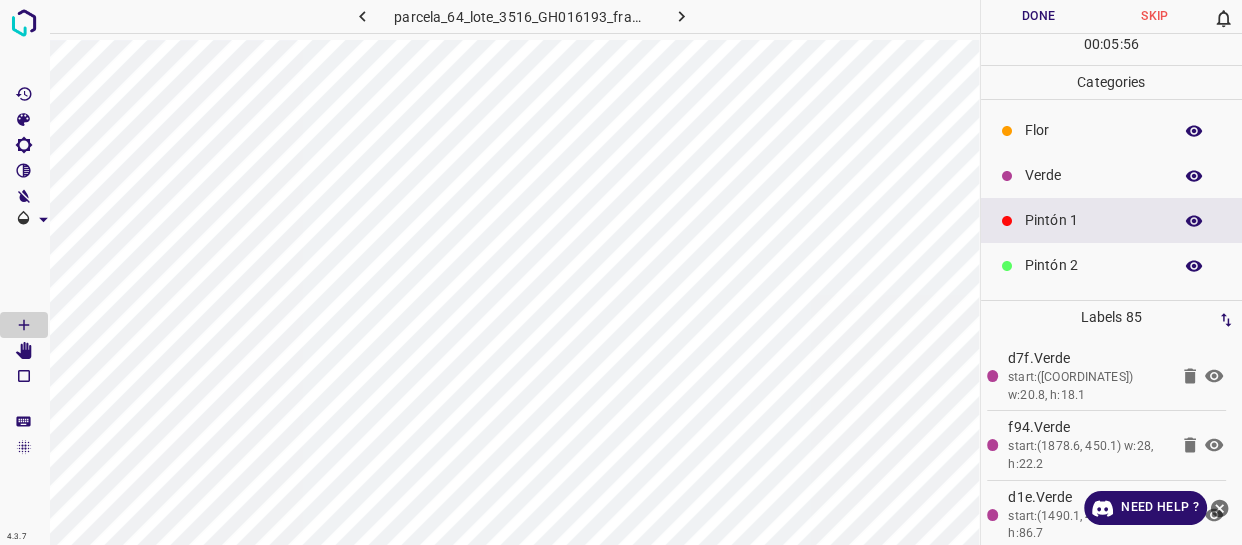 click on "Verde" at bounding box center (1093, 175) 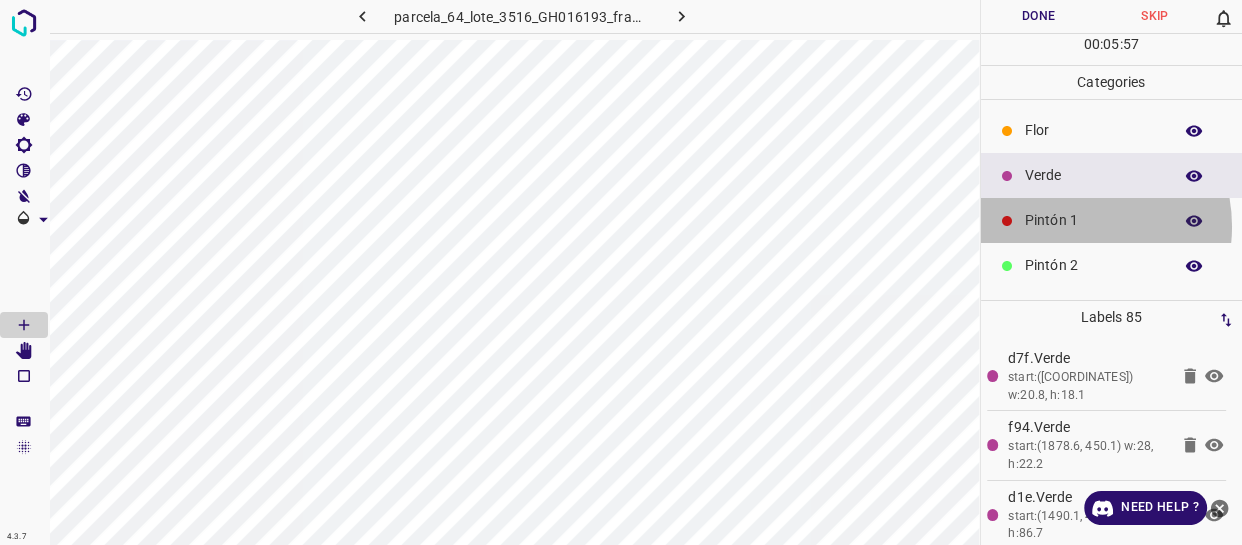 click on "Pintón 1" at bounding box center (1093, 220) 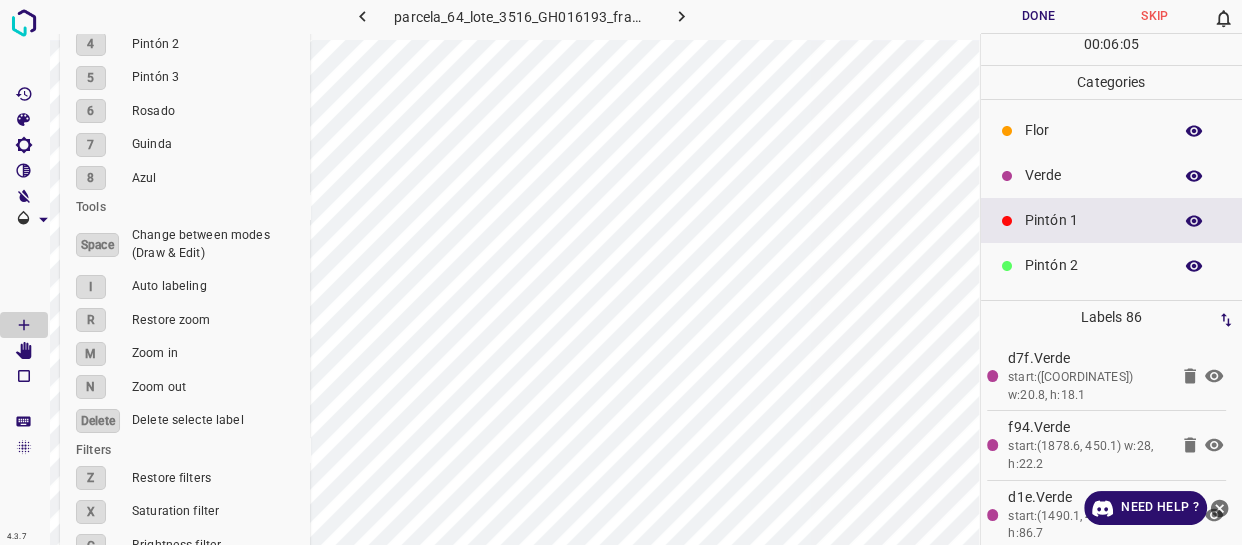 click on "parcela_64_lote_3516_GH016193_frame_00217_209943.jpg" at bounding box center [522, 16] 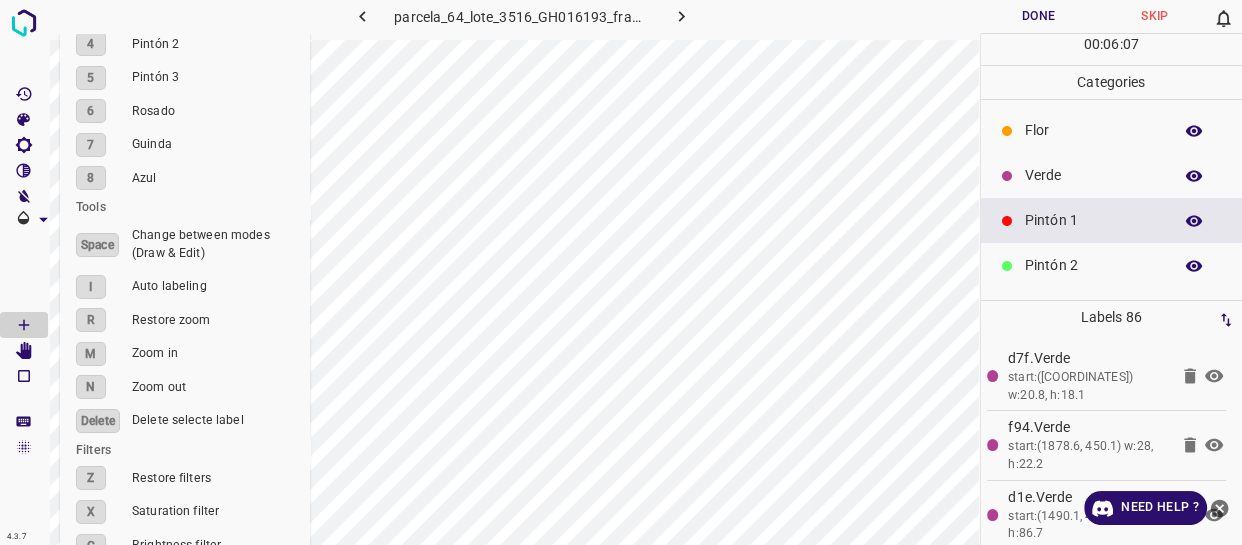 click at bounding box center (24, 447) 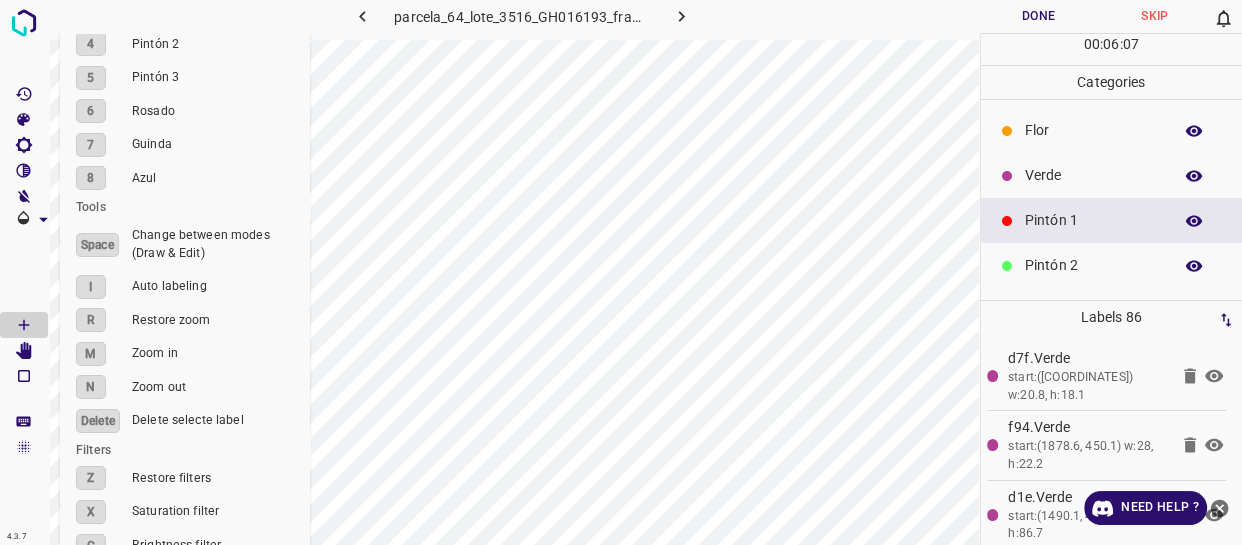 click 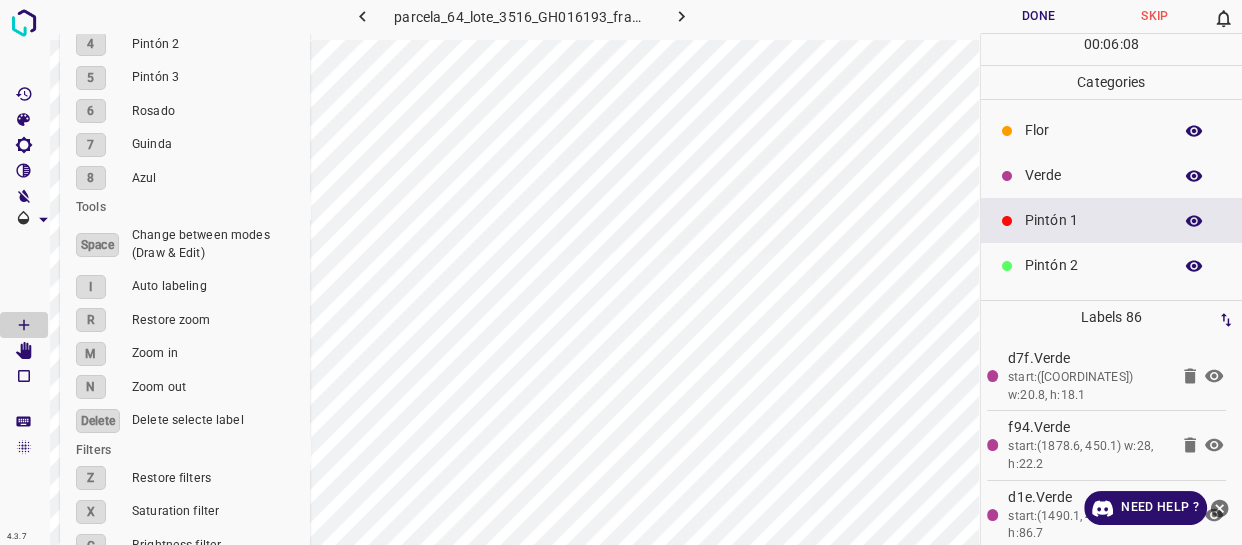 click 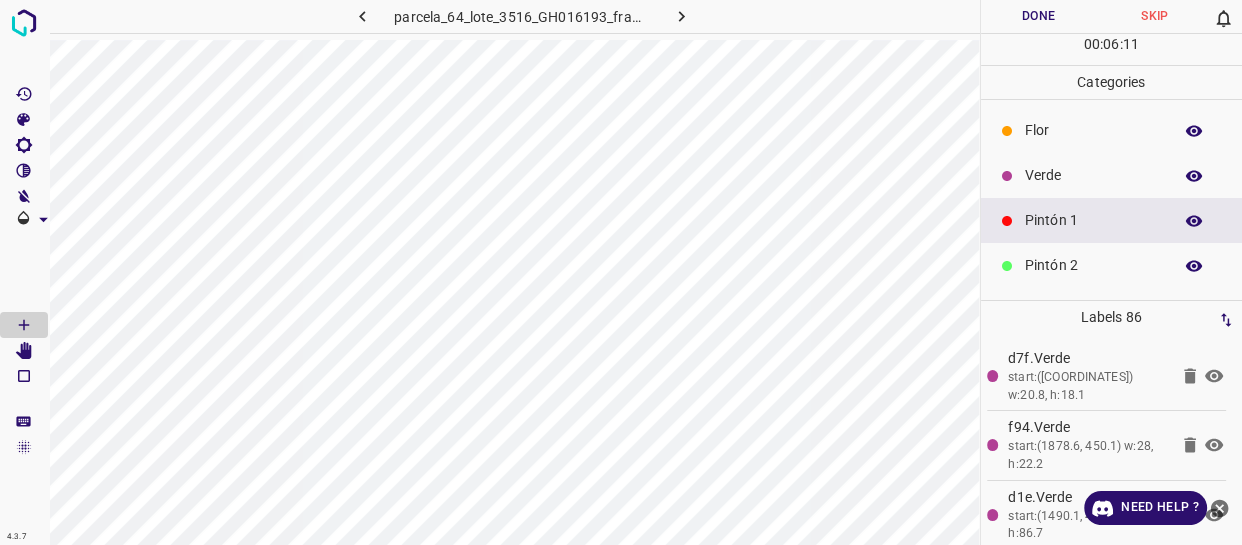 click on "Verde" at bounding box center (1093, 175) 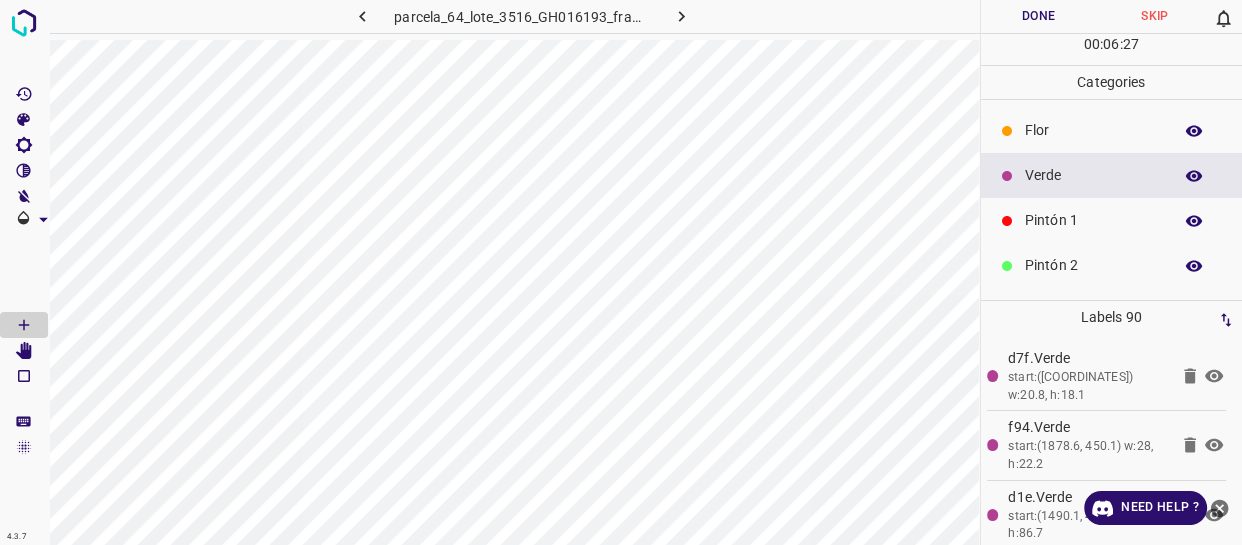 click on "Flor" at bounding box center [1093, 130] 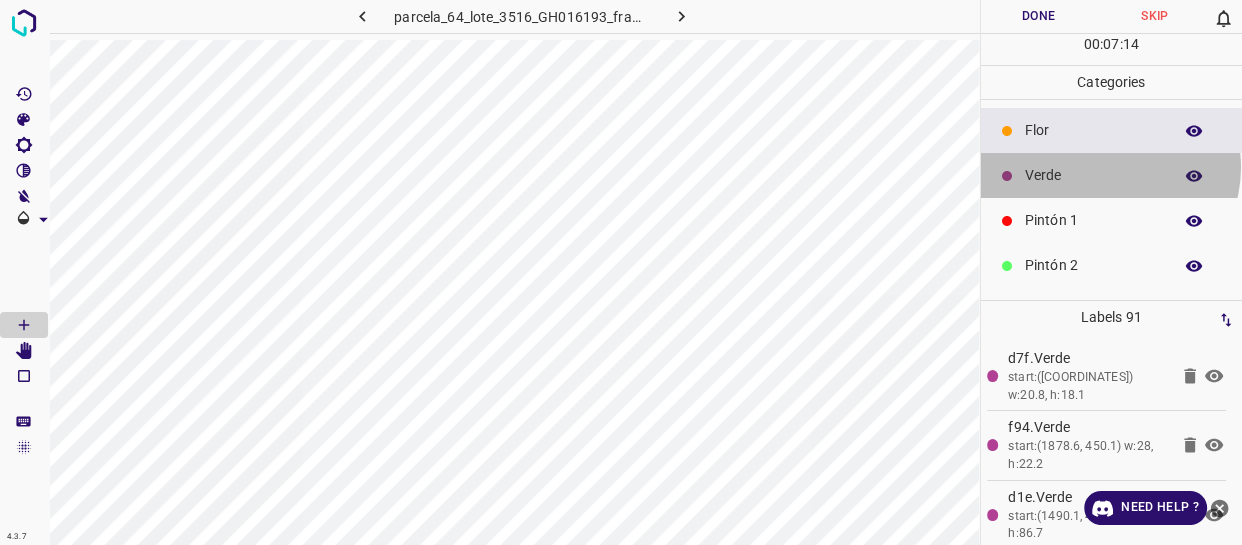 click on "Verde" at bounding box center (1093, 175) 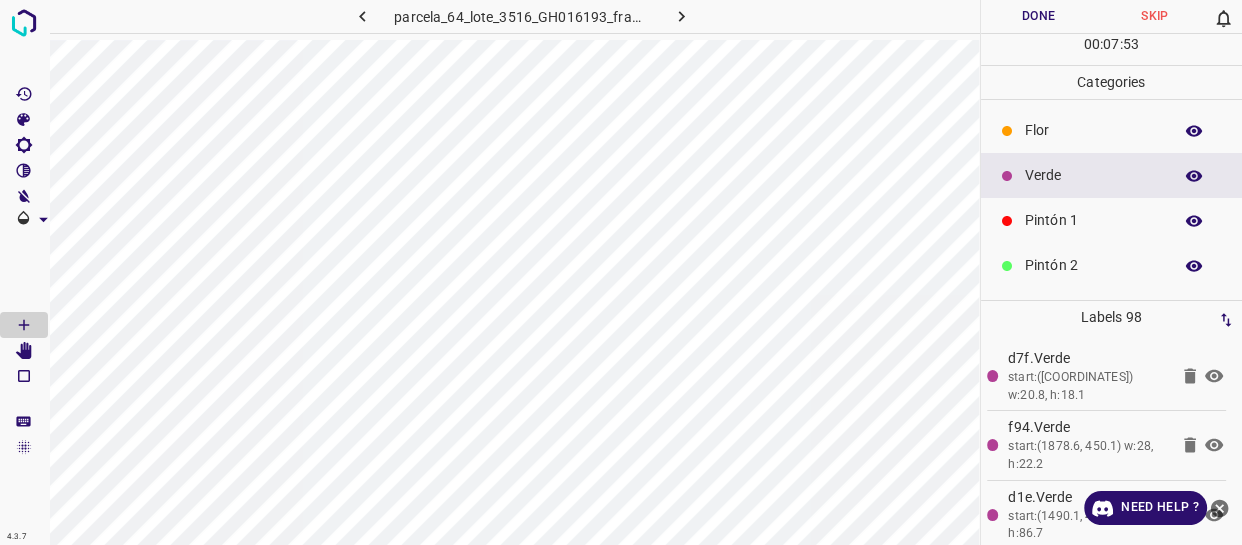 click on "Pintón 1" at bounding box center [1112, 220] 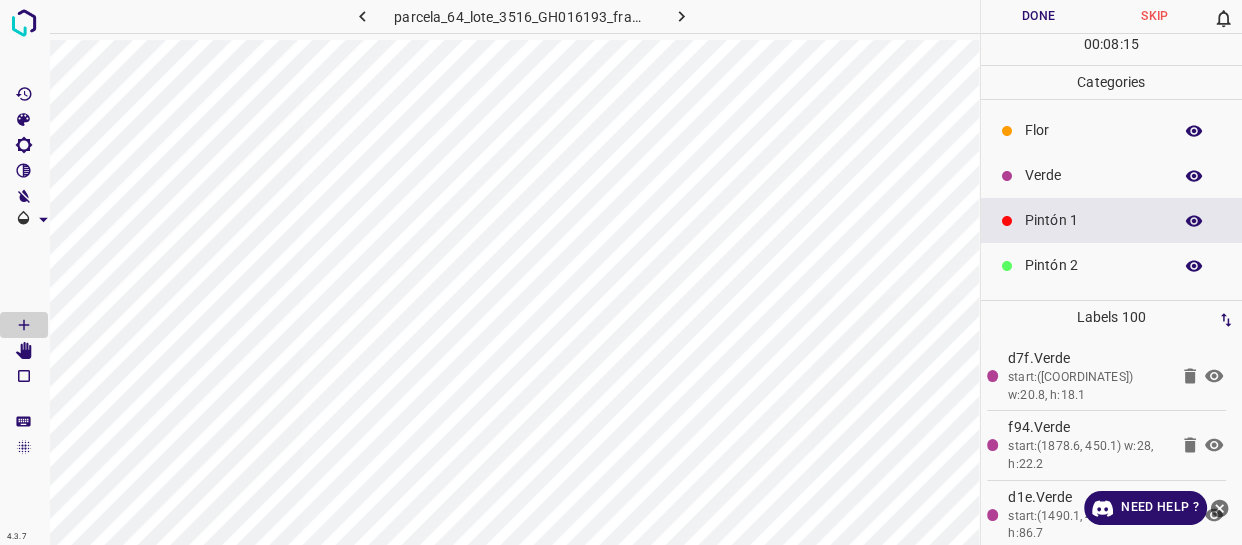 click on "Verde" at bounding box center [1093, 175] 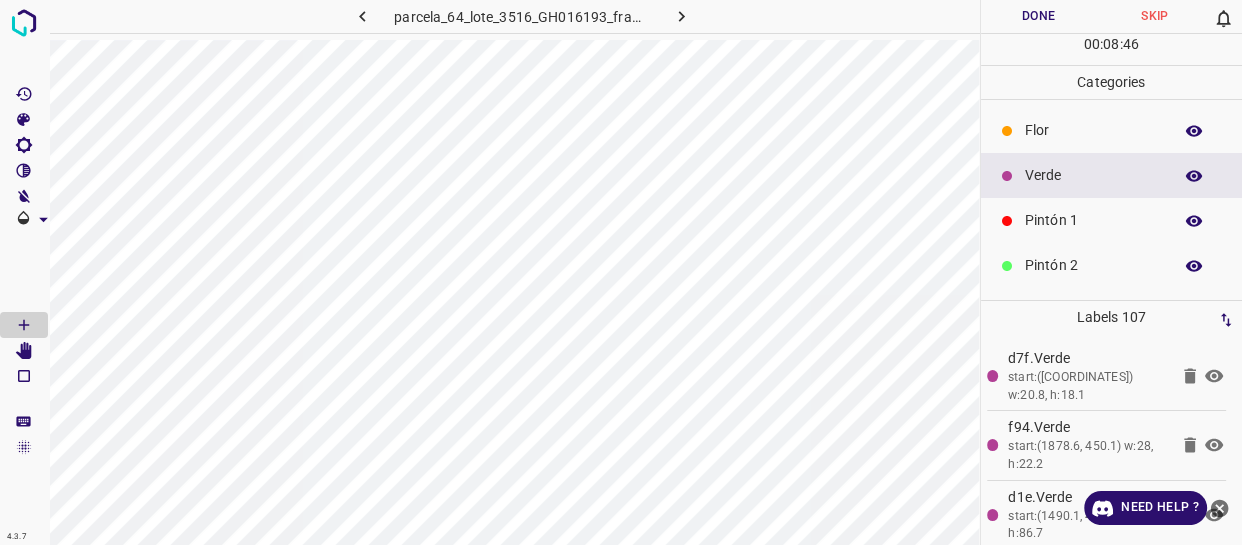 click on "Flor" at bounding box center [1093, 130] 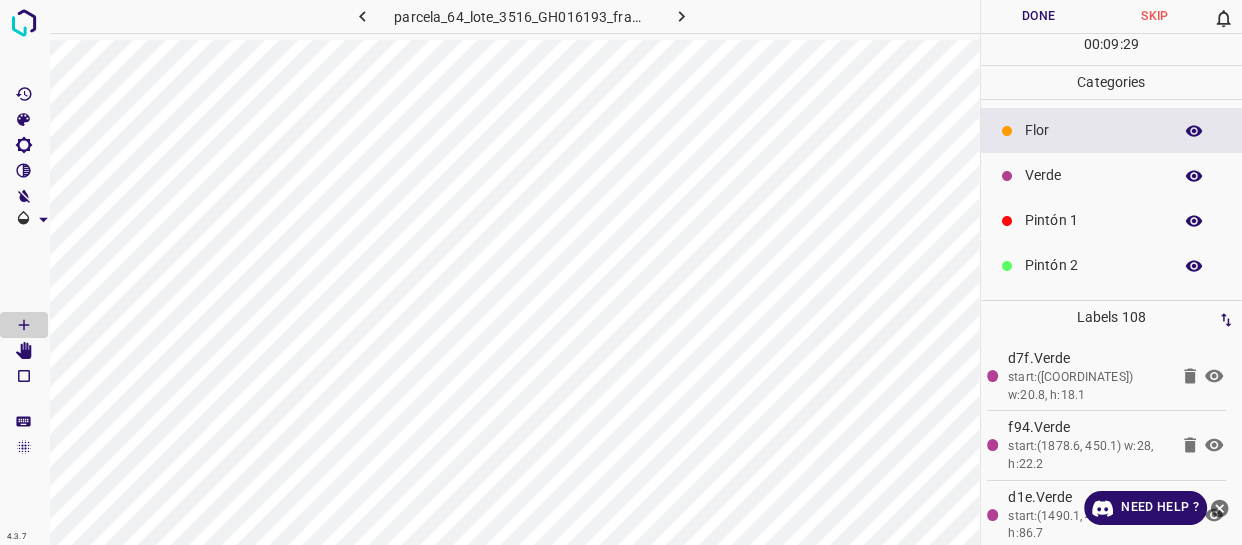 click on "Verde" at bounding box center [1093, 175] 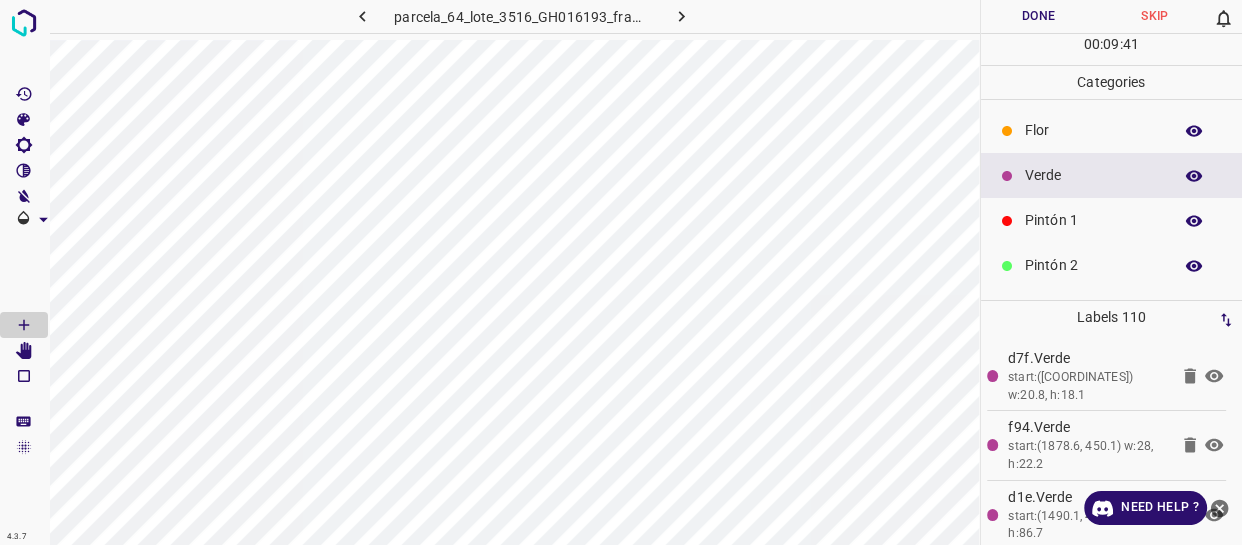 click on "Flor" at bounding box center [1093, 130] 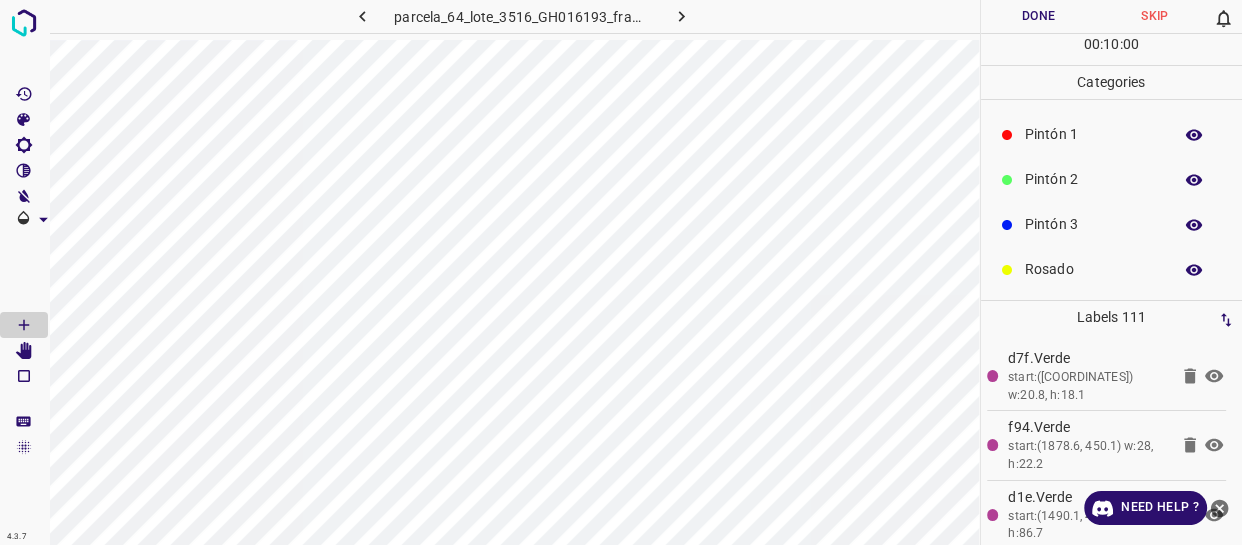 scroll, scrollTop: 175, scrollLeft: 0, axis: vertical 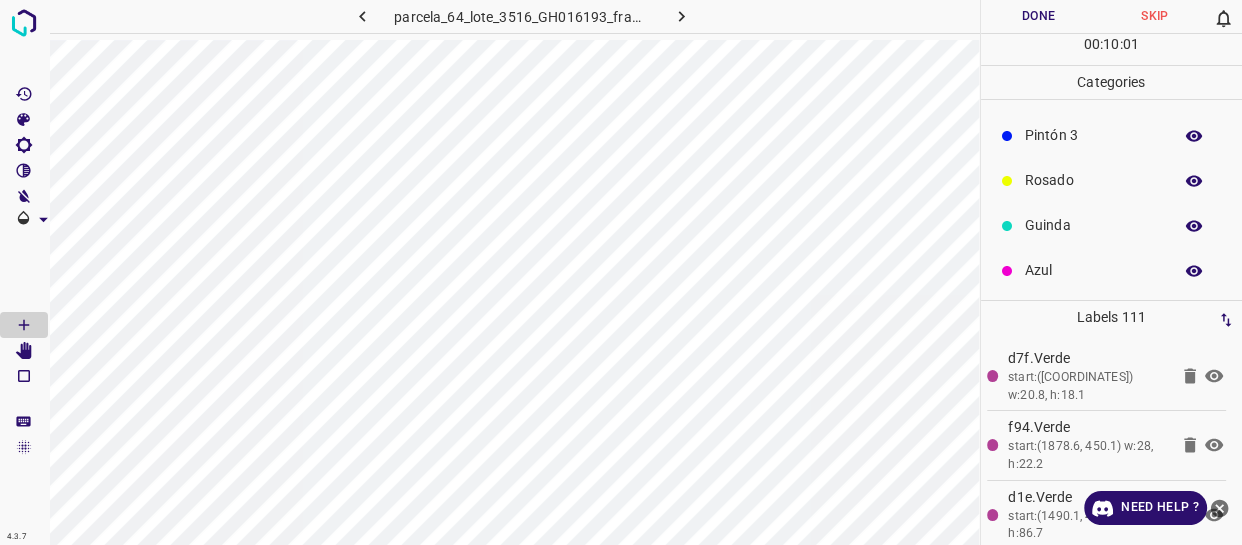 click on "Azul" at bounding box center [1093, 270] 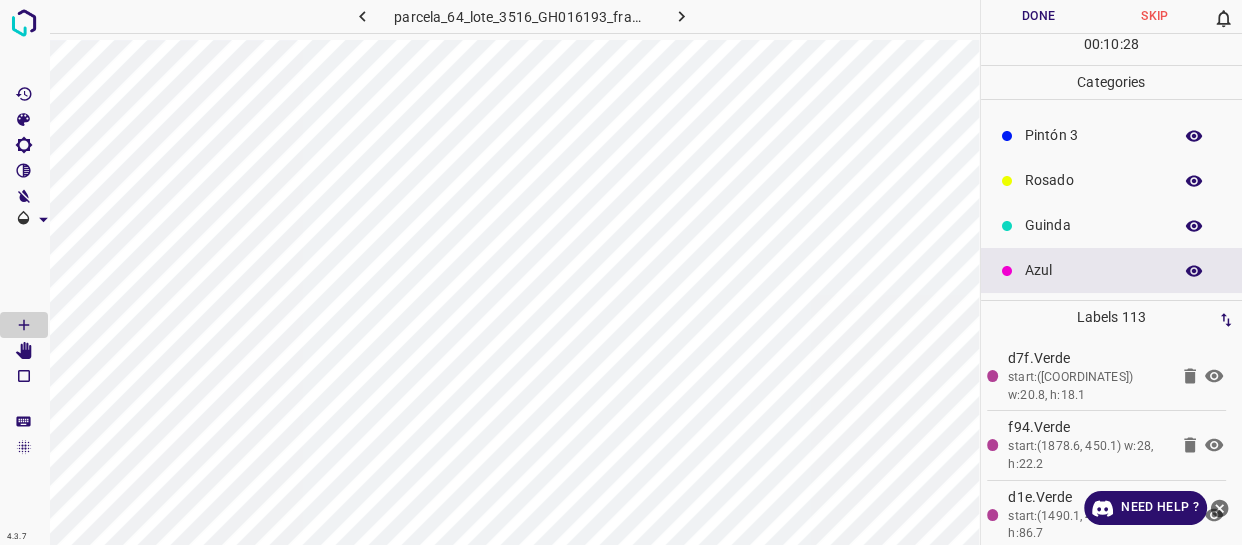 click on "Done" at bounding box center (1039, 16) 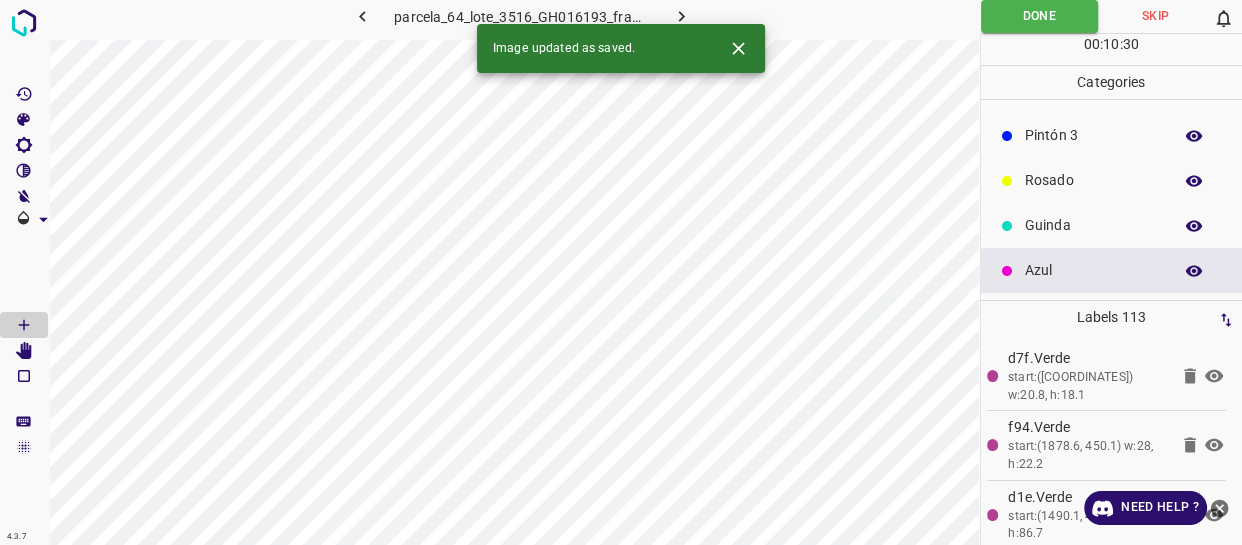 click 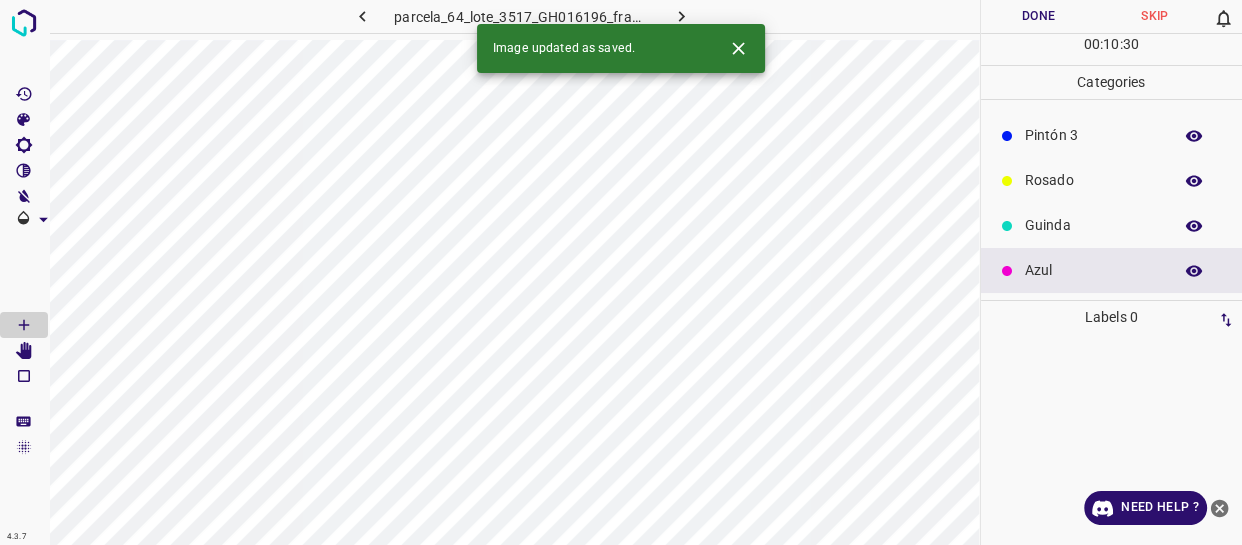 click 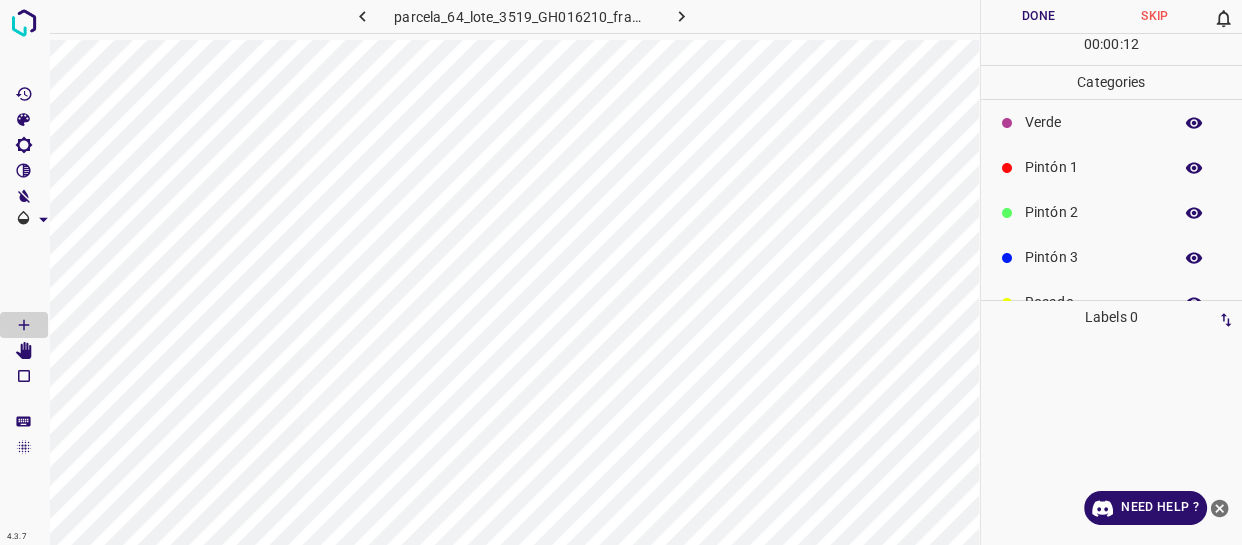 scroll, scrollTop: 0, scrollLeft: 0, axis: both 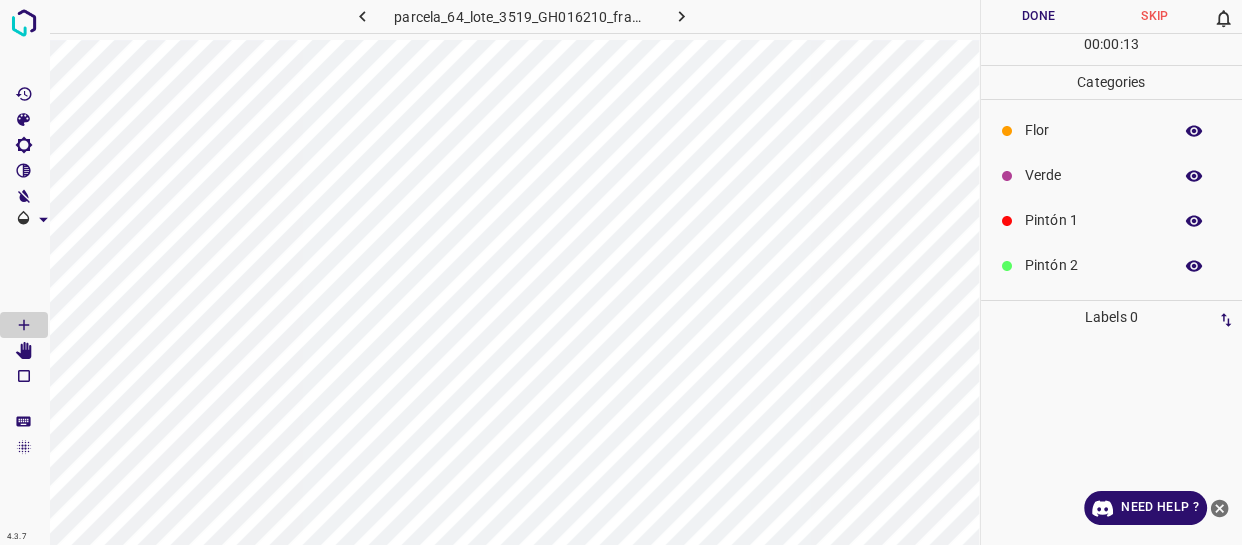 drag, startPoint x: 1075, startPoint y: 131, endPoint x: 1035, endPoint y: 145, distance: 42.379242 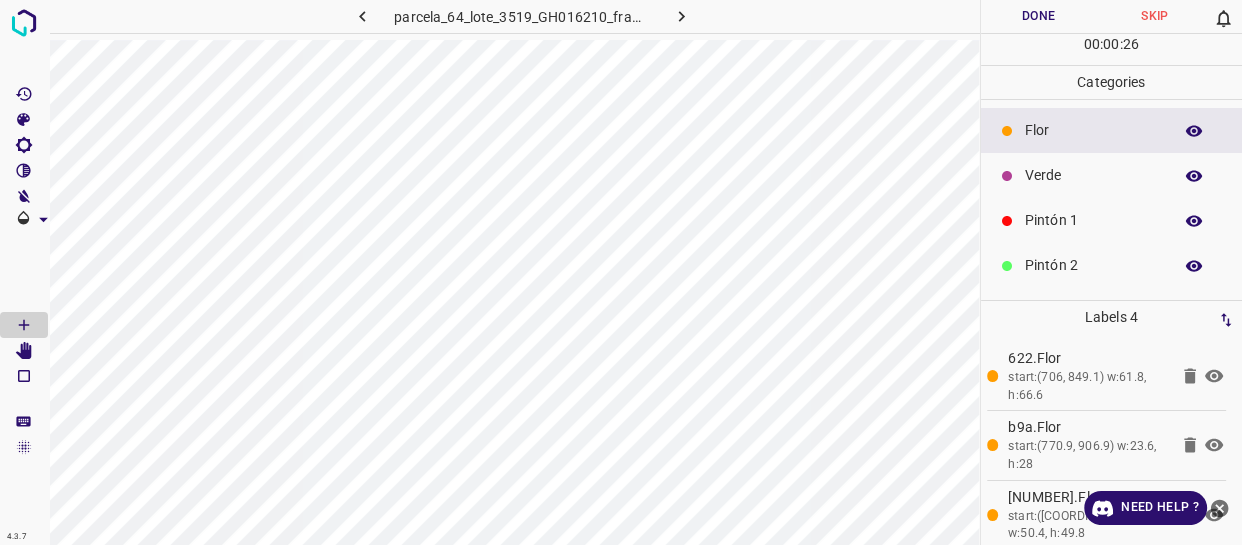 click on "Verde" at bounding box center (1093, 175) 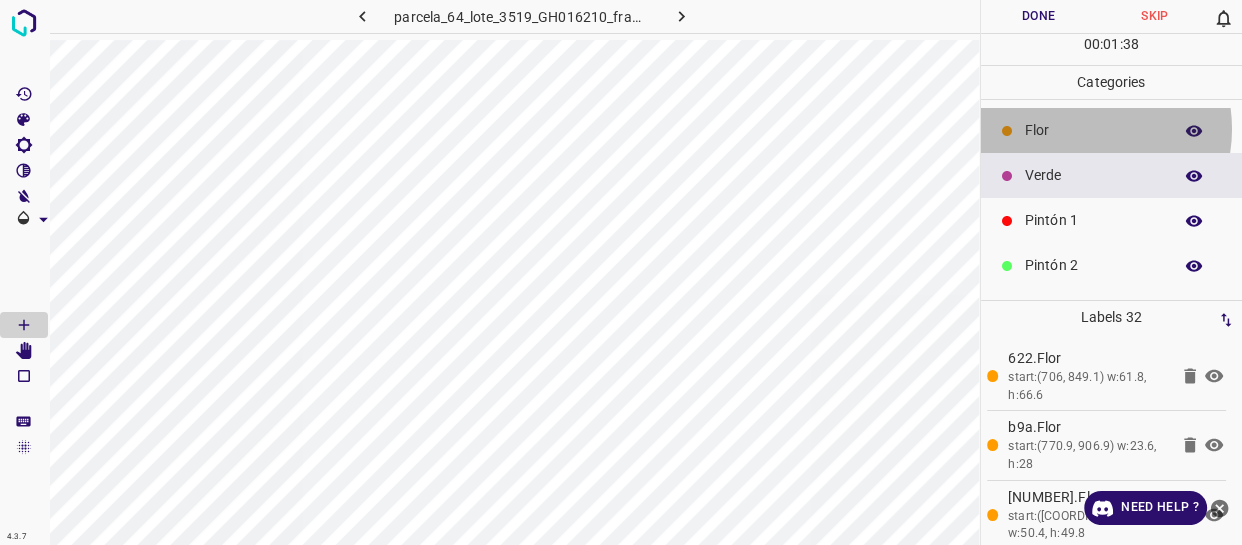 drag, startPoint x: 1076, startPoint y: 129, endPoint x: 1019, endPoint y: 158, distance: 63.953106 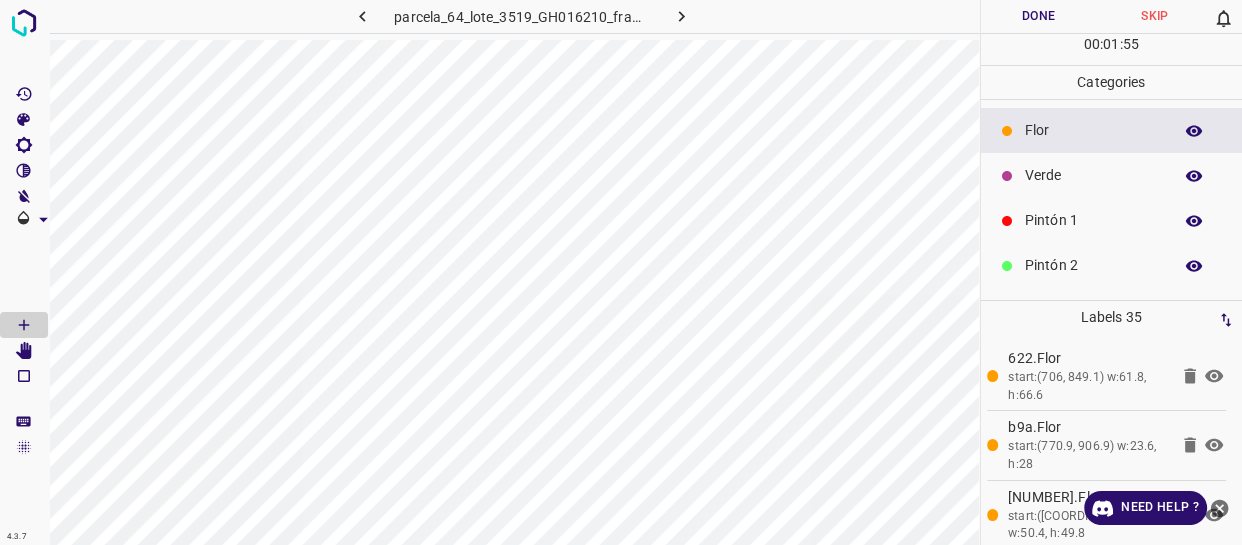 drag, startPoint x: 1058, startPoint y: 178, endPoint x: 1023, endPoint y: 179, distance: 35.014282 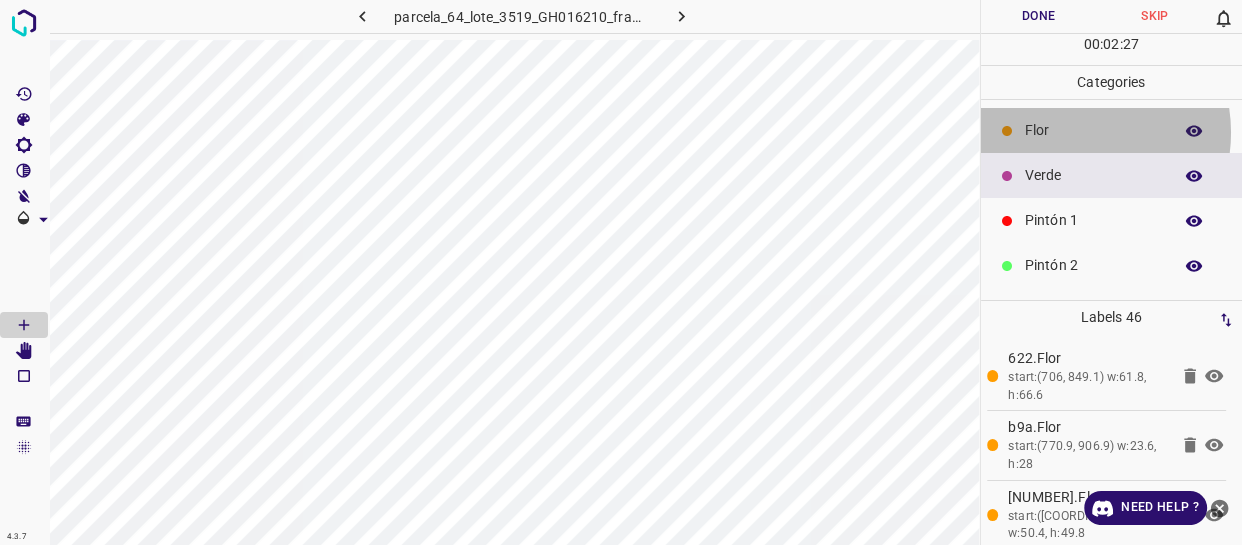 drag, startPoint x: 1067, startPoint y: 132, endPoint x: 988, endPoint y: 153, distance: 81.7435 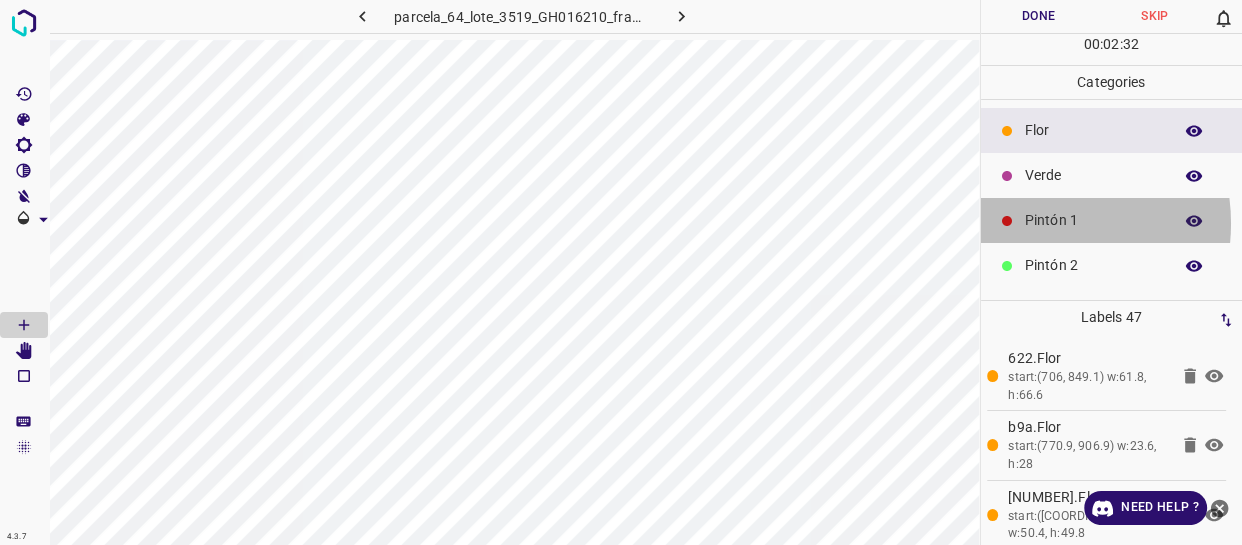 click on "Pintón 1" at bounding box center [1112, 220] 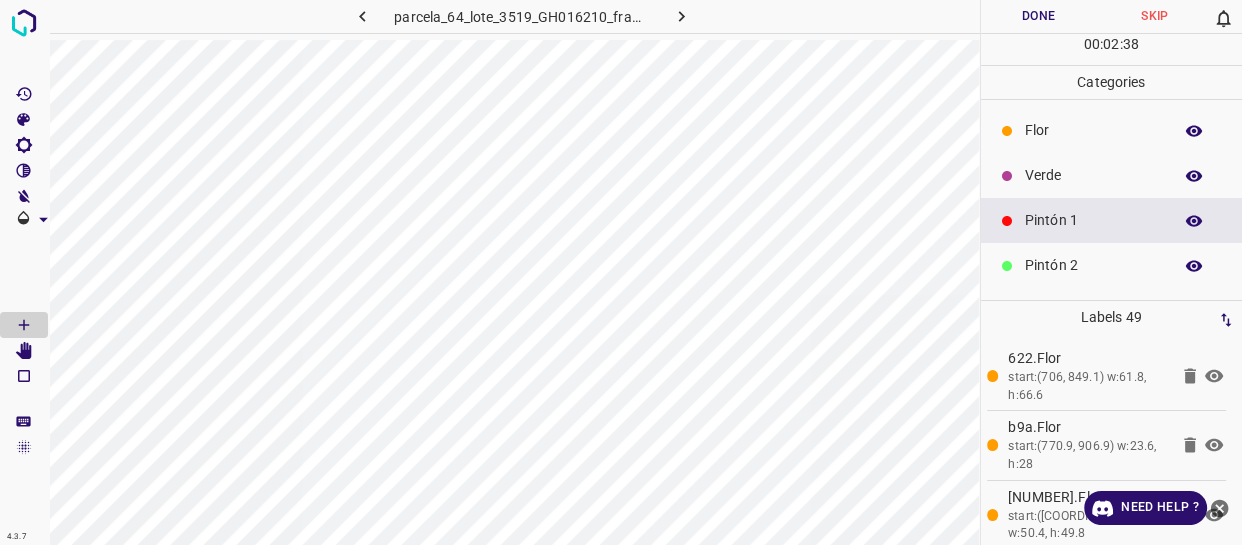 click on "Verde" at bounding box center [1093, 175] 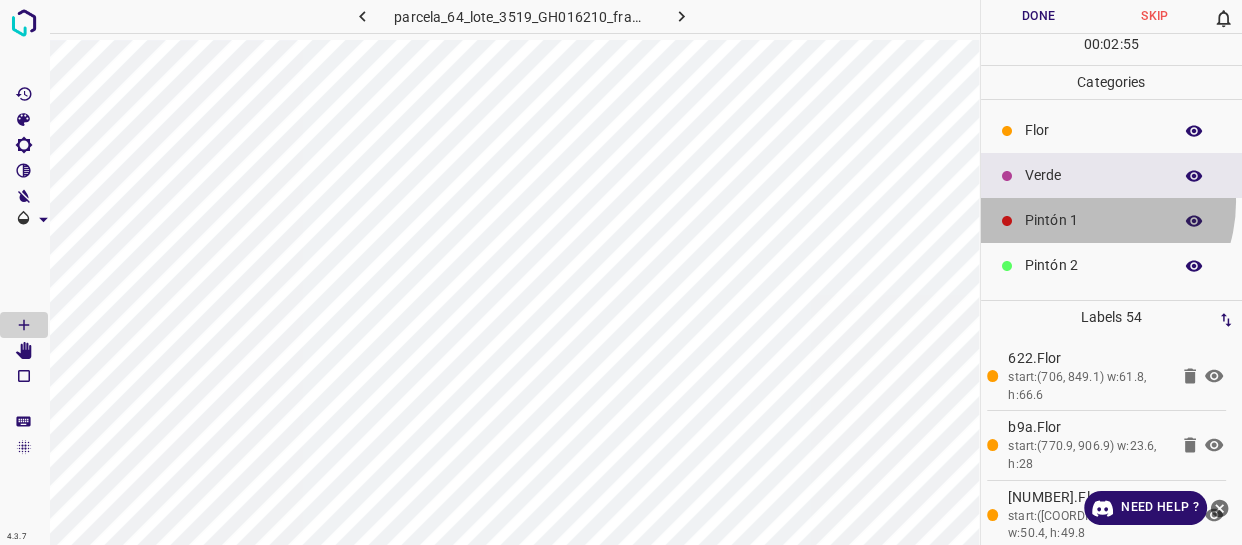 drag, startPoint x: 1080, startPoint y: 201, endPoint x: 985, endPoint y: 218, distance: 96.50906 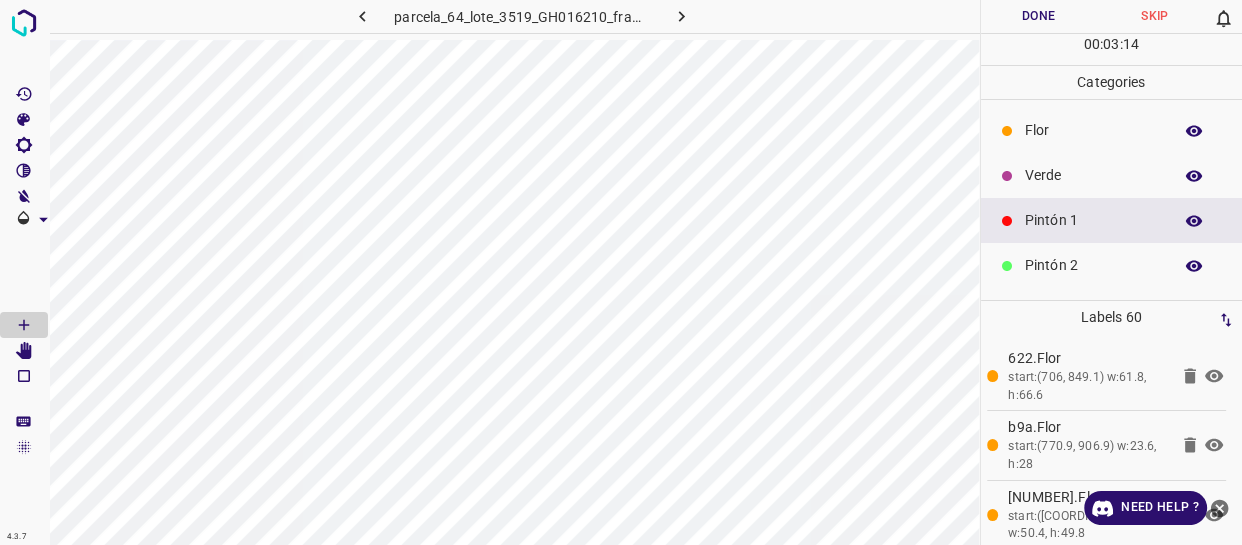 drag, startPoint x: 1045, startPoint y: 112, endPoint x: 1012, endPoint y: 125, distance: 35.468296 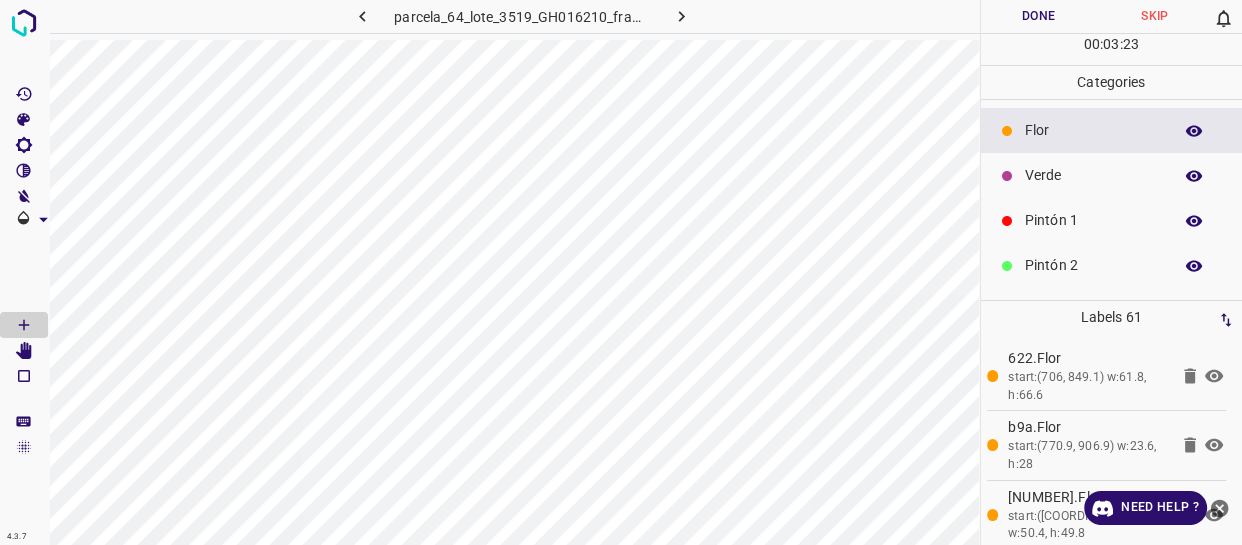 drag, startPoint x: 1107, startPoint y: 188, endPoint x: 1059, endPoint y: 197, distance: 48.83646 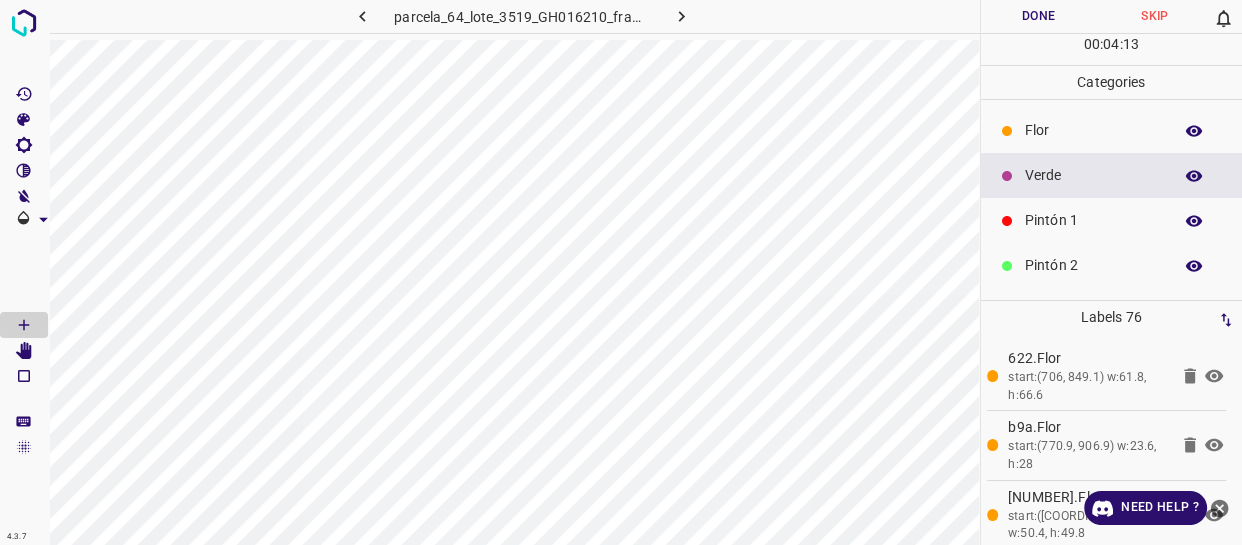 click on "Pintón 1" at bounding box center [1112, 220] 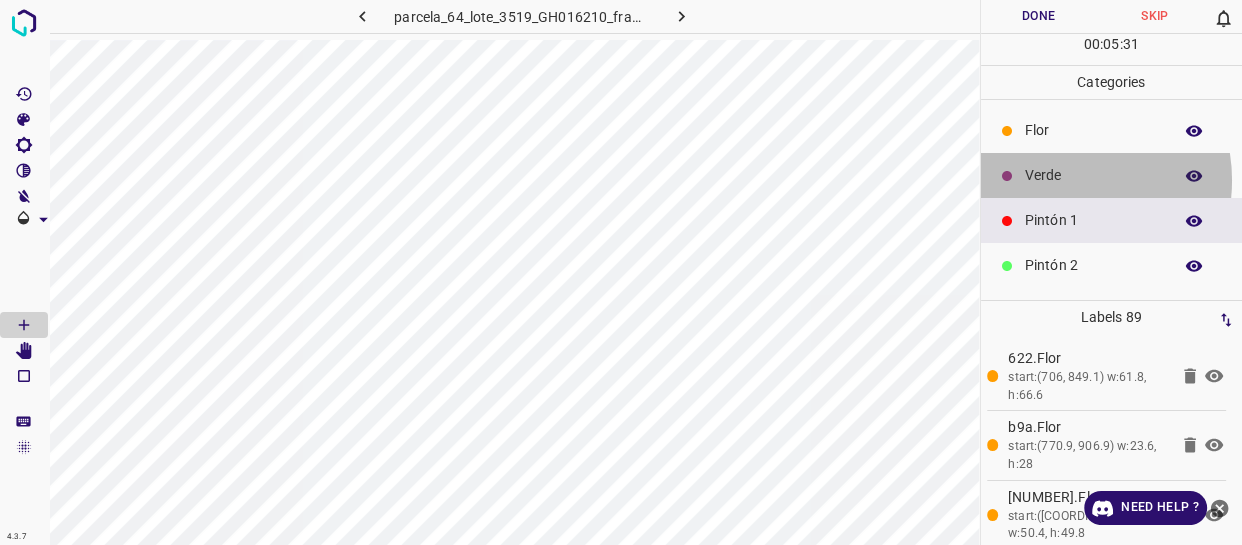 click on "Verde" at bounding box center [1093, 175] 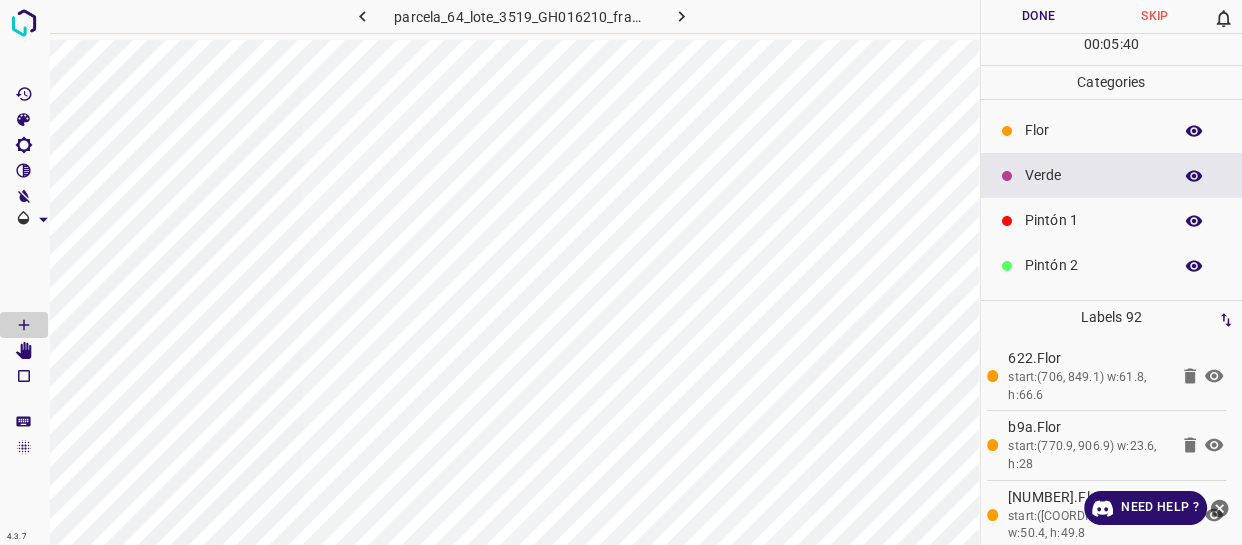 drag, startPoint x: 1046, startPoint y: 235, endPoint x: 995, endPoint y: 232, distance: 51.088158 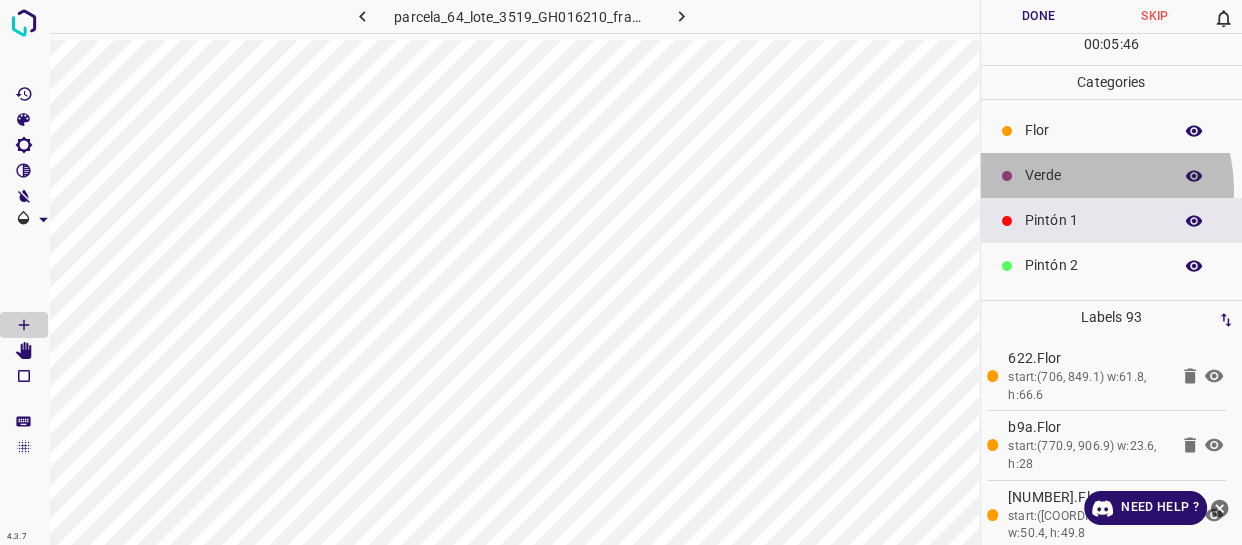 click on "Verde" at bounding box center [1112, 175] 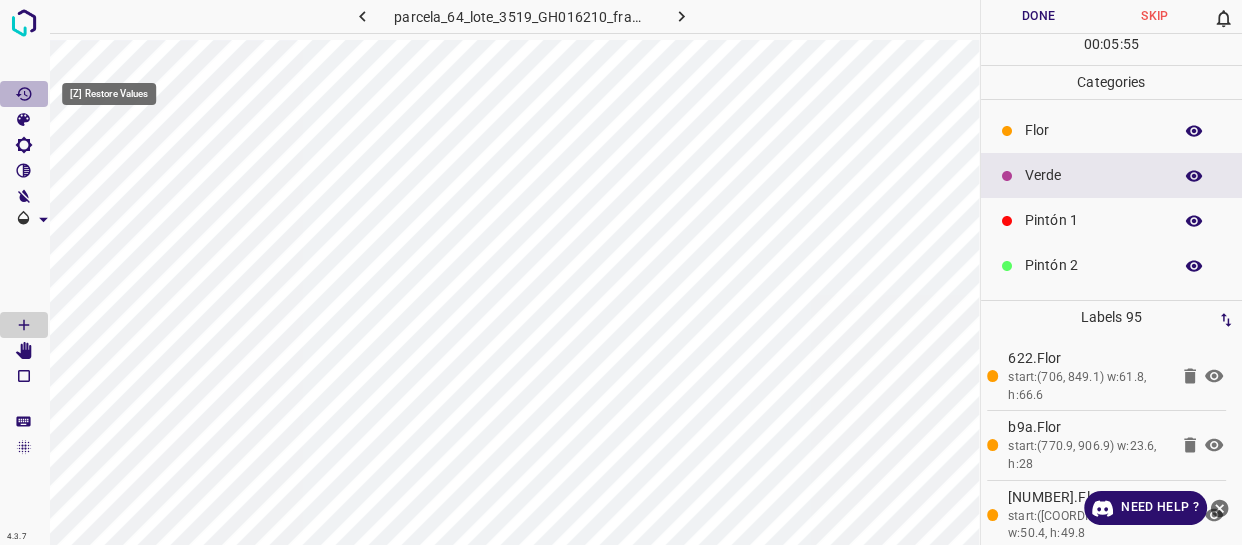click 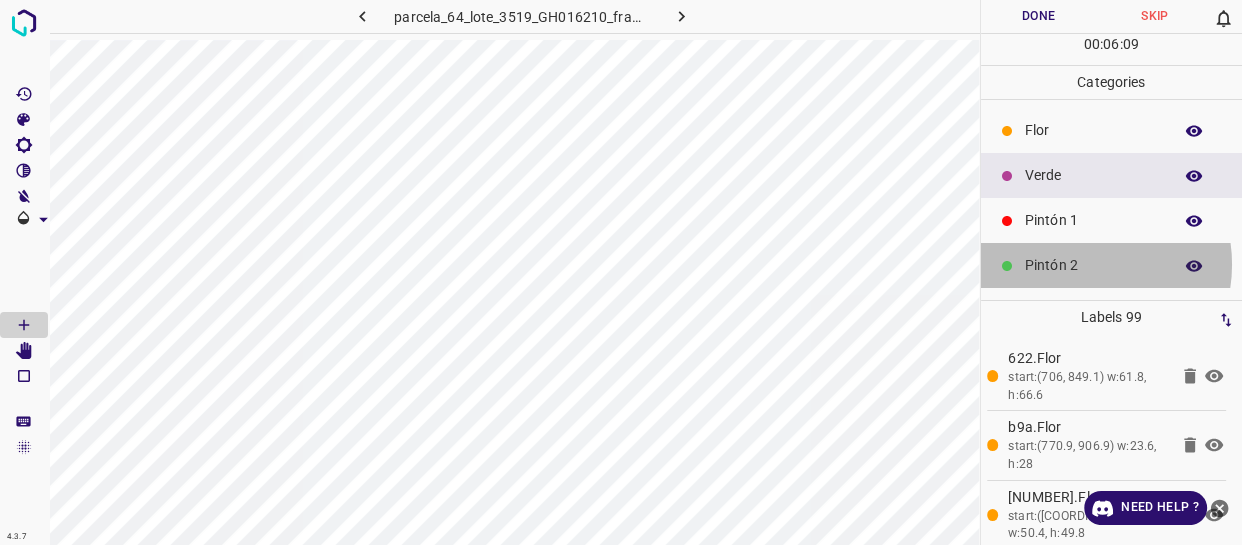 click on "Pintón 2" at bounding box center (1093, 265) 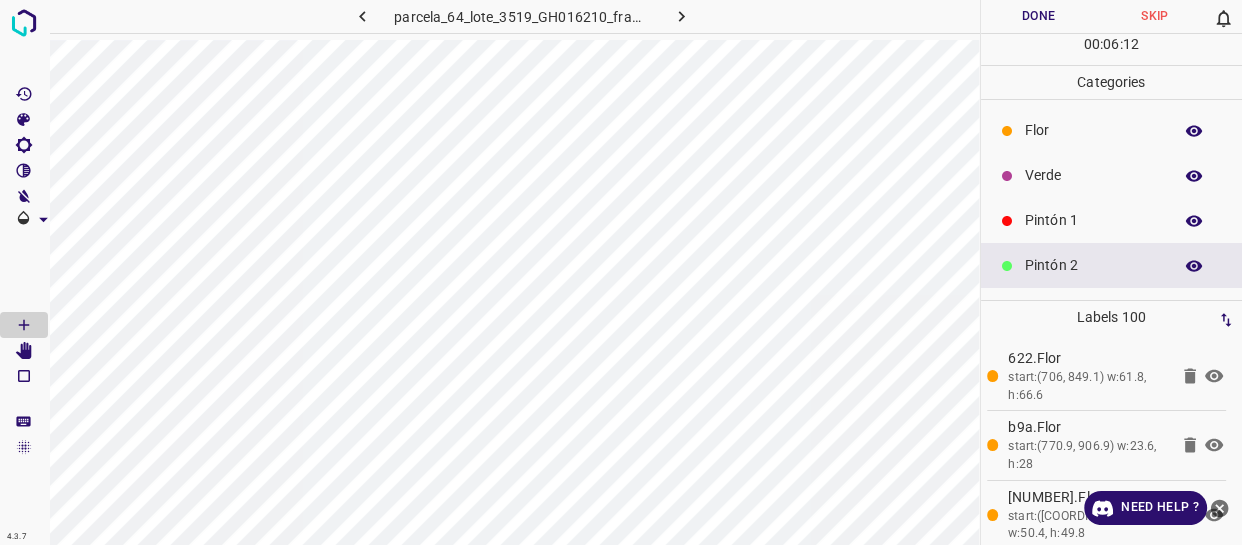 click on "Pintón 1" at bounding box center [1093, 220] 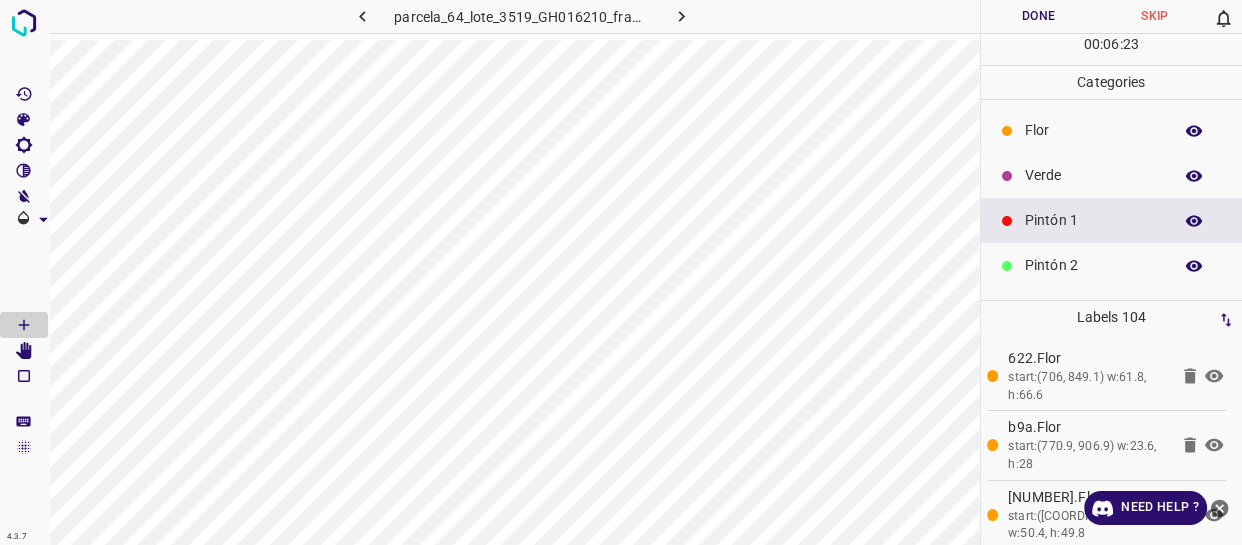 click 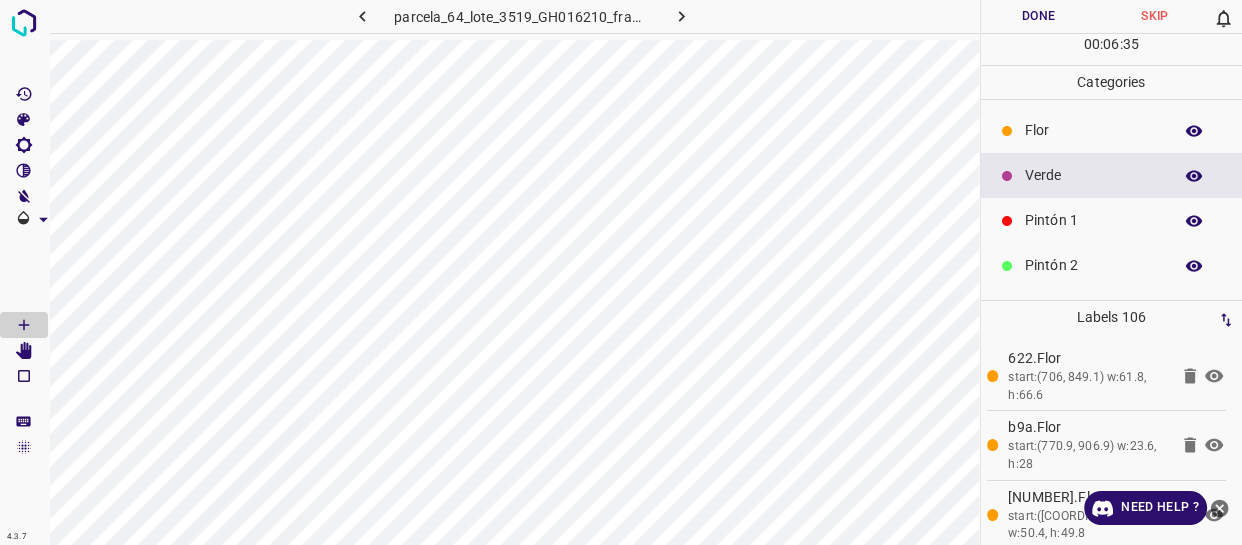 drag, startPoint x: 1078, startPoint y: 229, endPoint x: 1067, endPoint y: 228, distance: 11.045361 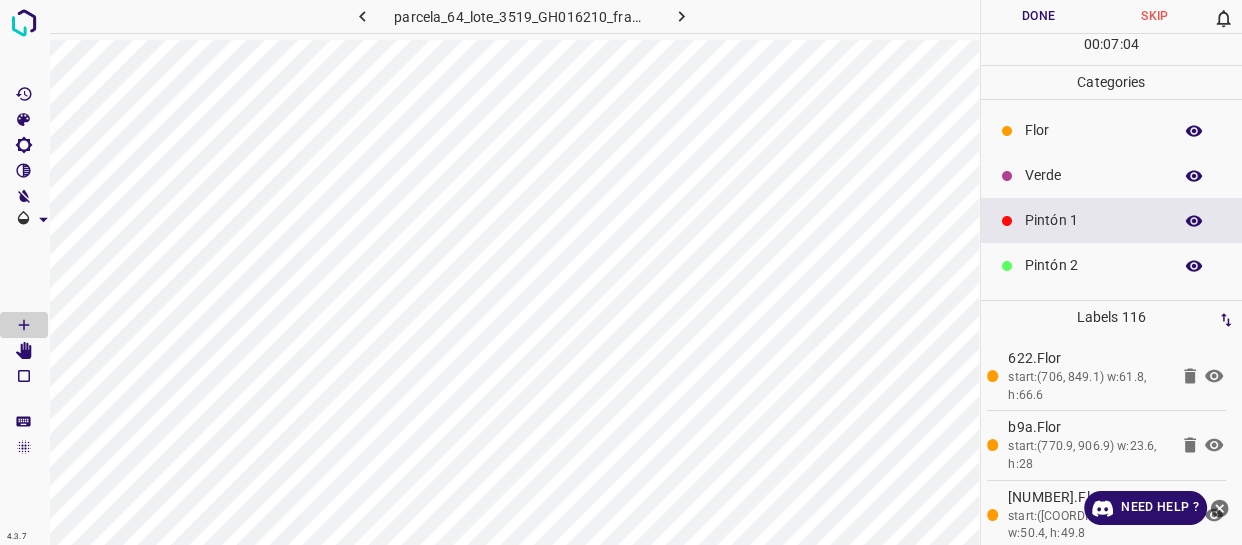 click on "Pintón 2" at bounding box center (1093, 265) 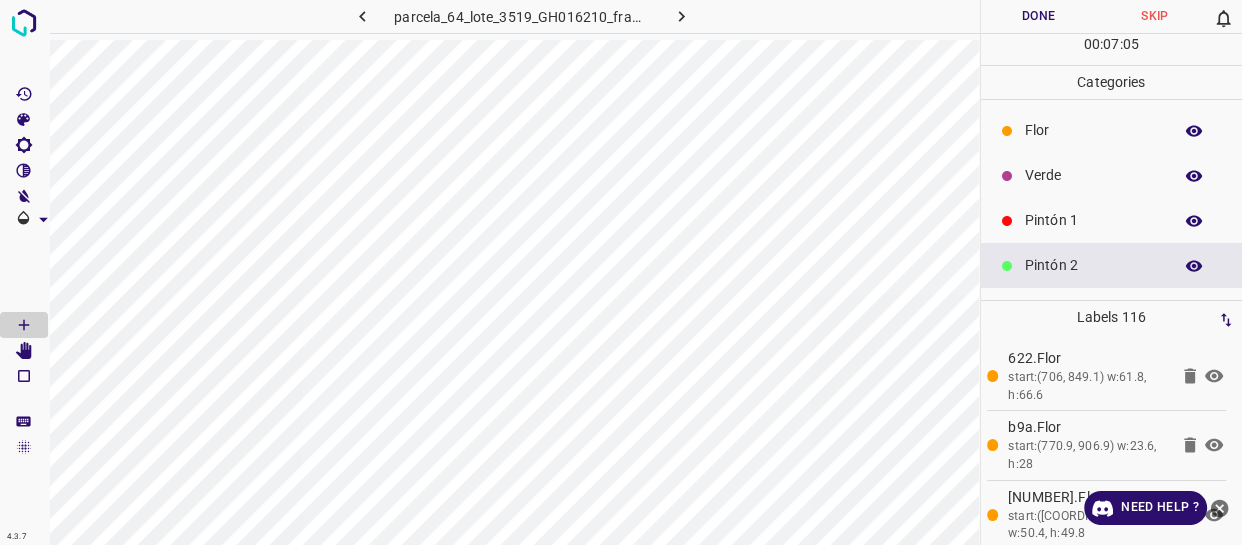 scroll, scrollTop: 90, scrollLeft: 0, axis: vertical 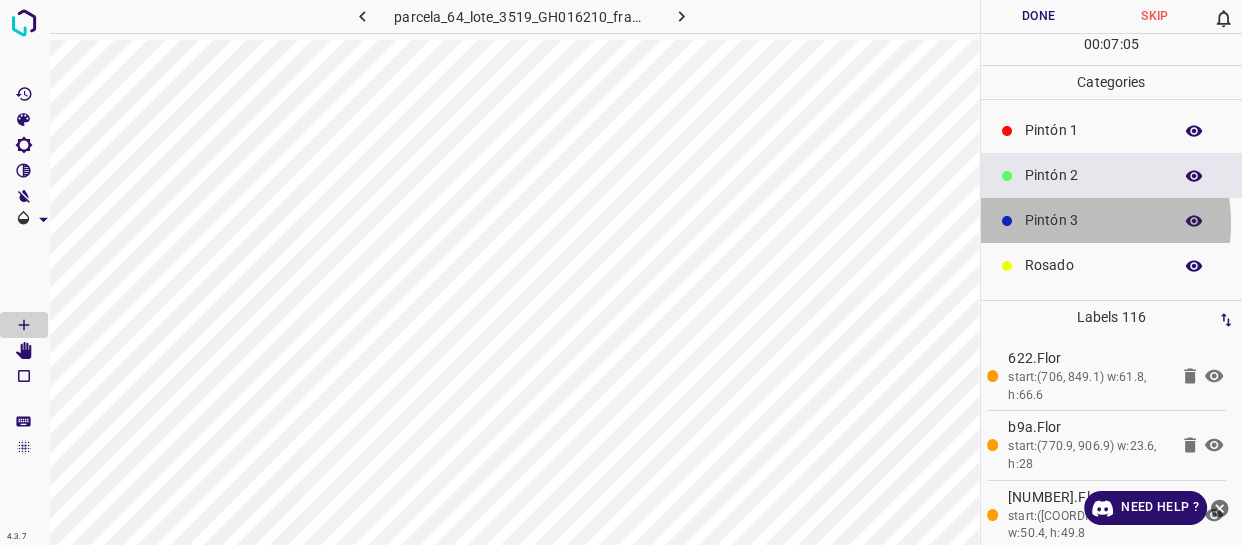 click on "Pintón 3" at bounding box center (1093, 220) 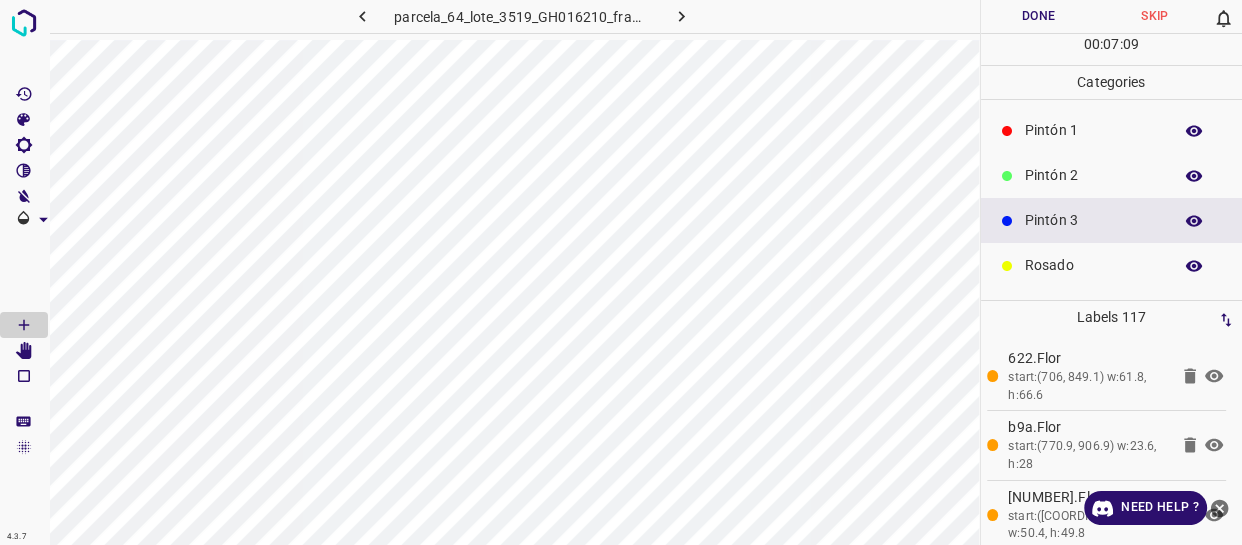 drag, startPoint x: 1047, startPoint y: 116, endPoint x: 1000, endPoint y: 119, distance: 47.095646 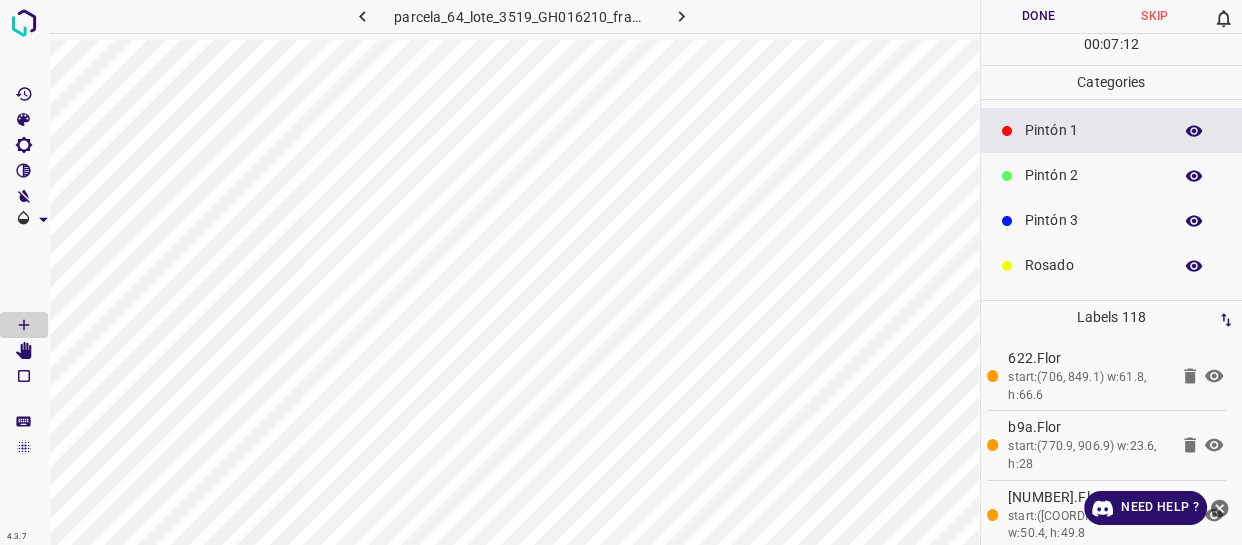 scroll, scrollTop: 0, scrollLeft: 0, axis: both 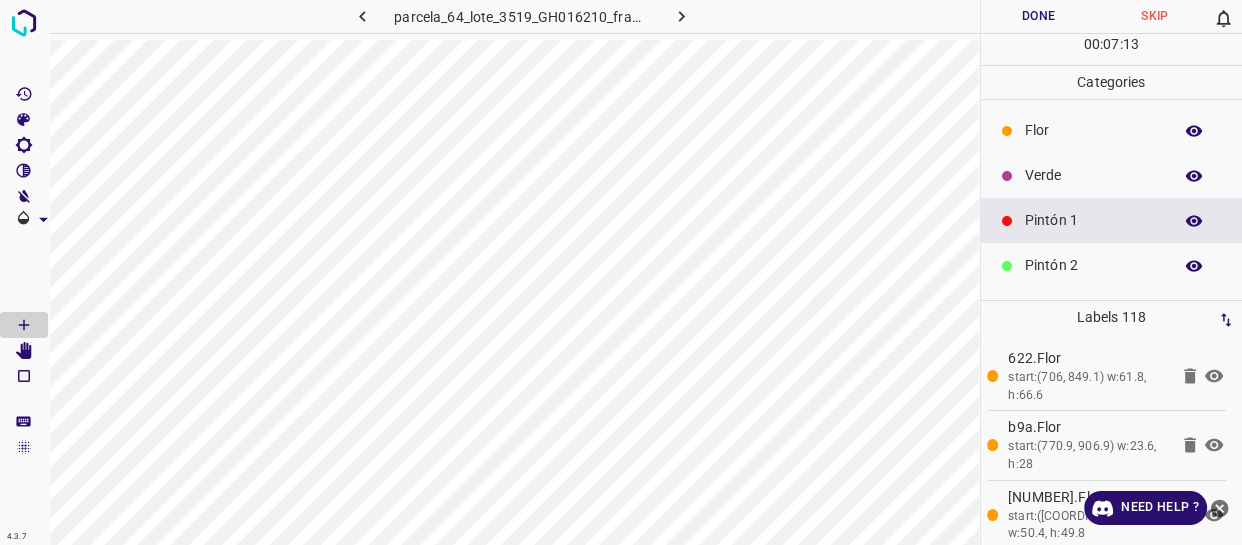 drag, startPoint x: 1068, startPoint y: 173, endPoint x: 1054, endPoint y: 175, distance: 14.142136 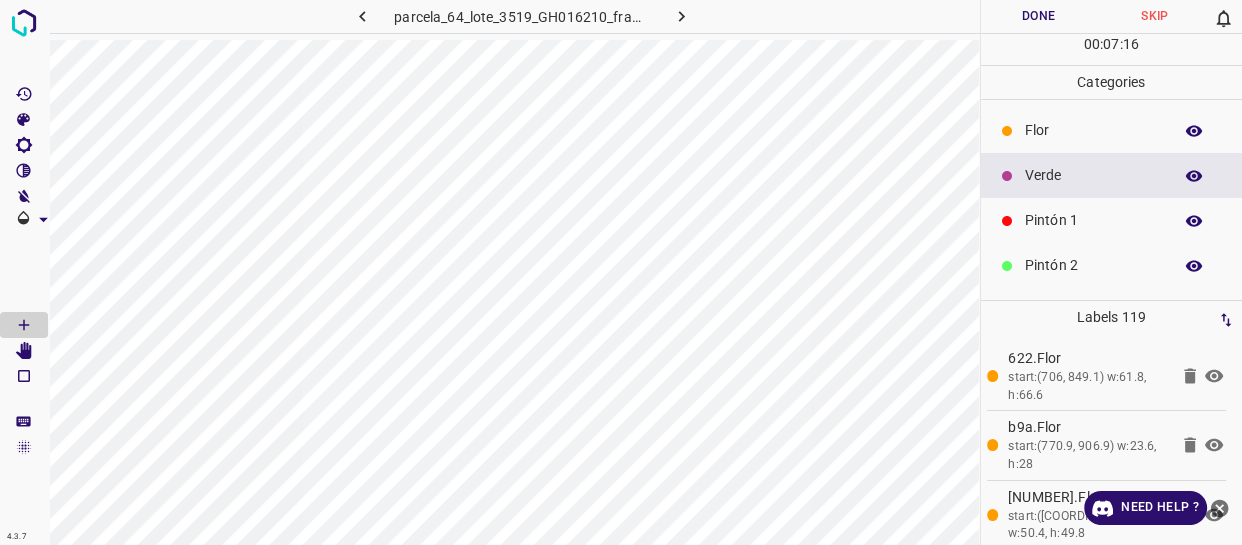 click on "Verde" at bounding box center (1112, 175) 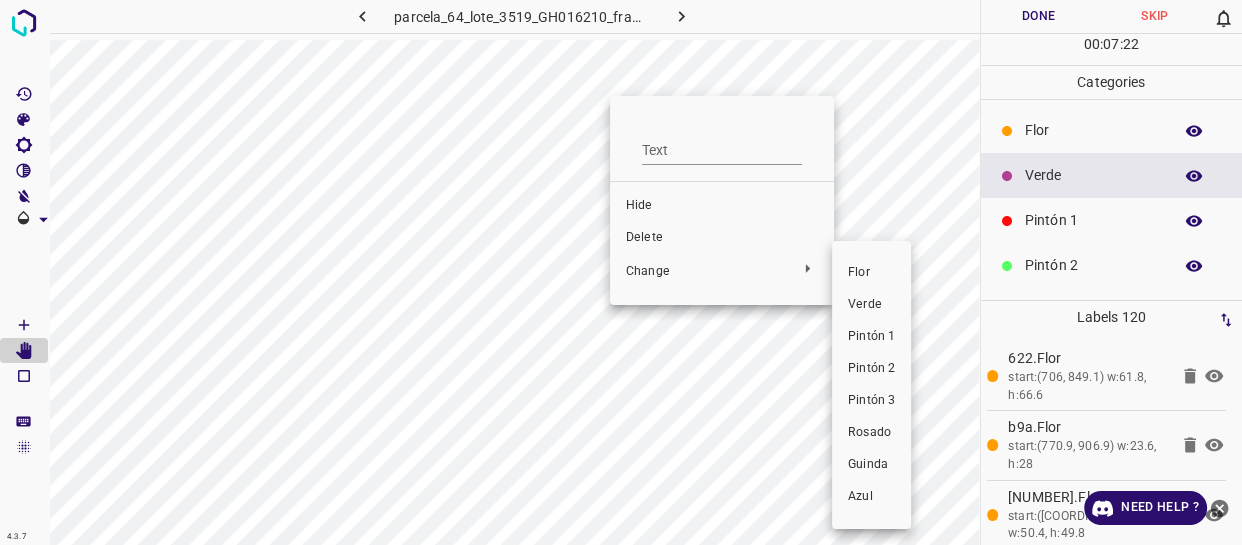 click on "Pintón 1" at bounding box center (871, 337) 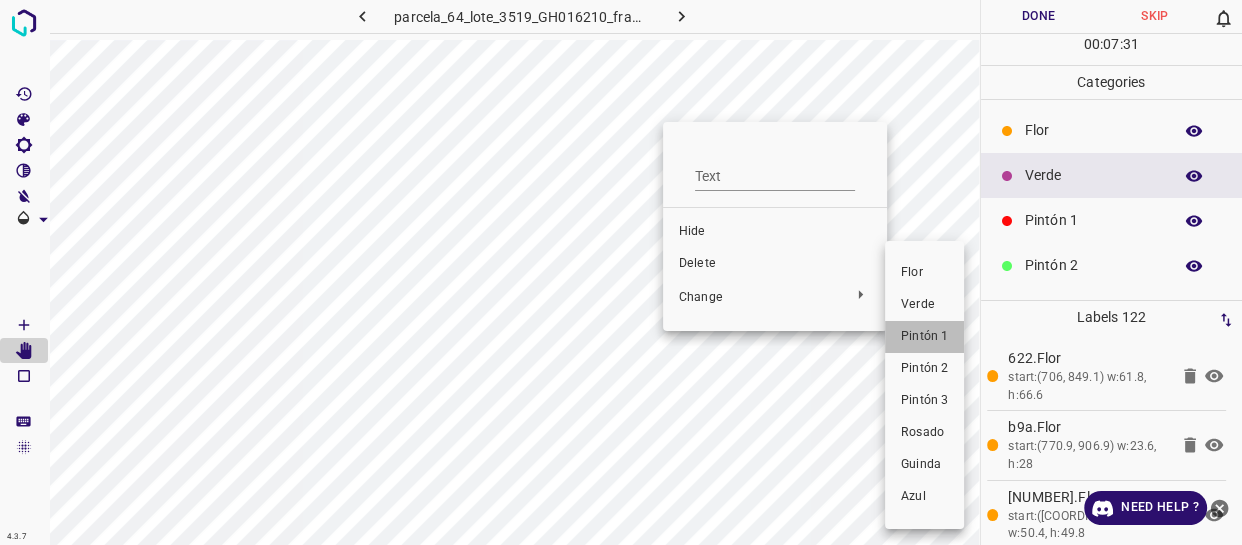 click on "Pintón 1" at bounding box center (924, 337) 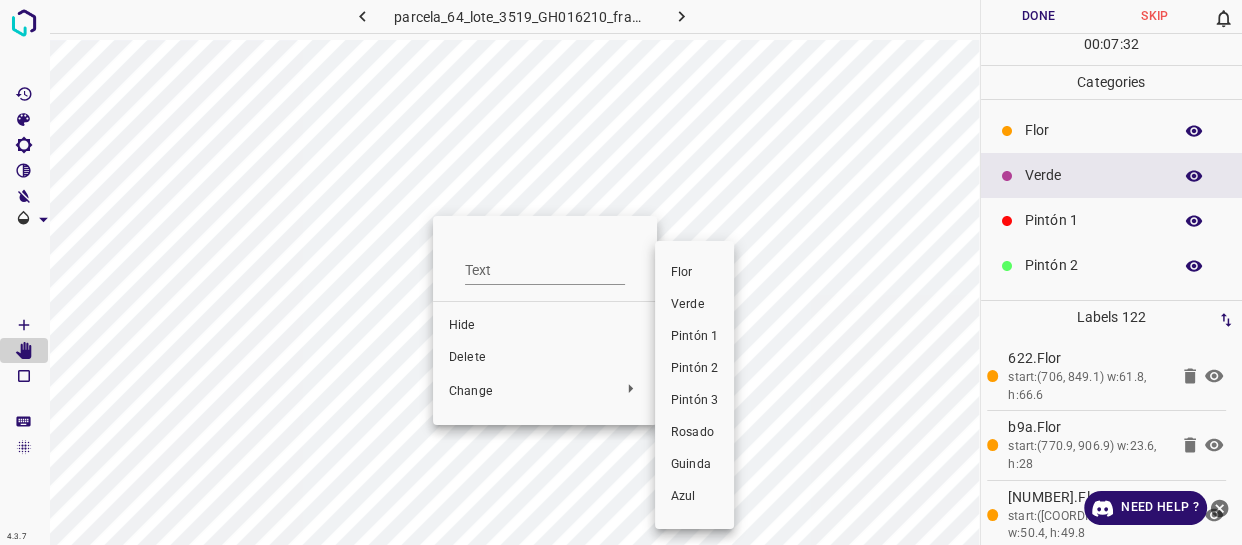 click on "Pintón 1" at bounding box center [694, 337] 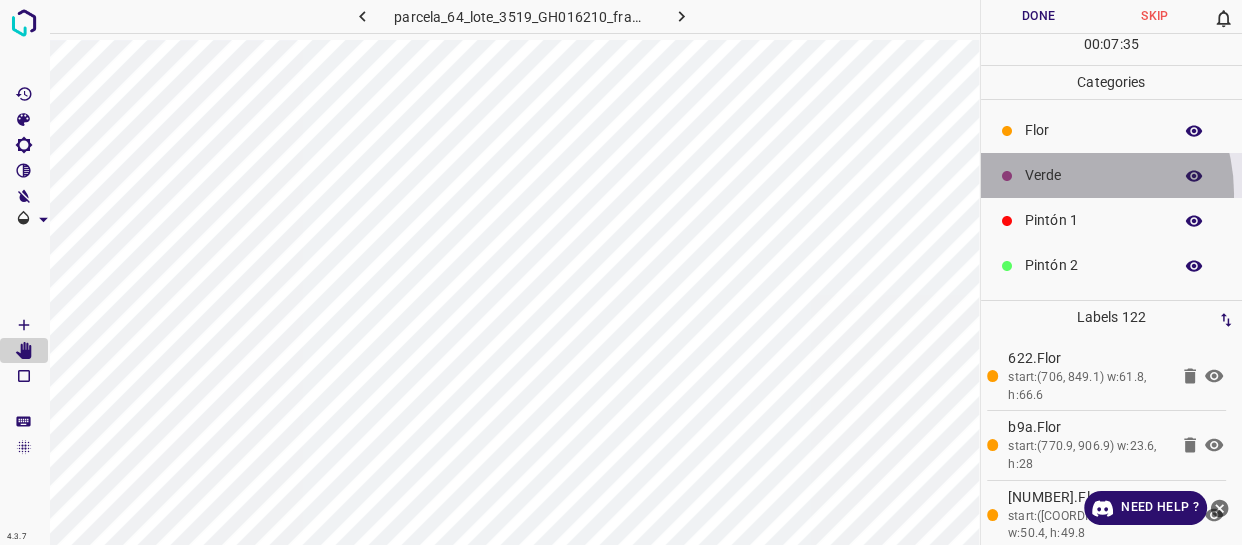 click on "Verde" at bounding box center [1112, 175] 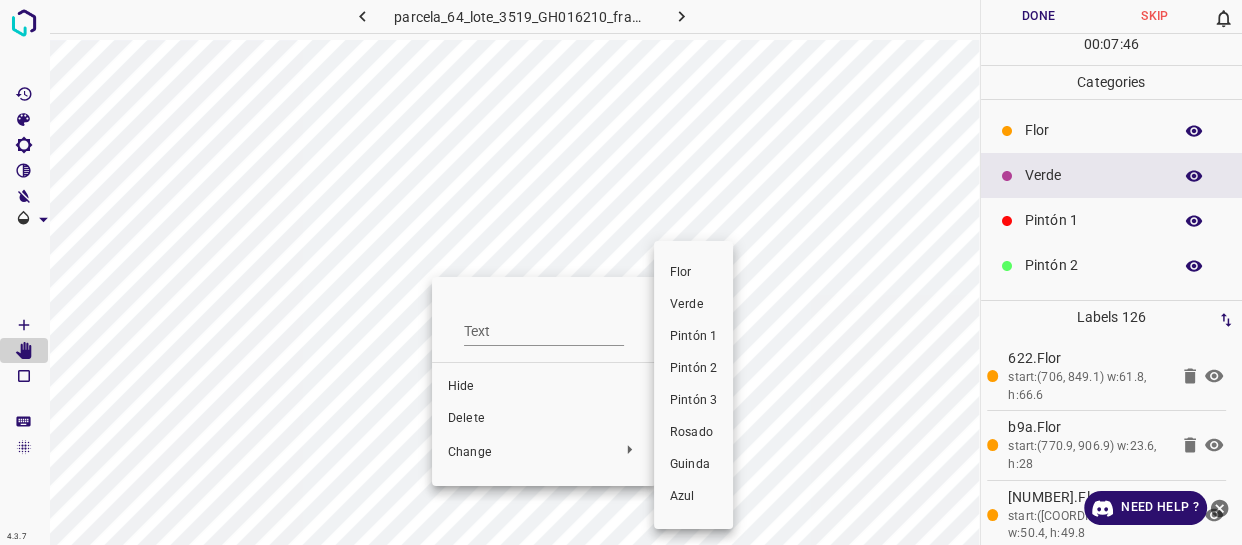click on "Pintón 1" at bounding box center (693, 337) 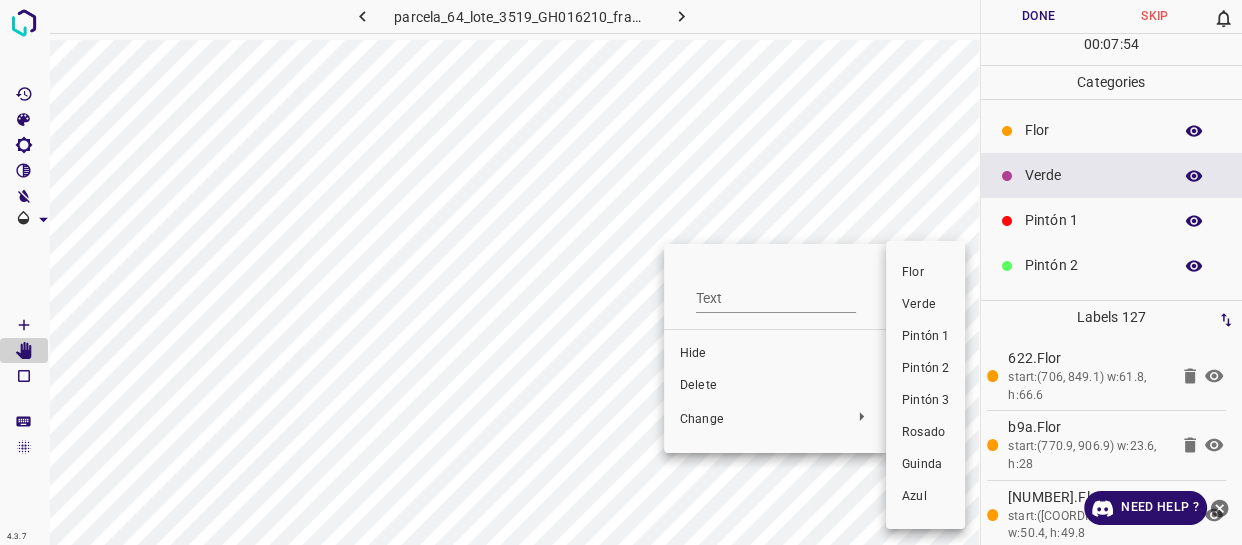 click on "Pintón 2" at bounding box center [925, 369] 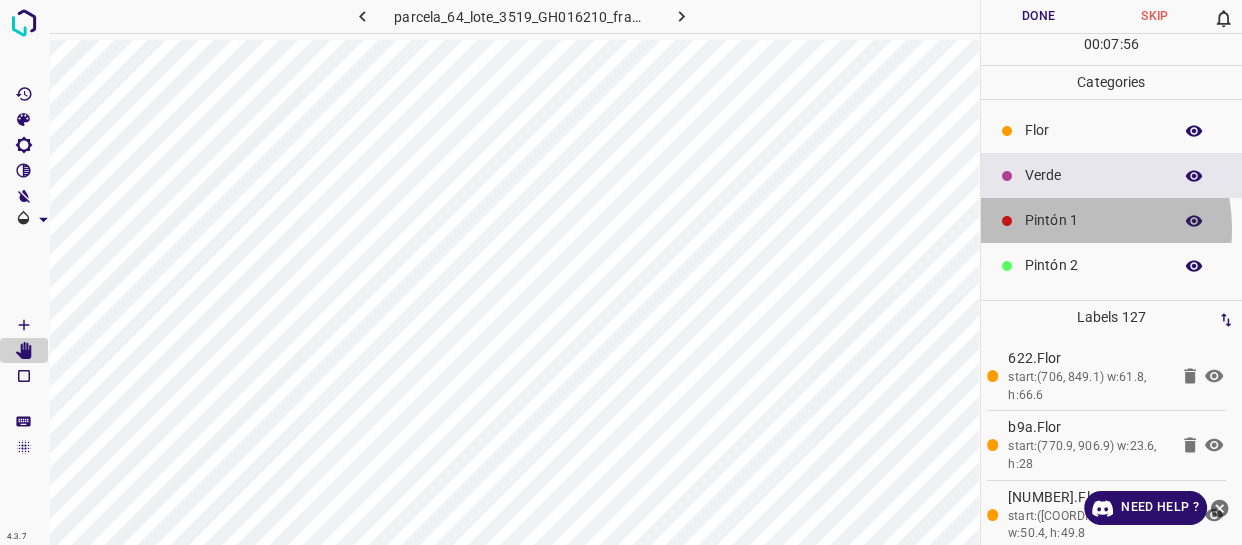 click on "Pintón 1" at bounding box center (1093, 220) 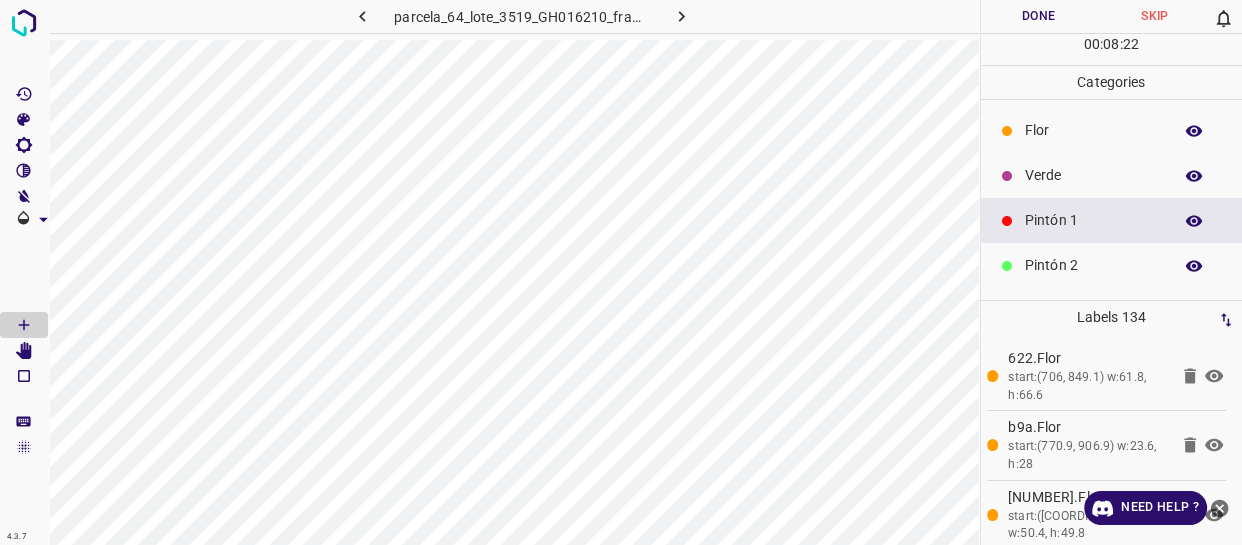 click on "Verde" at bounding box center (1093, 175) 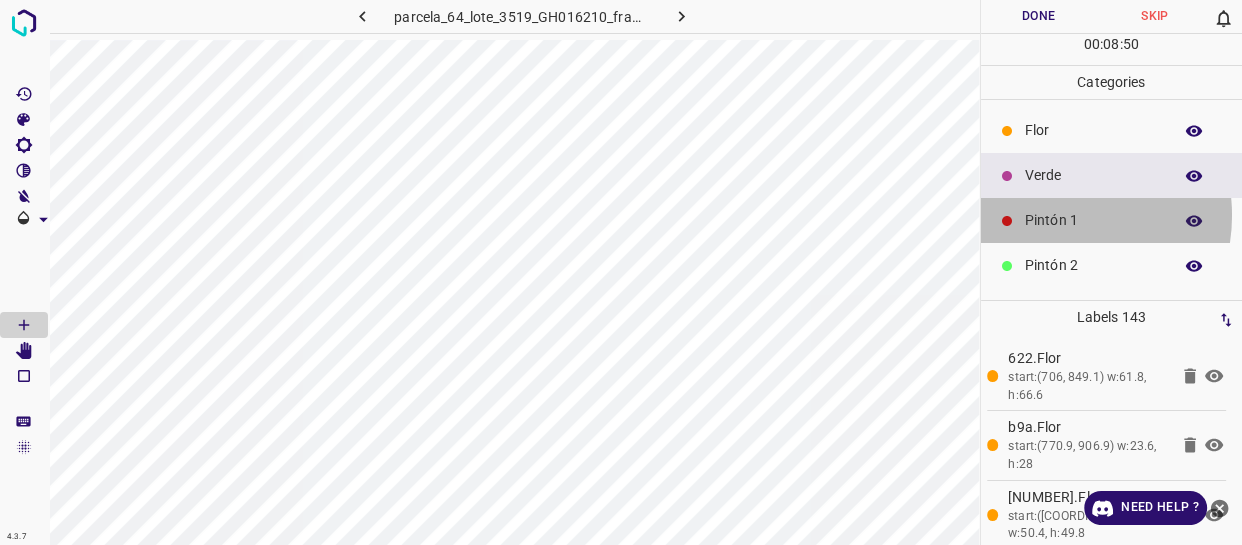 click on "Pintón 1" at bounding box center [1093, 220] 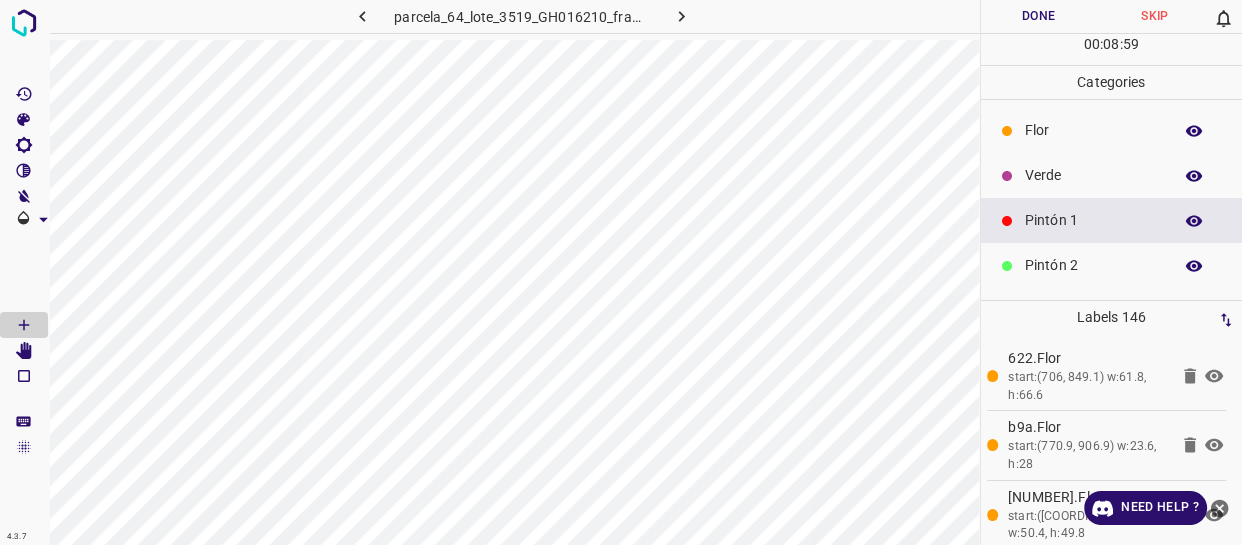 click on "Verde" at bounding box center (1093, 175) 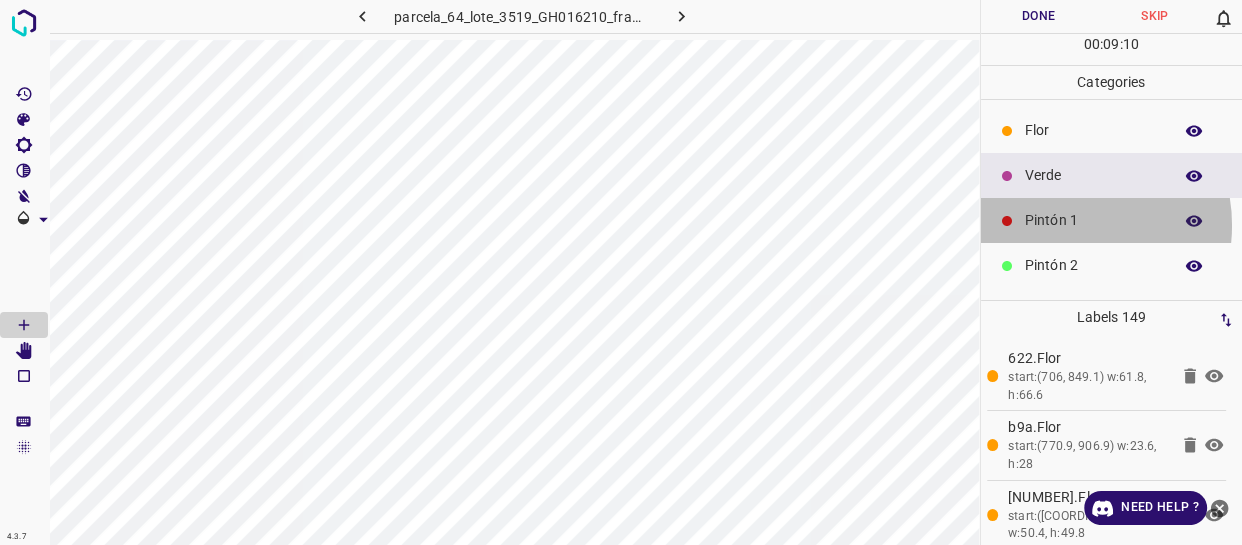 click on "Pintón 1" at bounding box center (1093, 220) 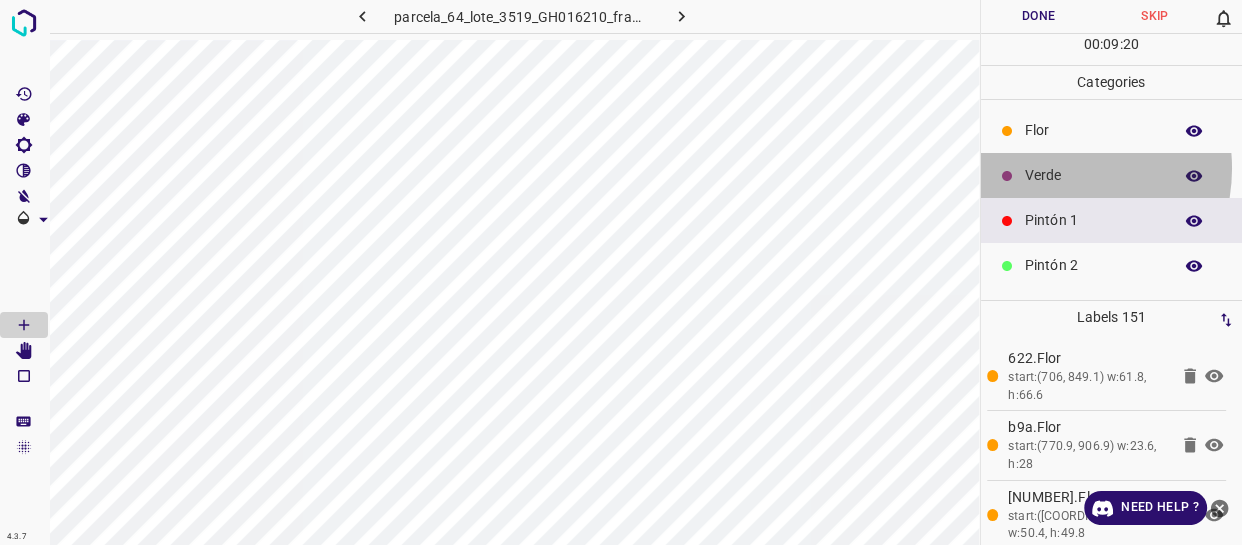 click on "Verde" at bounding box center (1093, 175) 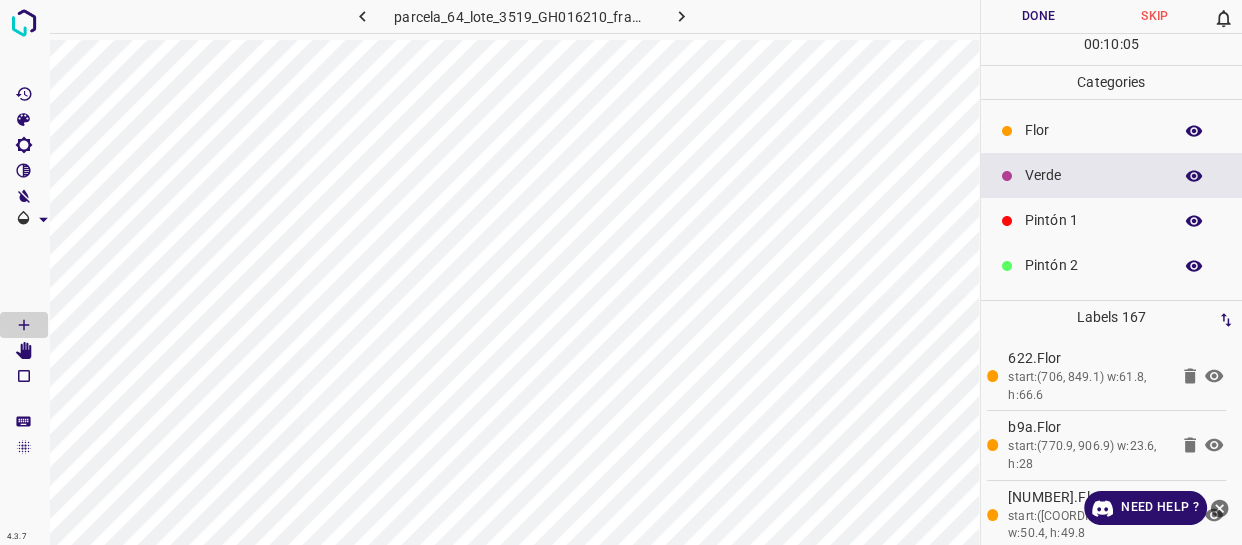 drag, startPoint x: 1084, startPoint y: 222, endPoint x: 1070, endPoint y: 220, distance: 14.142136 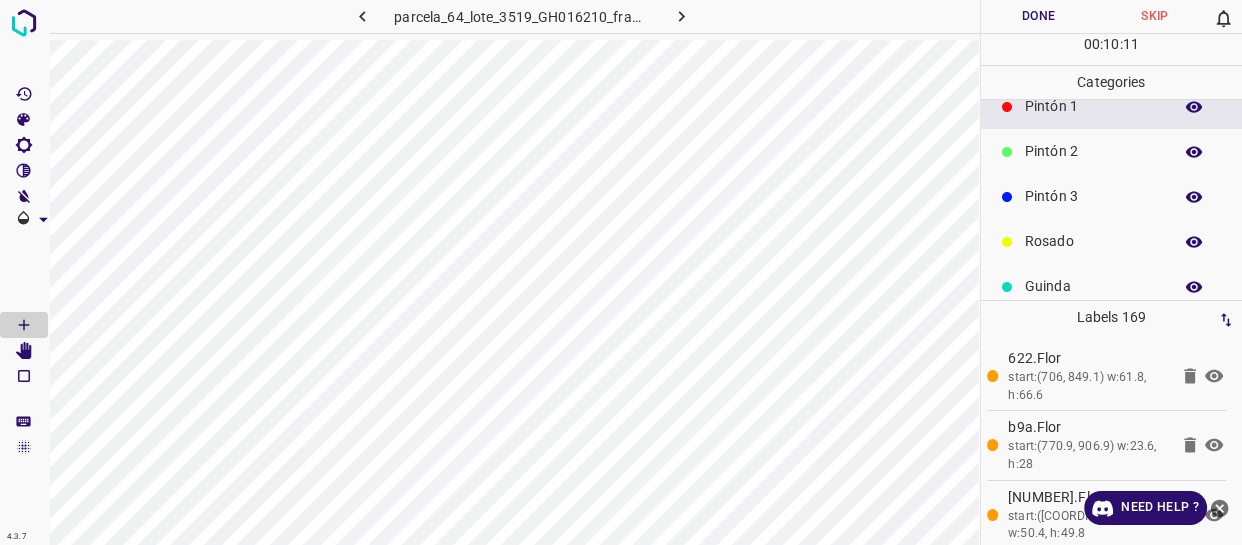 scroll, scrollTop: 175, scrollLeft: 0, axis: vertical 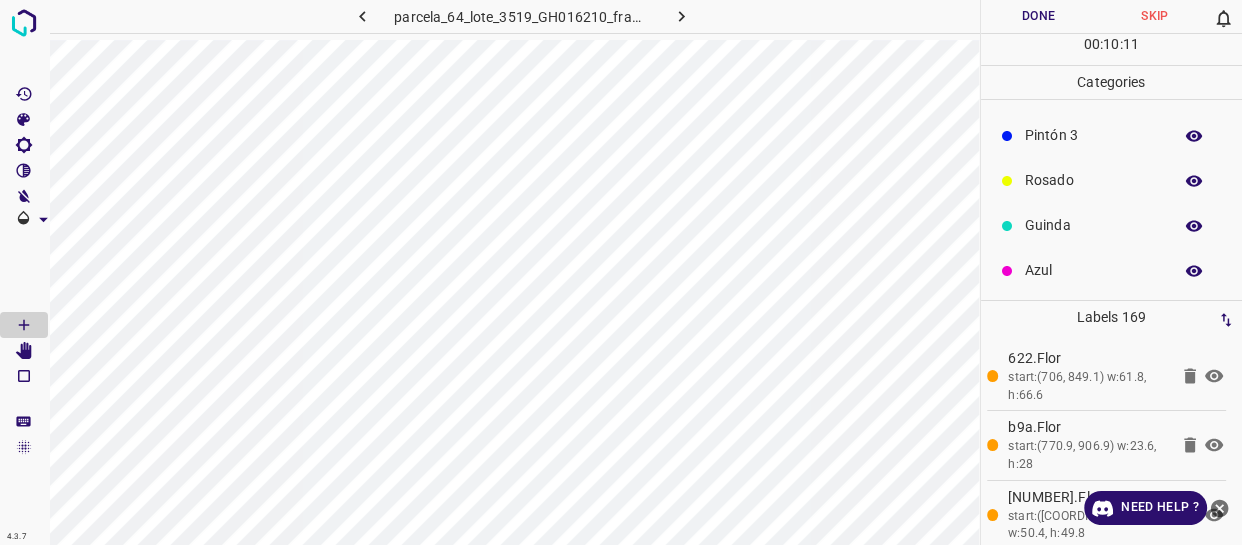 click on "Azul" at bounding box center [1093, 270] 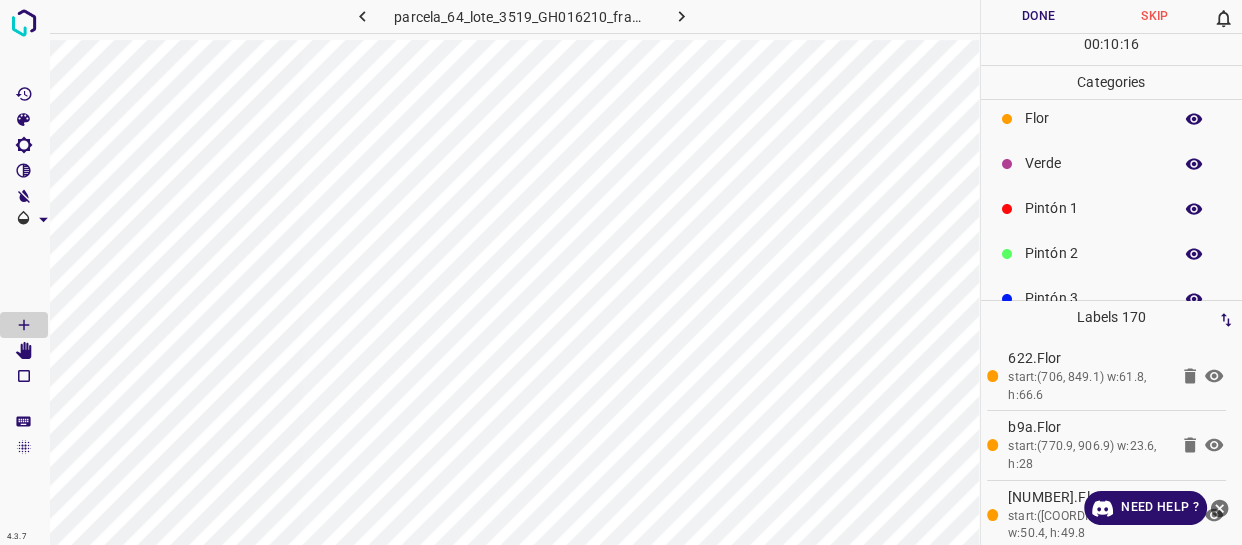 scroll, scrollTop: 0, scrollLeft: 0, axis: both 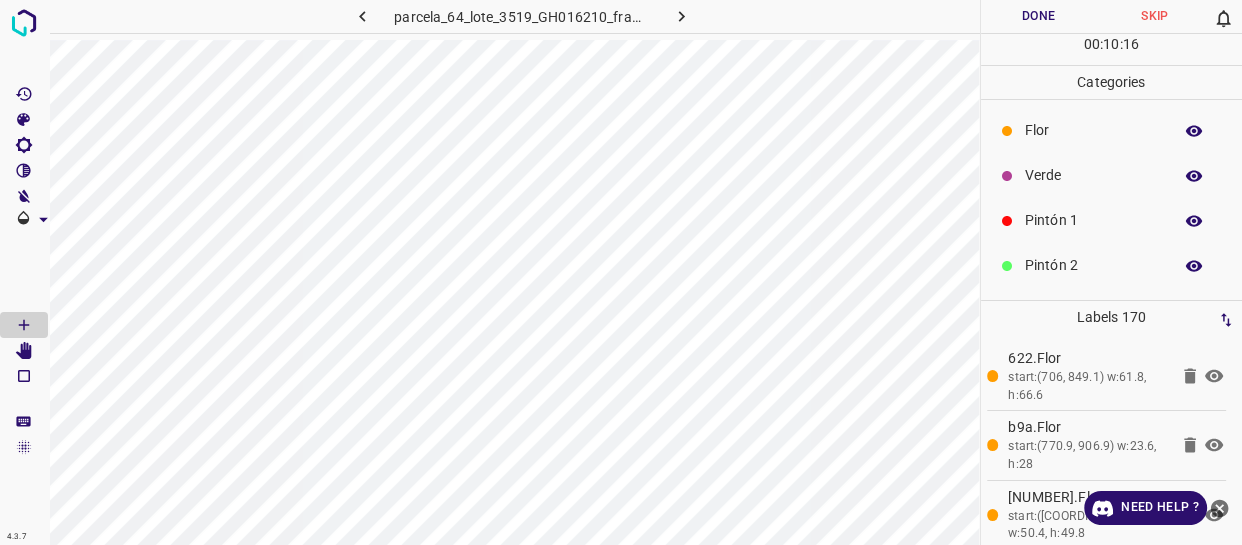 click on "Verde" at bounding box center (1093, 175) 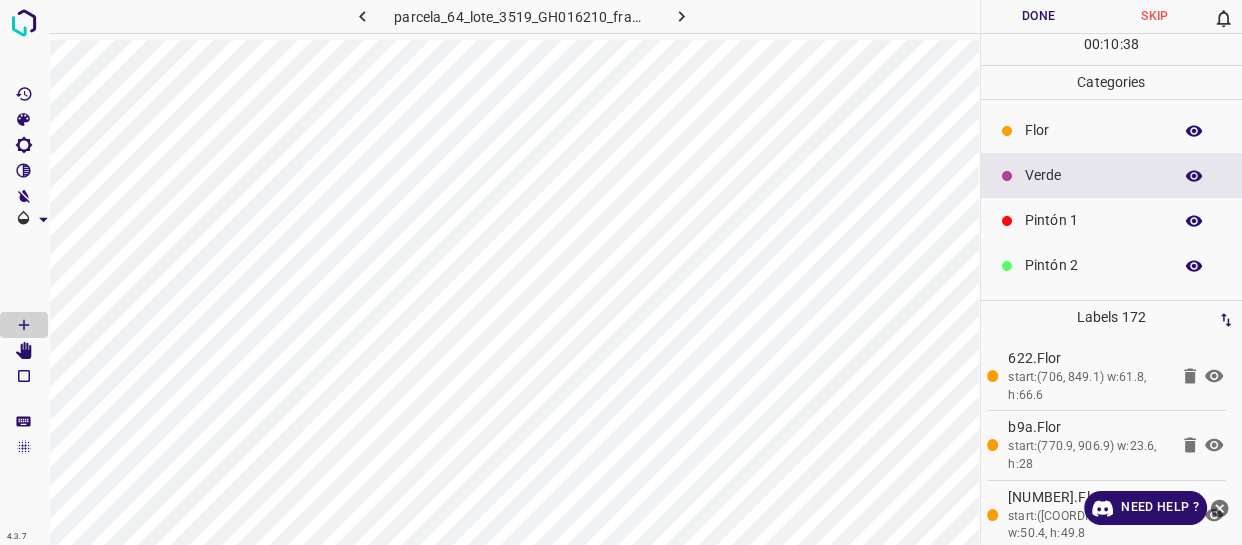 click on "Pintón 1" at bounding box center [1093, 220] 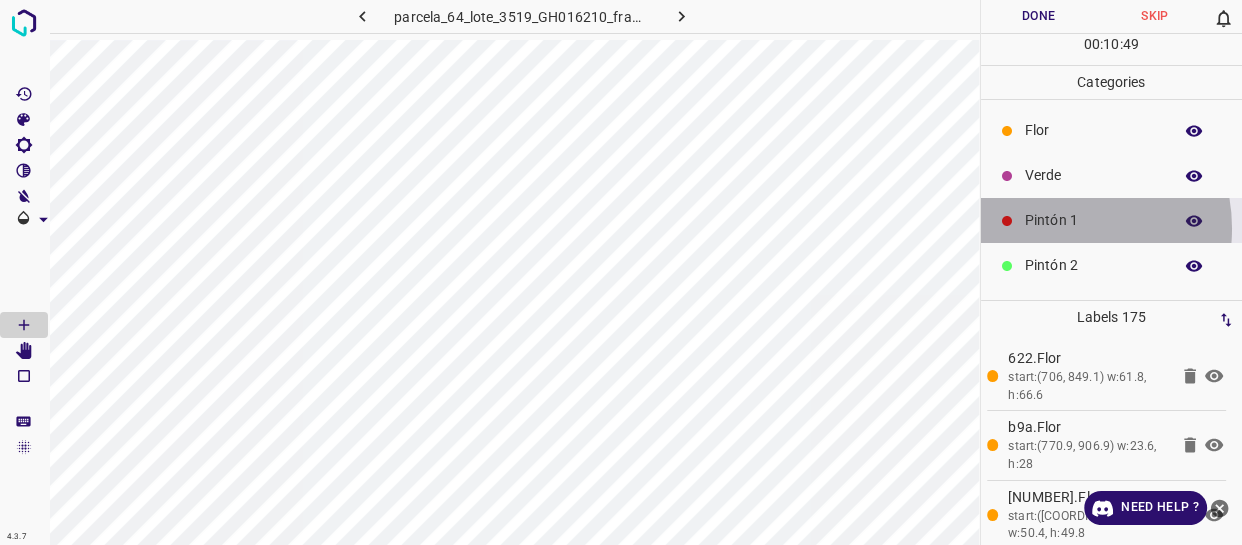 click on "Pintón 1" at bounding box center (1093, 220) 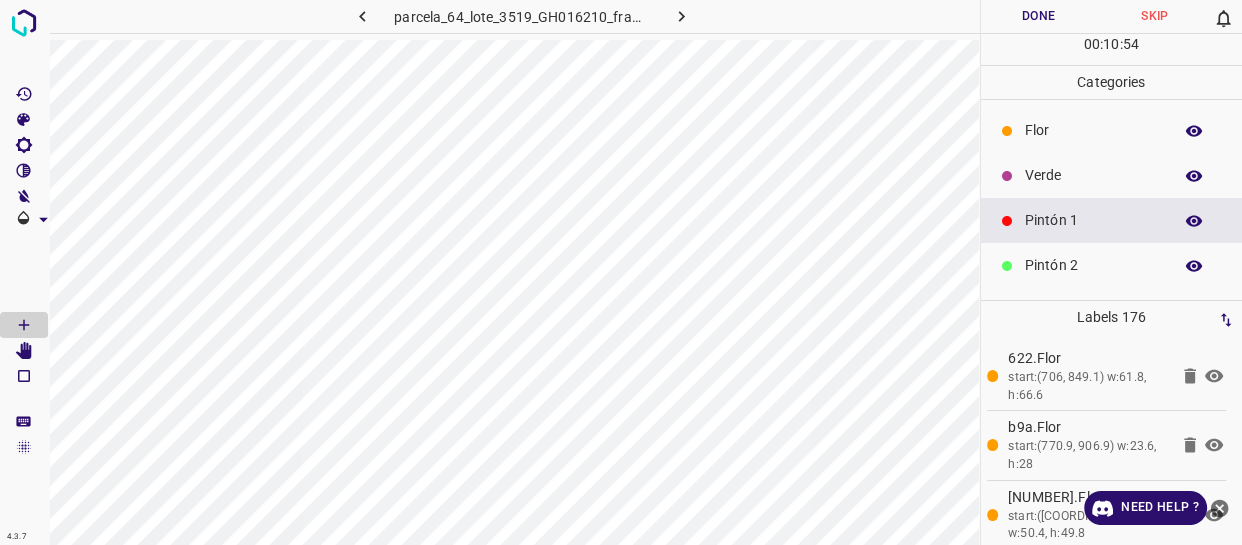 click at bounding box center [1194, 131] 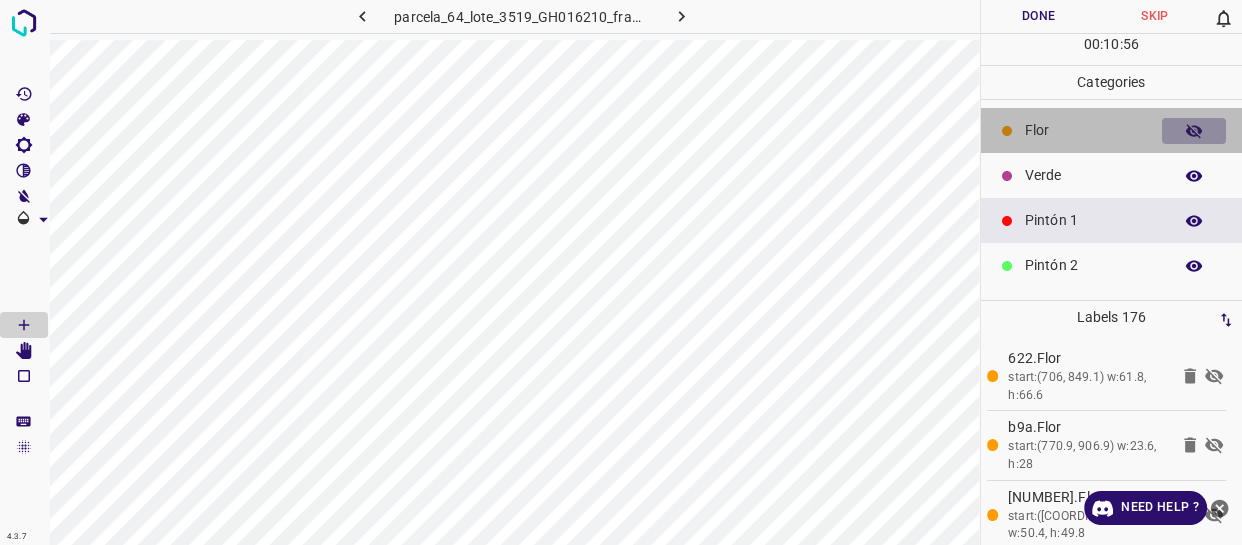 click at bounding box center [1194, 131] 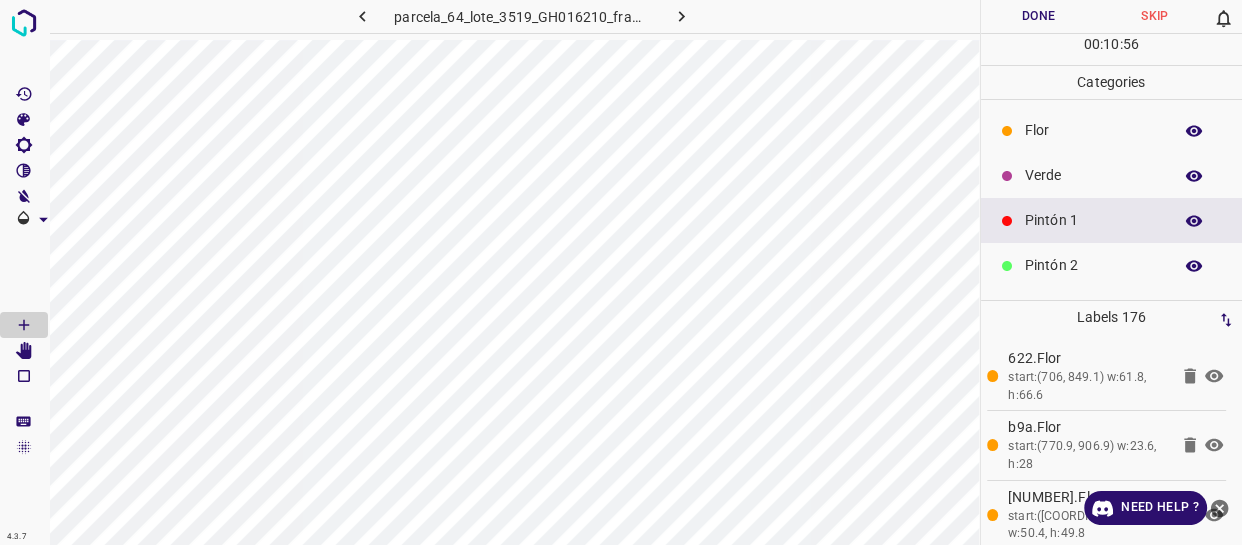 type 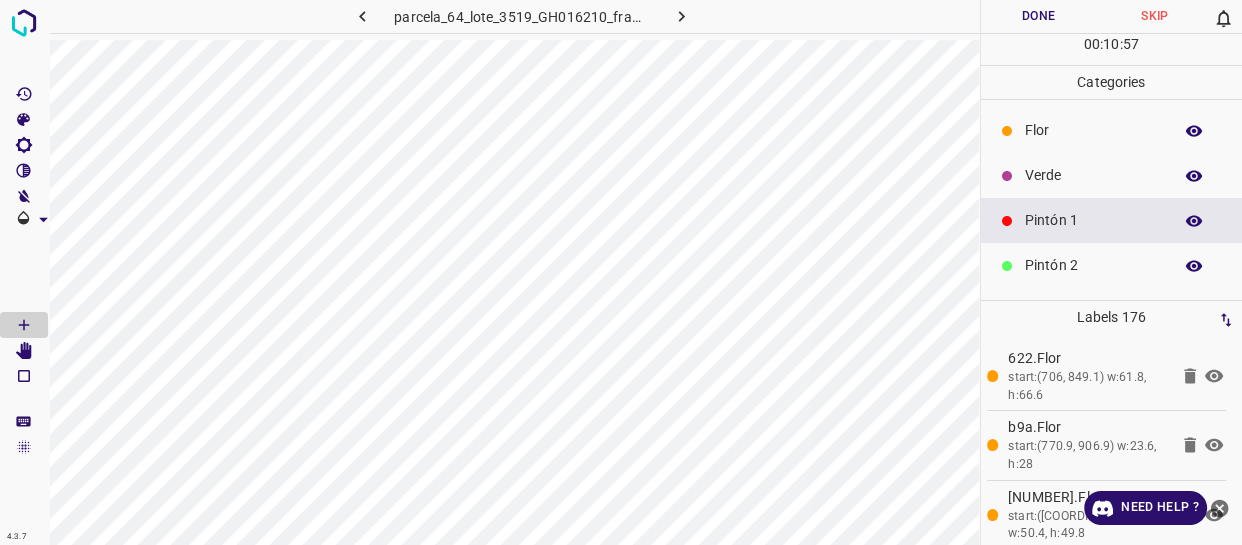 click at bounding box center (1194, 131) 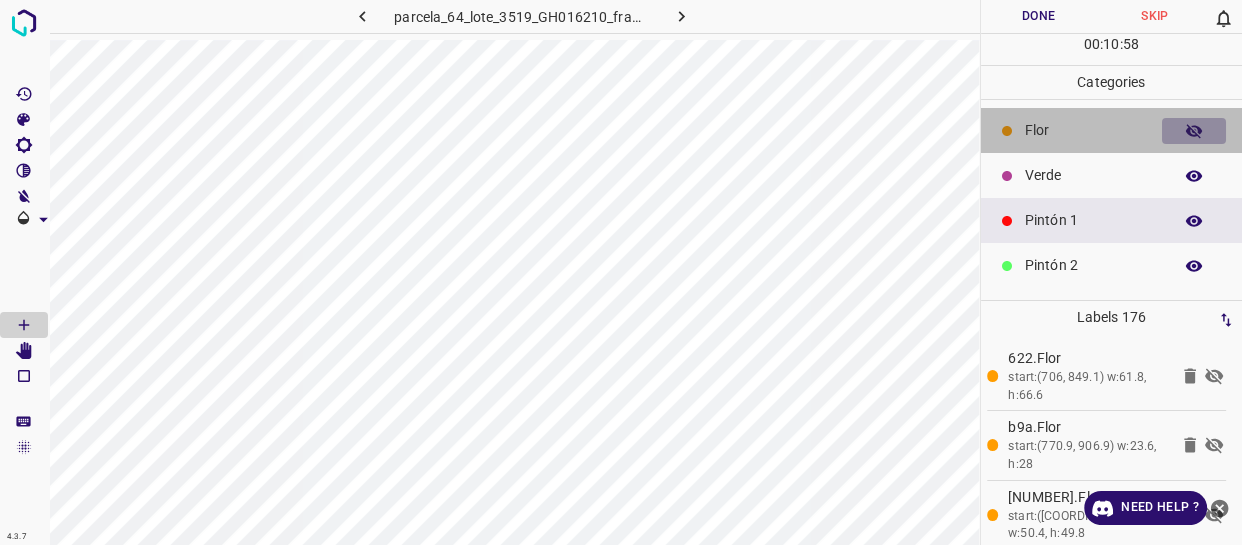 click at bounding box center [1194, 131] 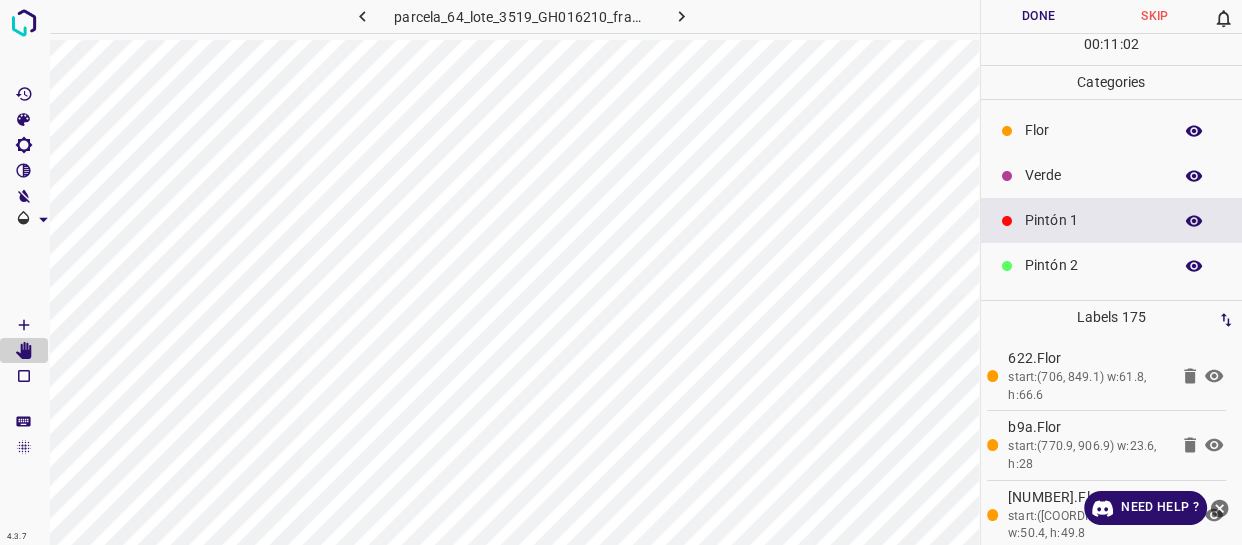 click on "Pintón 1" at bounding box center (1112, 220) 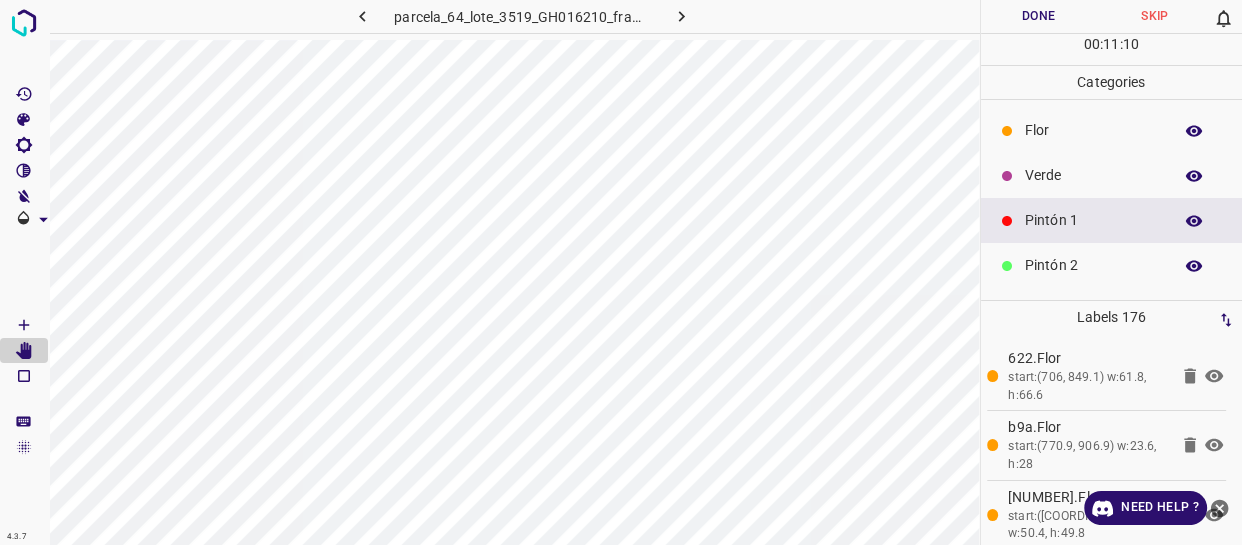 click on "Pintón 1" at bounding box center (1112, 220) 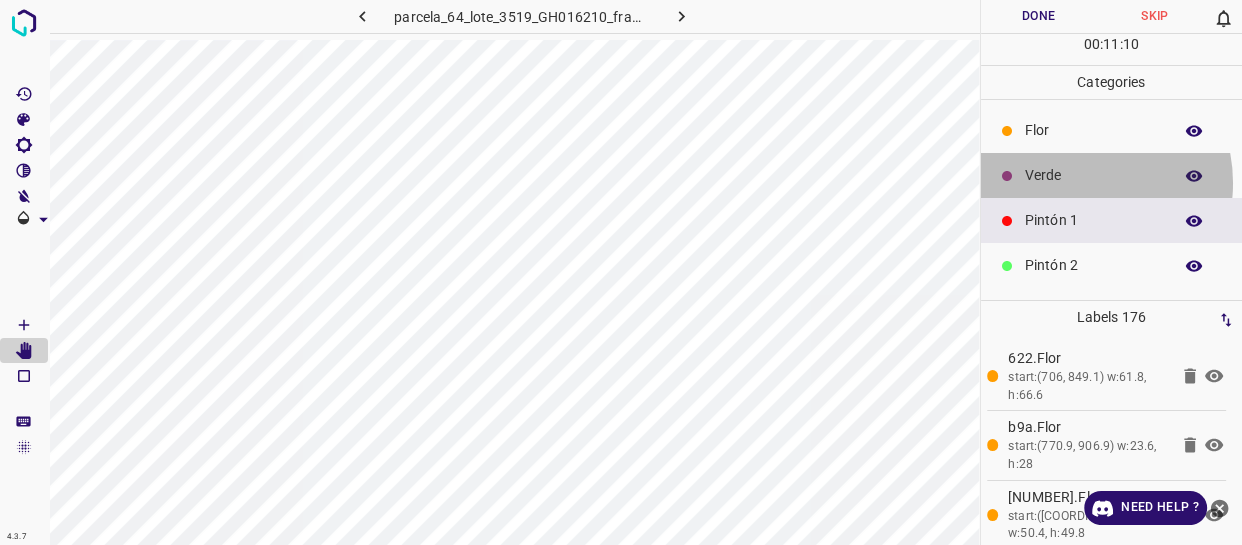 click on "Verde" at bounding box center (1093, 175) 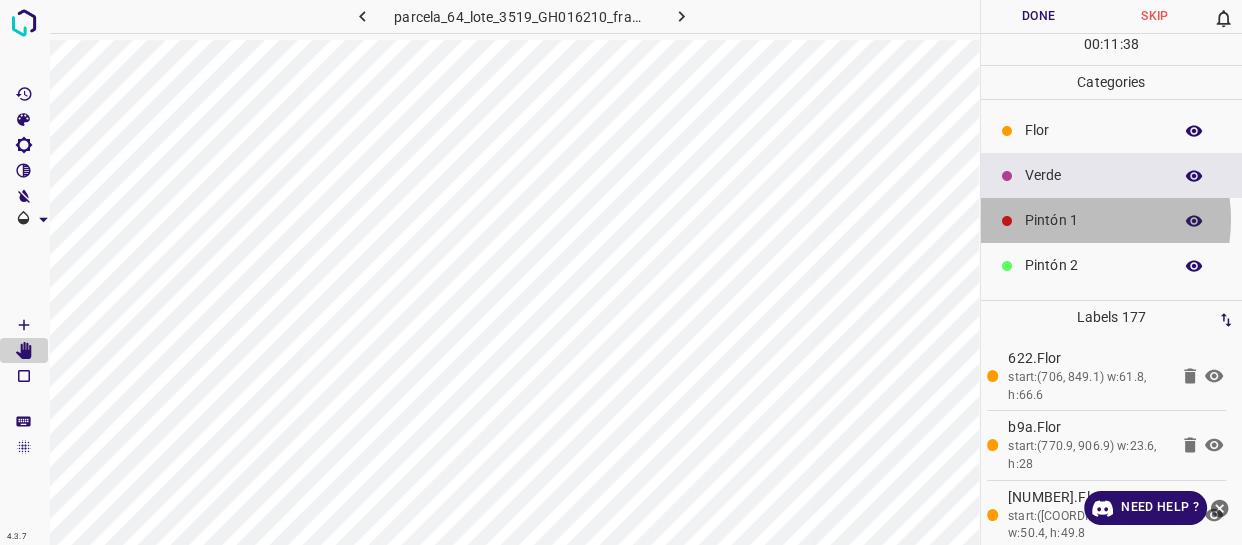 click on "Pintón 1" at bounding box center (1093, 220) 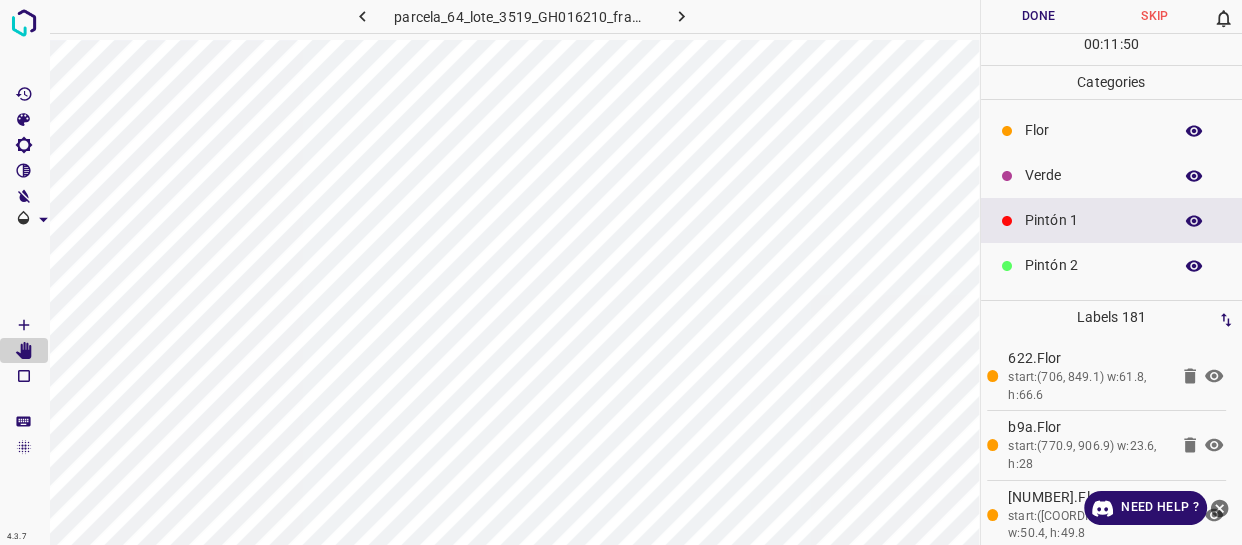drag, startPoint x: 1082, startPoint y: 120, endPoint x: 993, endPoint y: 142, distance: 91.67879 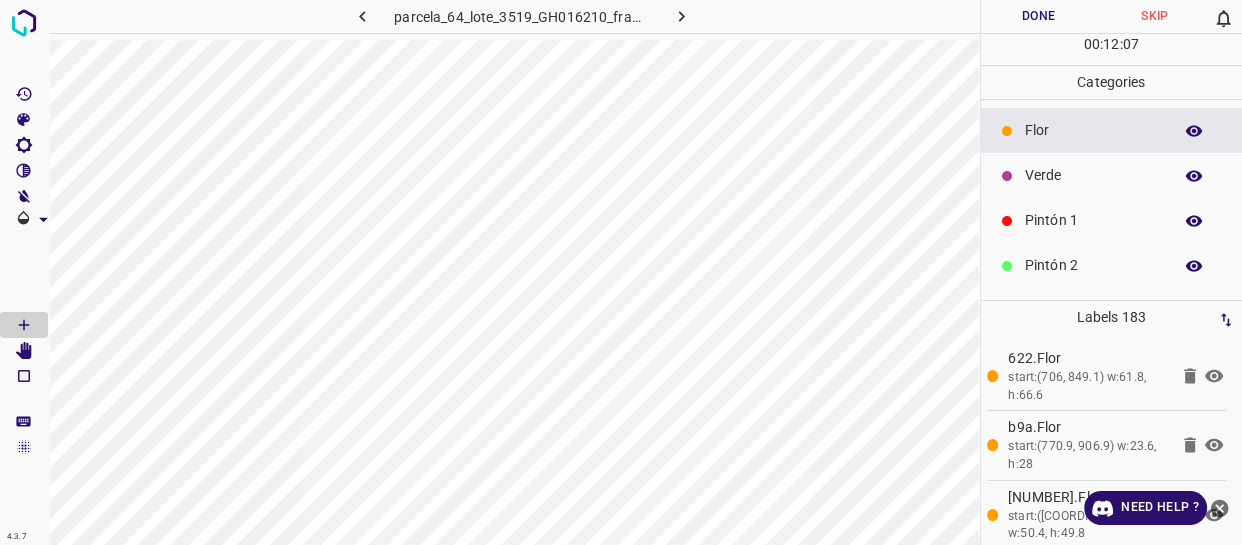 drag, startPoint x: 1079, startPoint y: 171, endPoint x: 984, endPoint y: 185, distance: 96.02604 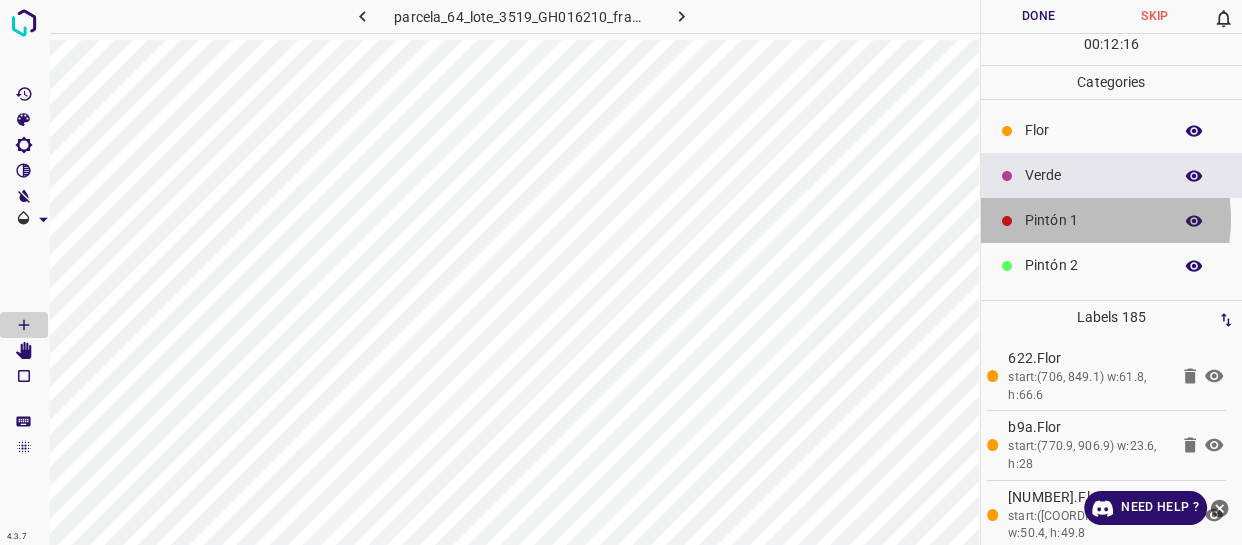 click on "Pintón 1" at bounding box center [1093, 220] 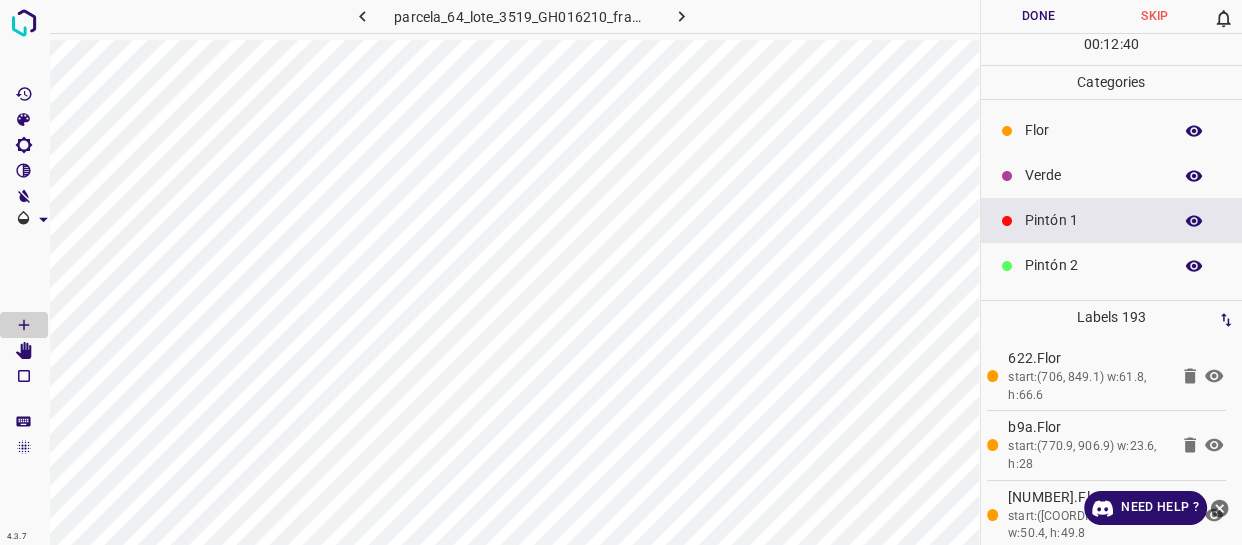 click on "Verde" at bounding box center (1093, 175) 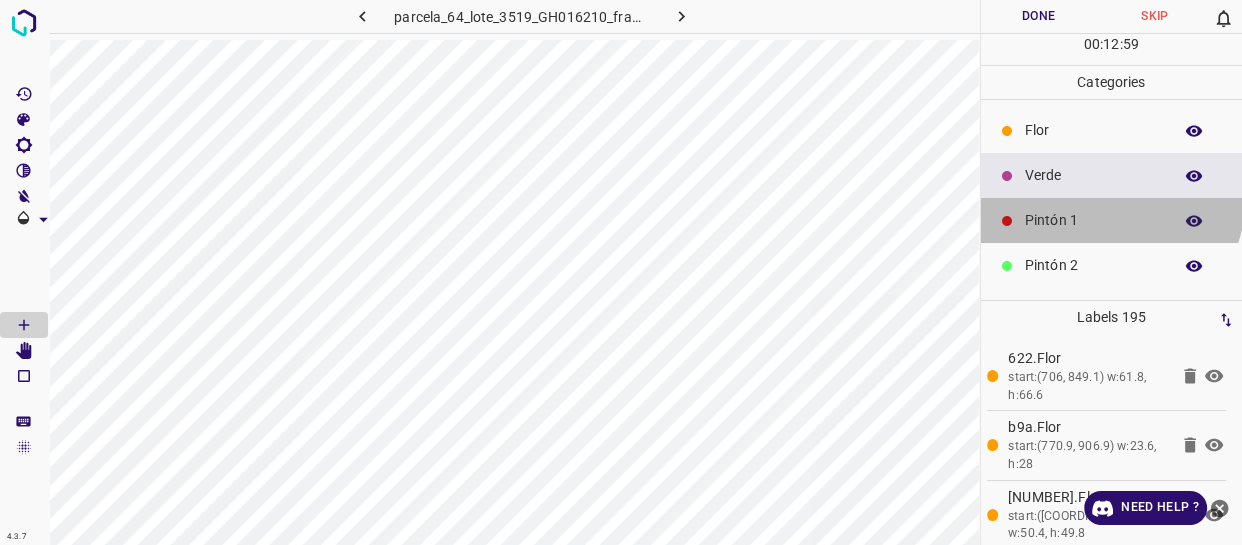 drag, startPoint x: 1108, startPoint y: 200, endPoint x: 1093, endPoint y: 203, distance: 15.297058 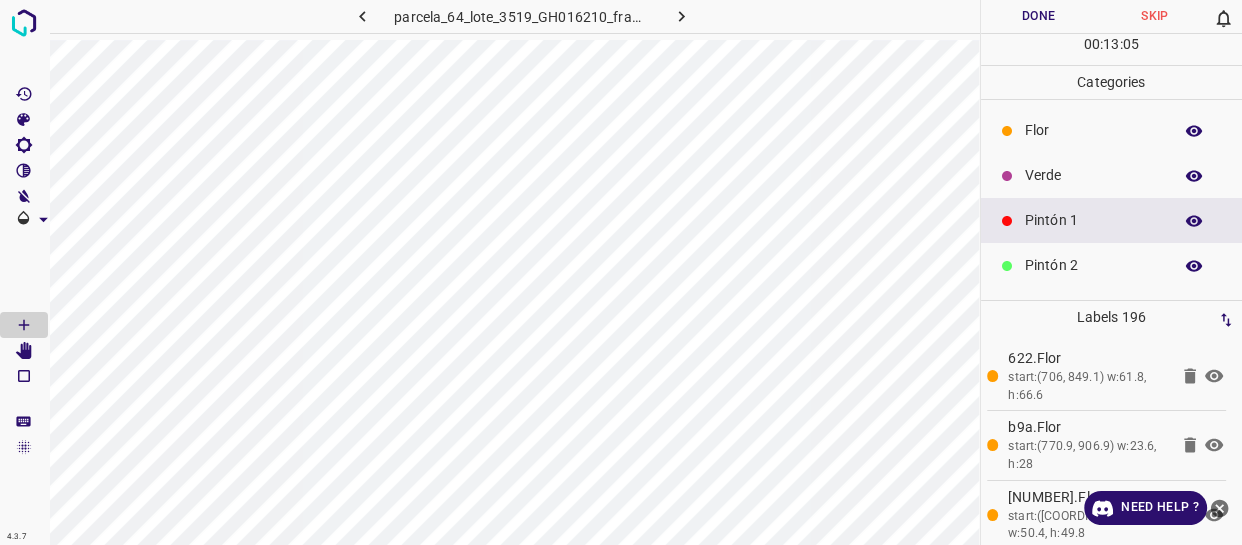 click on "Verde" at bounding box center (1093, 175) 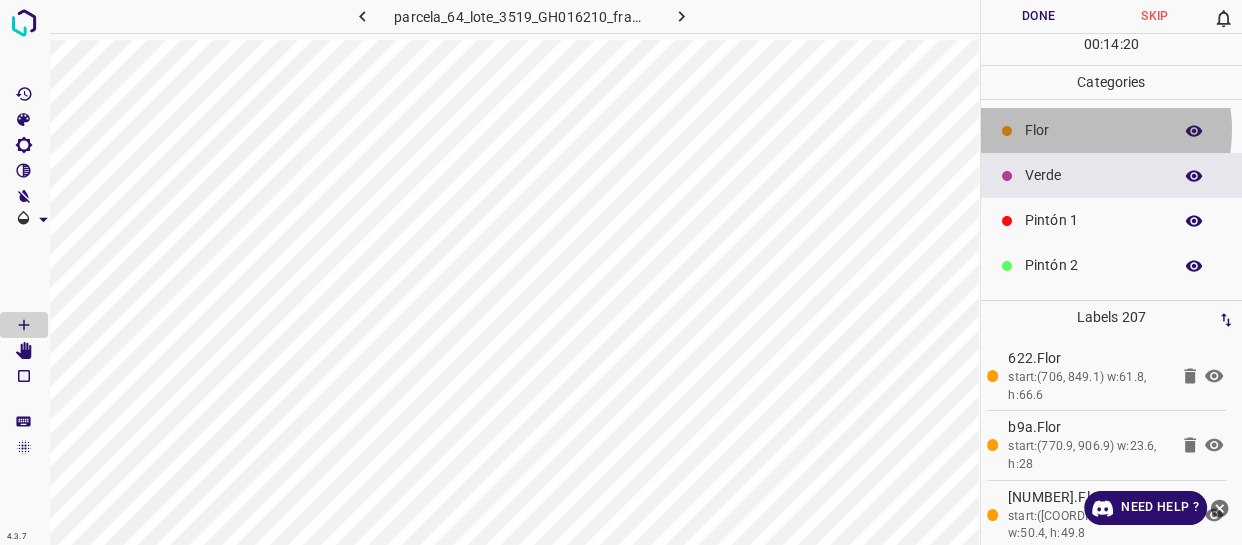 drag, startPoint x: 1081, startPoint y: 129, endPoint x: 1015, endPoint y: 168, distance: 76.66159 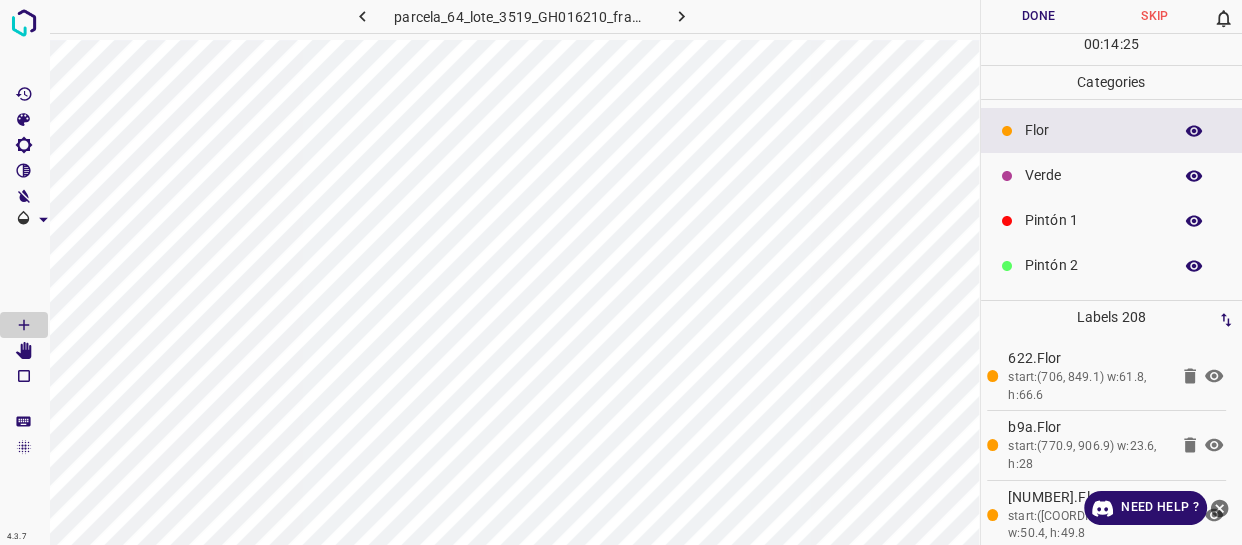 click on "Verde" at bounding box center [1093, 175] 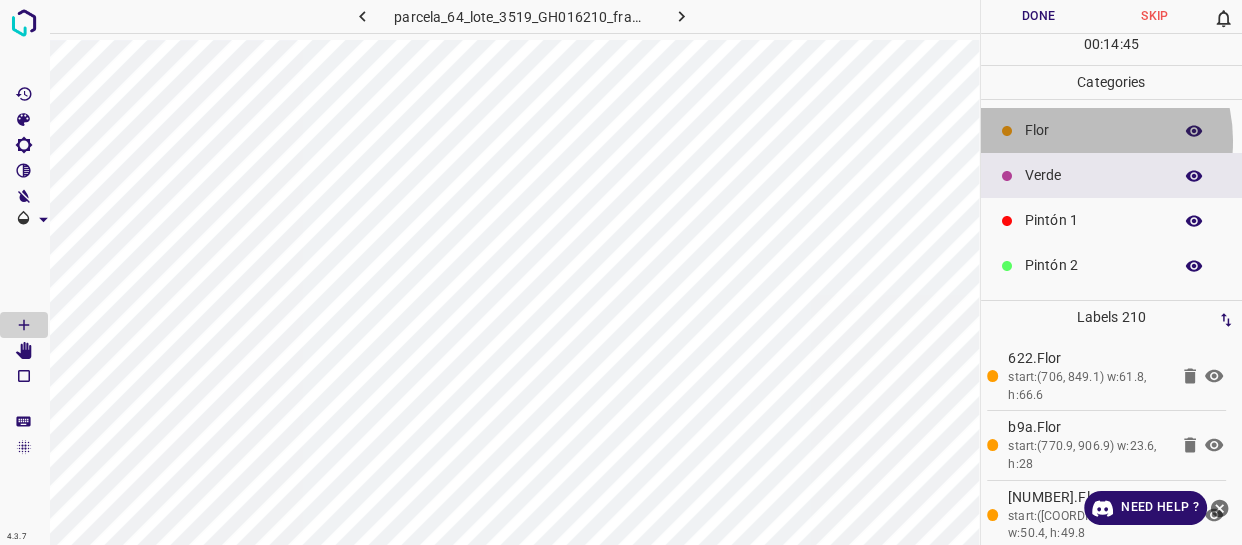 click on "Flor" at bounding box center [1093, 130] 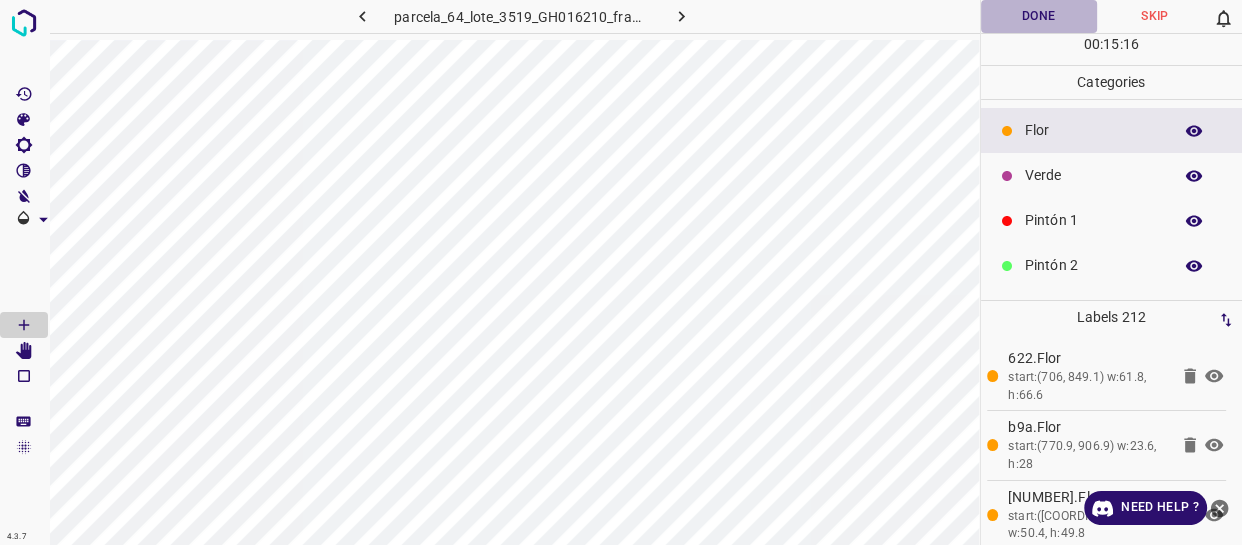 click on "Done" at bounding box center (1039, 16) 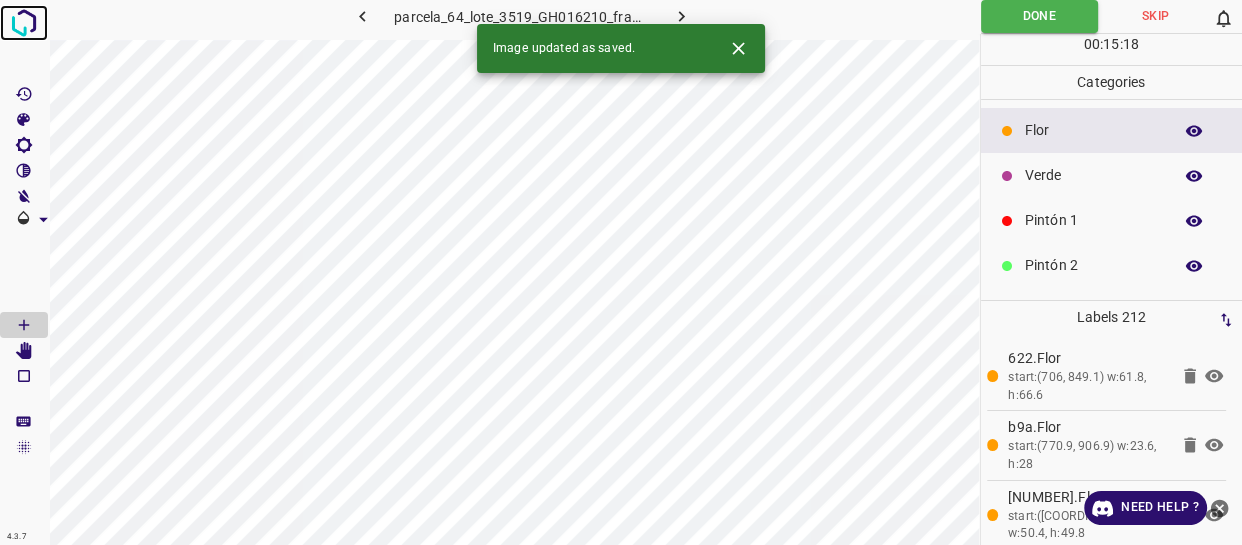 click at bounding box center (24, 23) 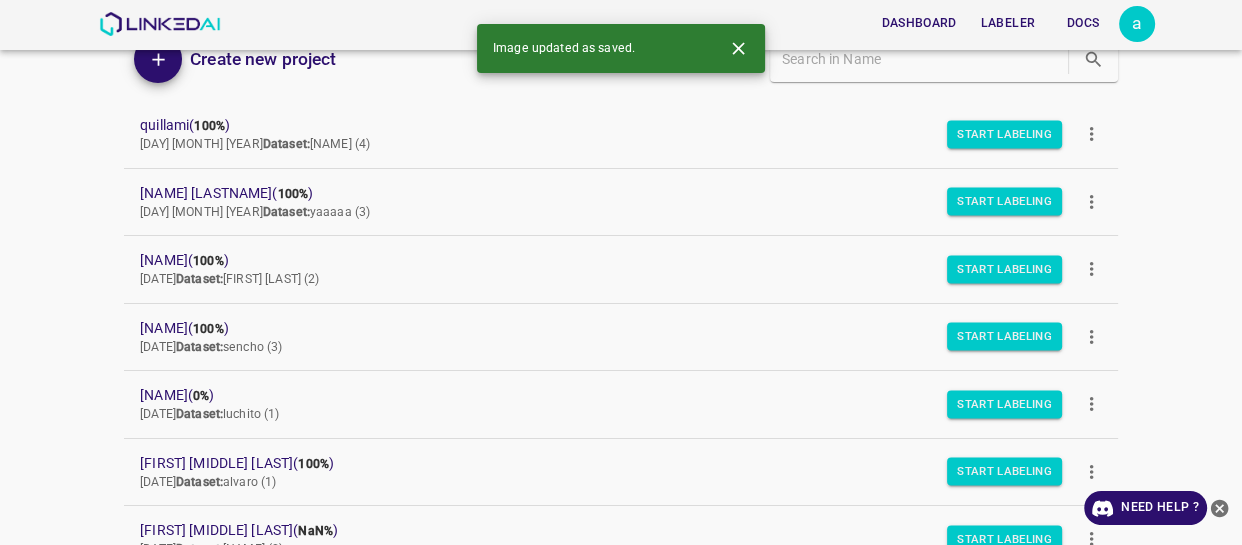 scroll, scrollTop: 285, scrollLeft: 0, axis: vertical 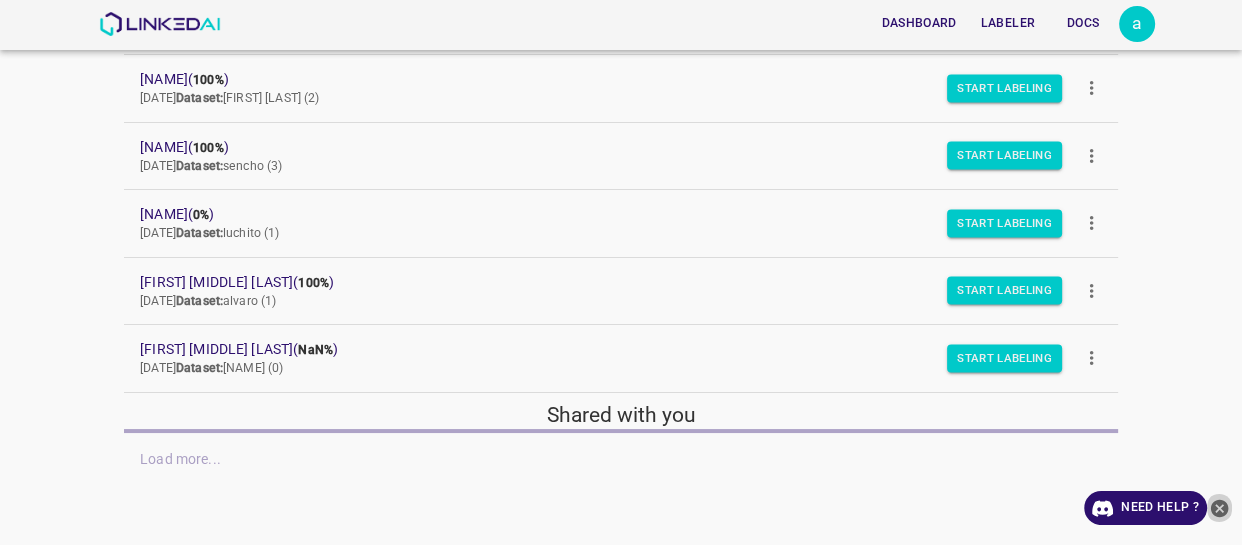 click 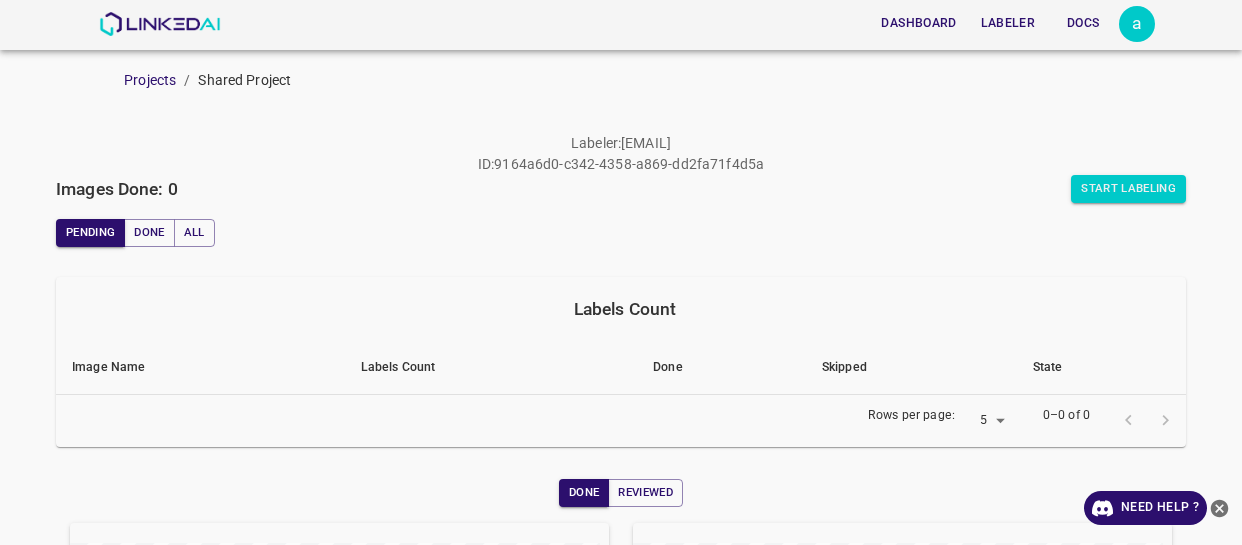 scroll, scrollTop: 0, scrollLeft: 0, axis: both 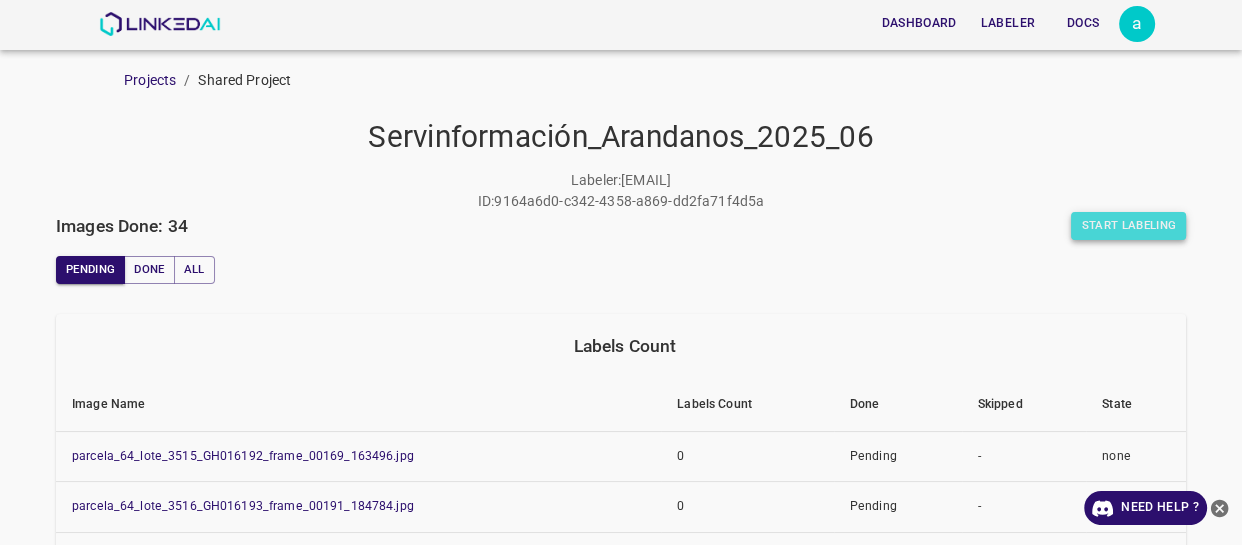 click on "Start Labeling" at bounding box center [1128, 226] 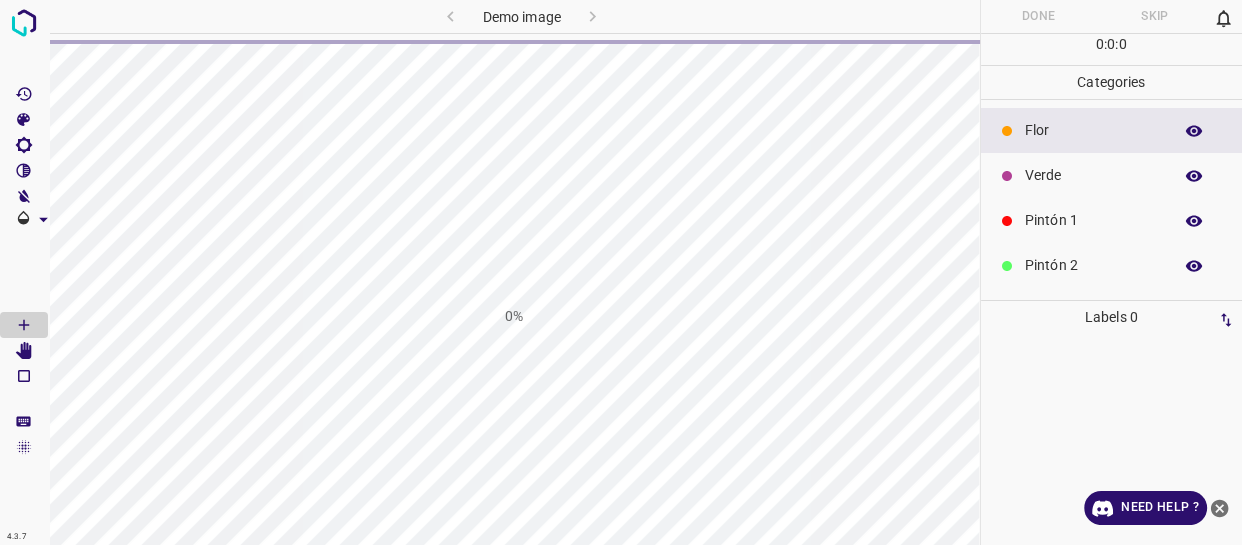 click 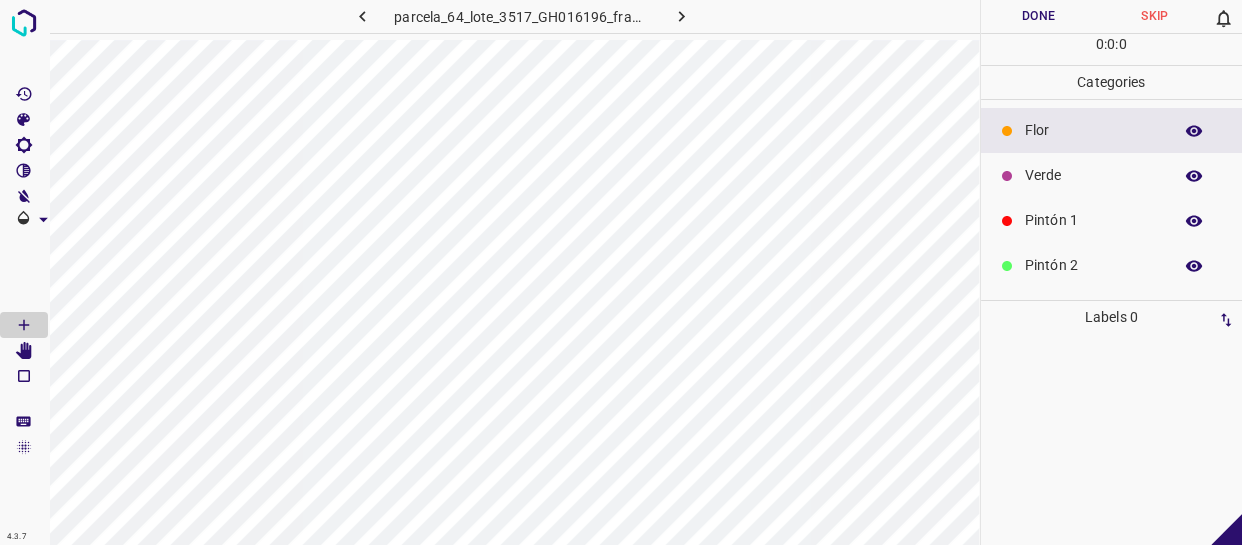 click 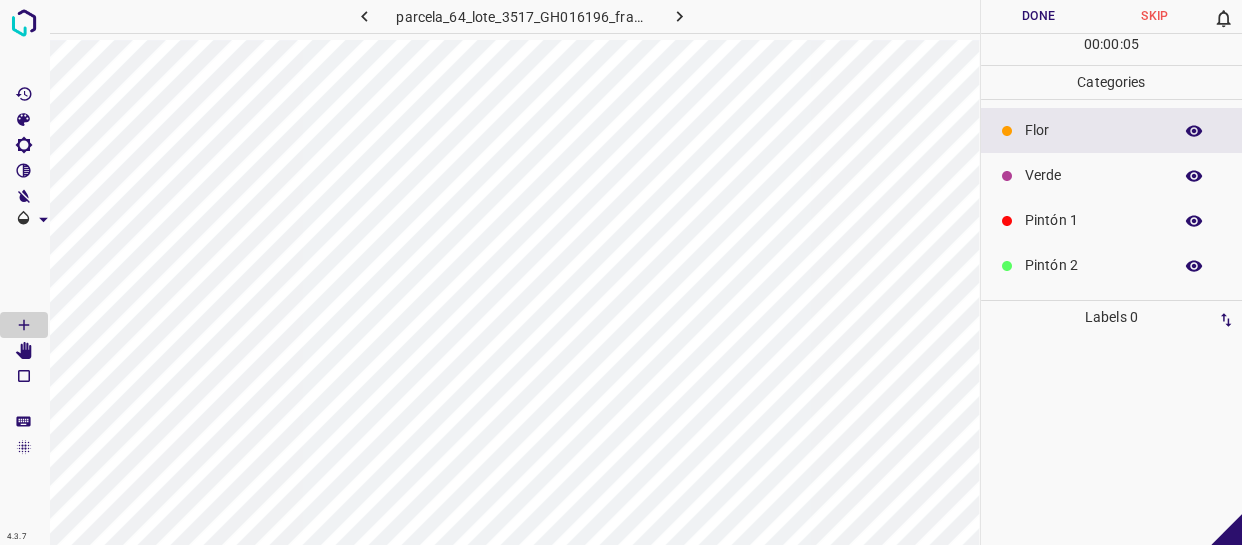 click 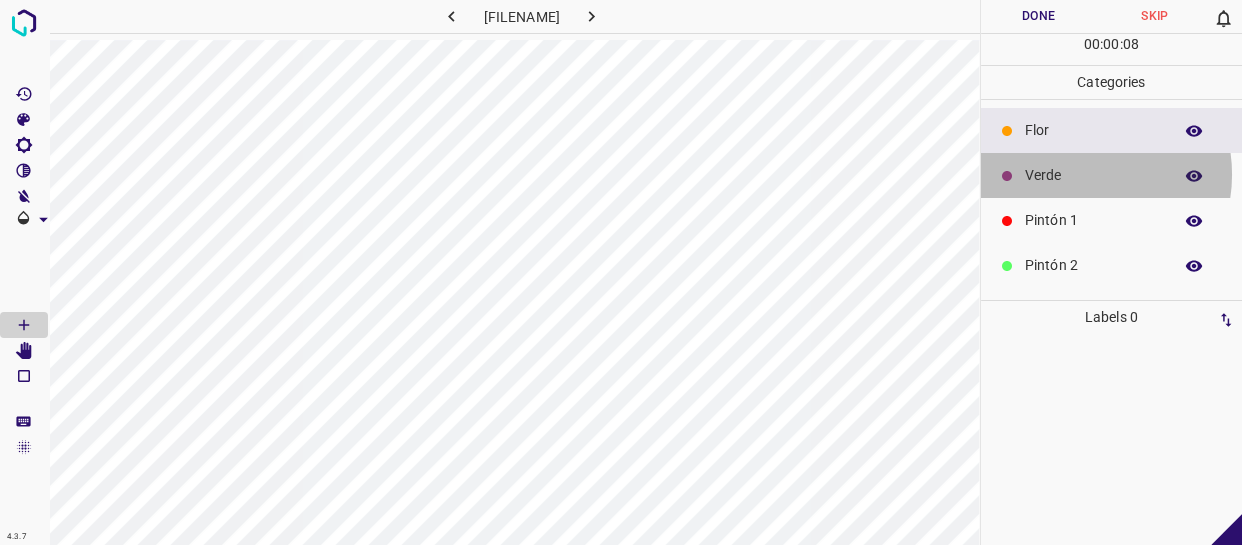 click on "Verde" at bounding box center (1093, 175) 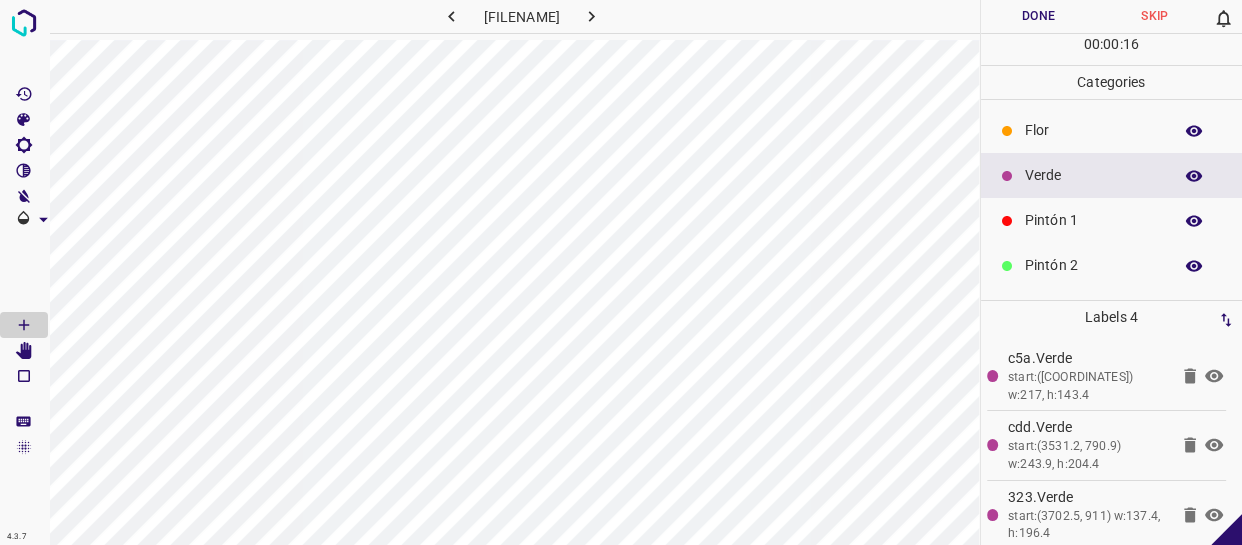 drag, startPoint x: 1070, startPoint y: 227, endPoint x: 1059, endPoint y: 231, distance: 11.7046995 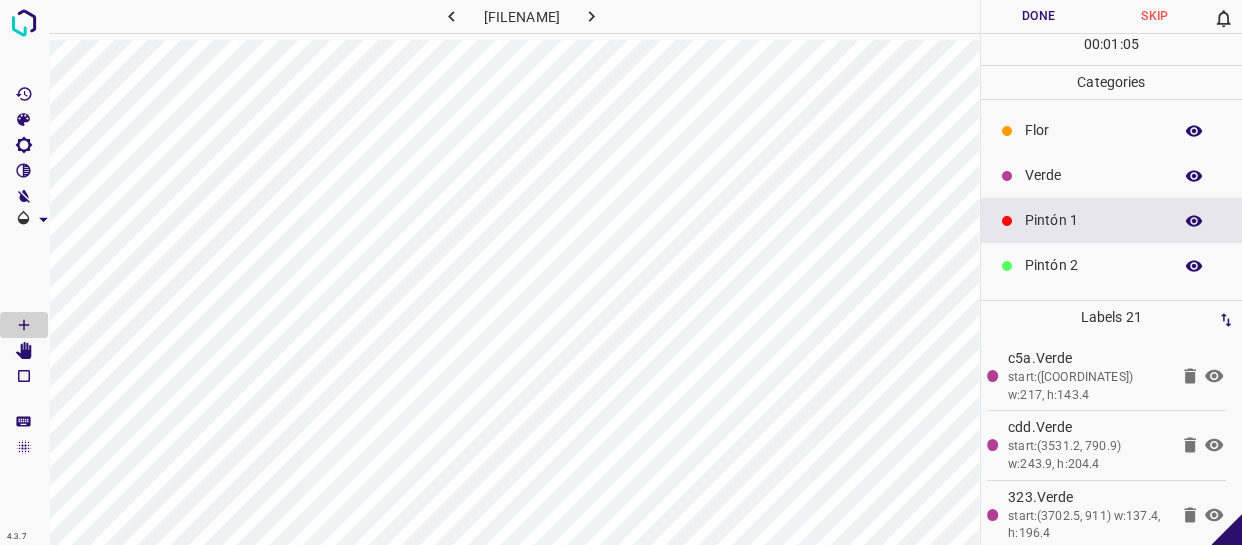 drag, startPoint x: 1026, startPoint y: 163, endPoint x: 999, endPoint y: 167, distance: 27.294687 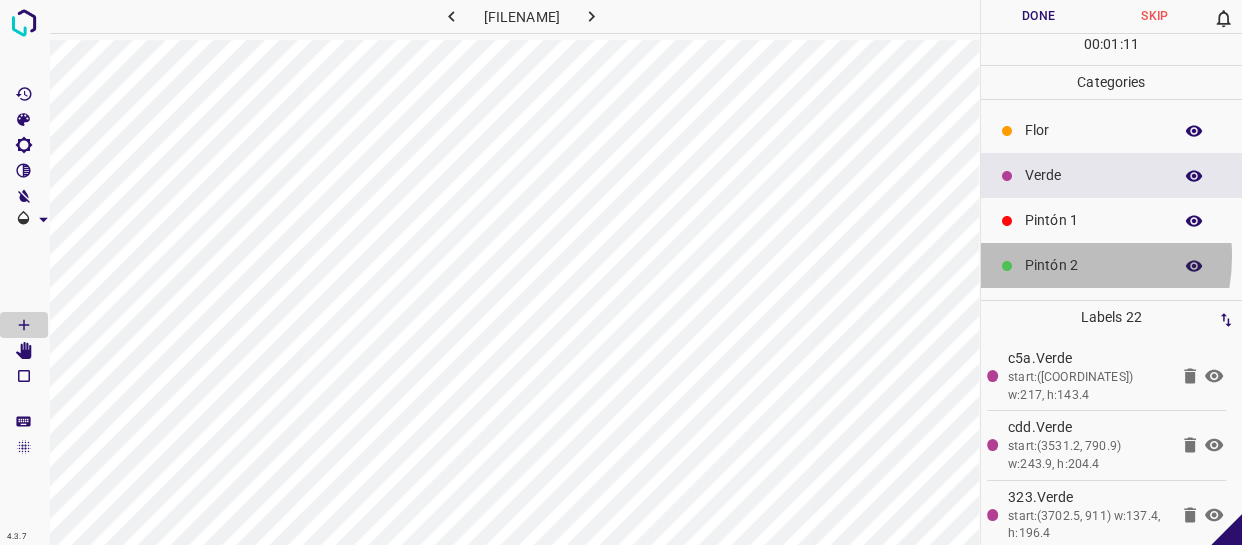 drag, startPoint x: 1042, startPoint y: 256, endPoint x: 1005, endPoint y: 244, distance: 38.8973 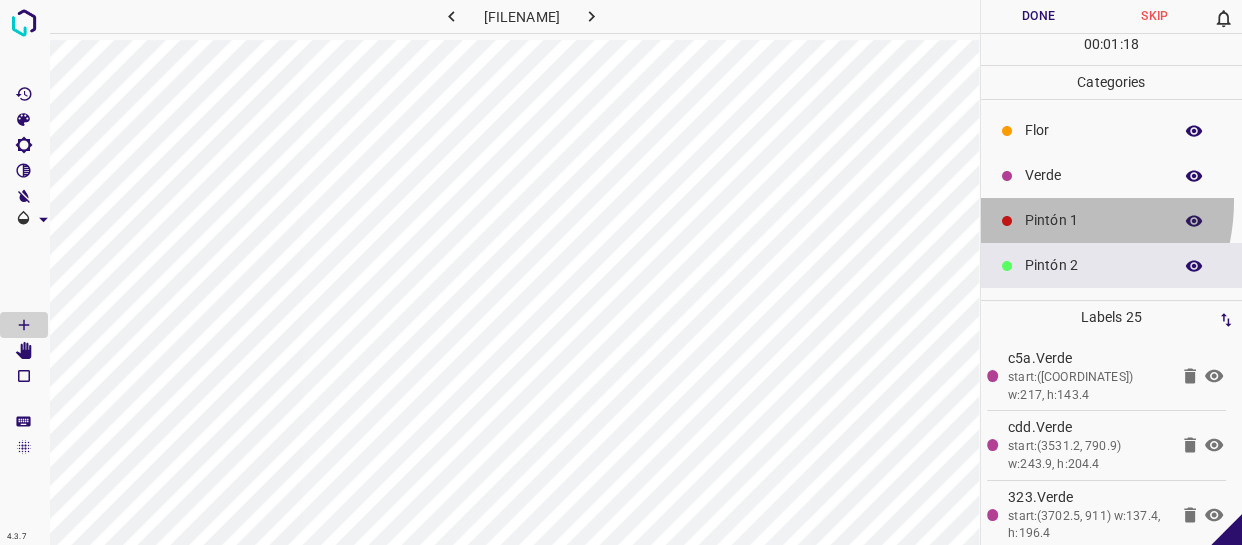 click on "Pintón 1" at bounding box center [1112, 220] 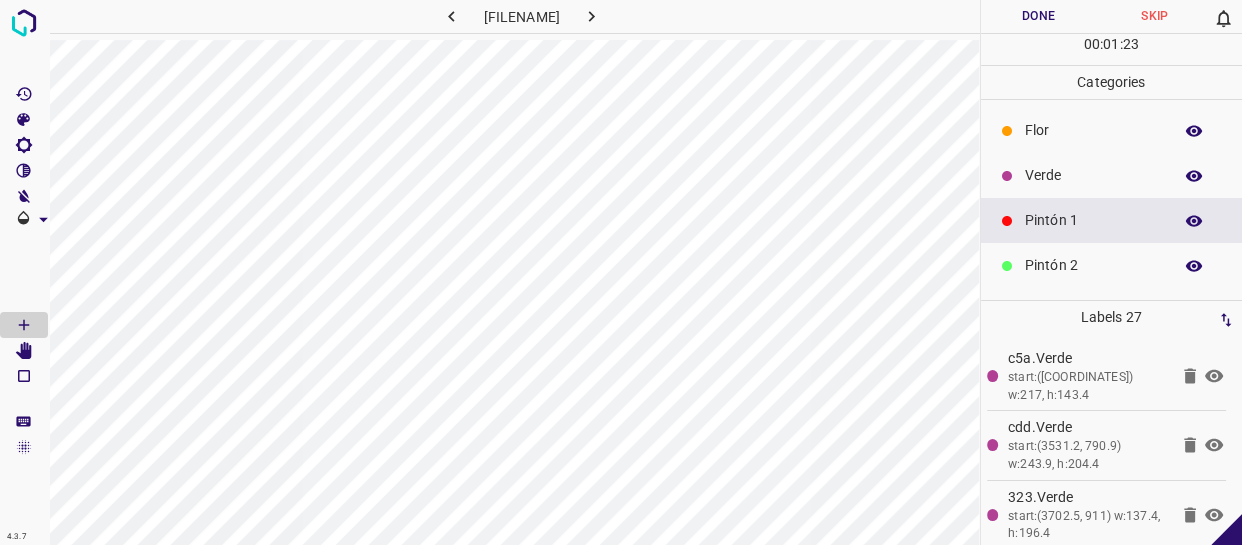 click on "Verde" at bounding box center [1112, 175] 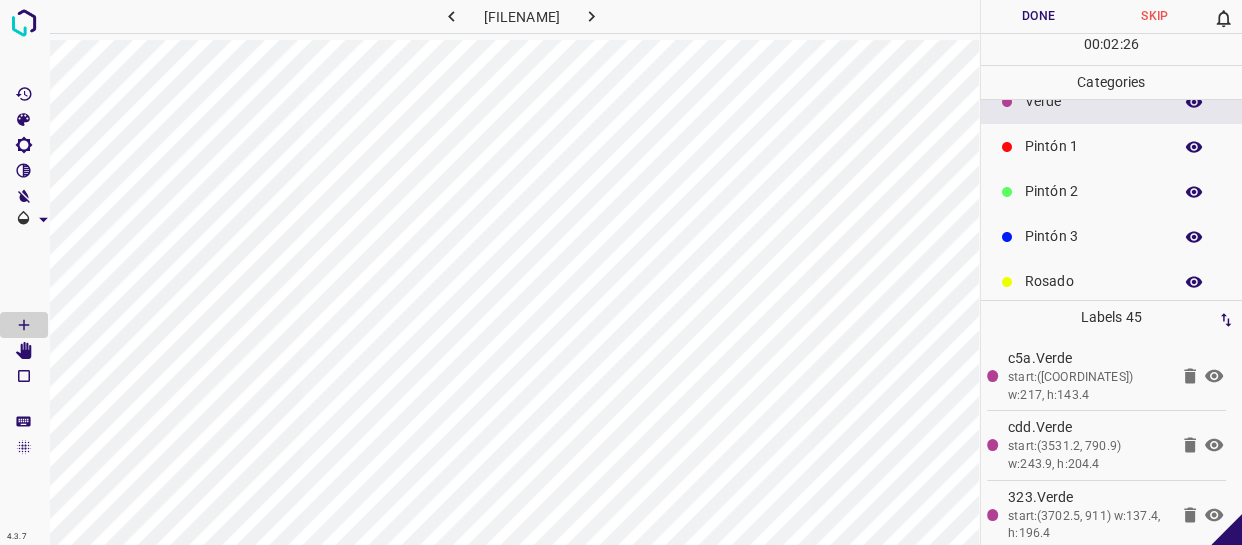 scroll, scrollTop: 175, scrollLeft: 0, axis: vertical 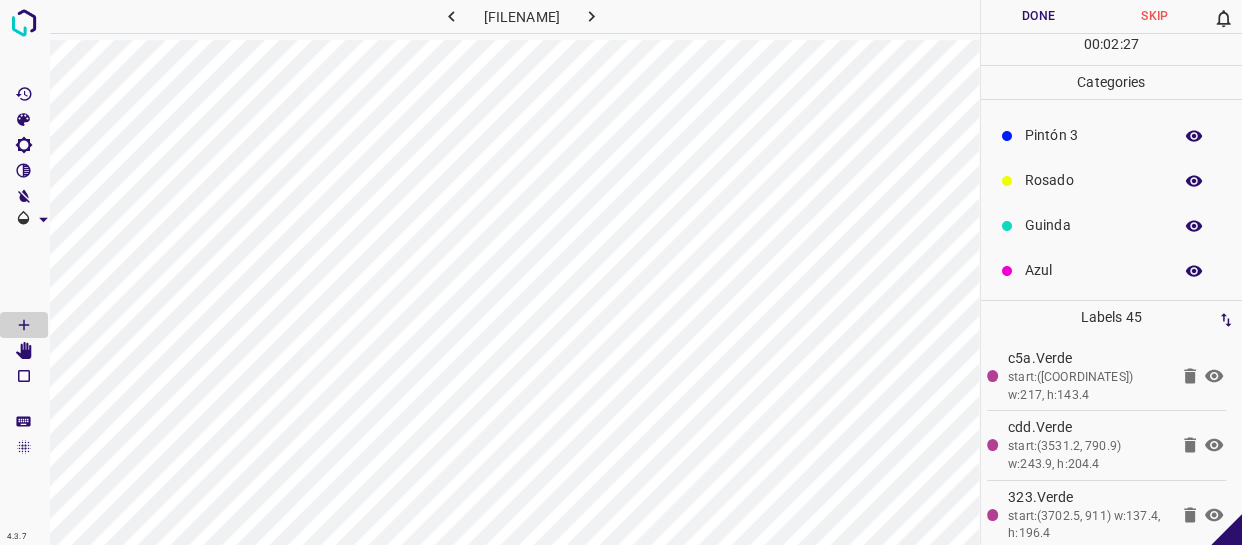 drag, startPoint x: 1071, startPoint y: 187, endPoint x: 1063, endPoint y: 200, distance: 15.264338 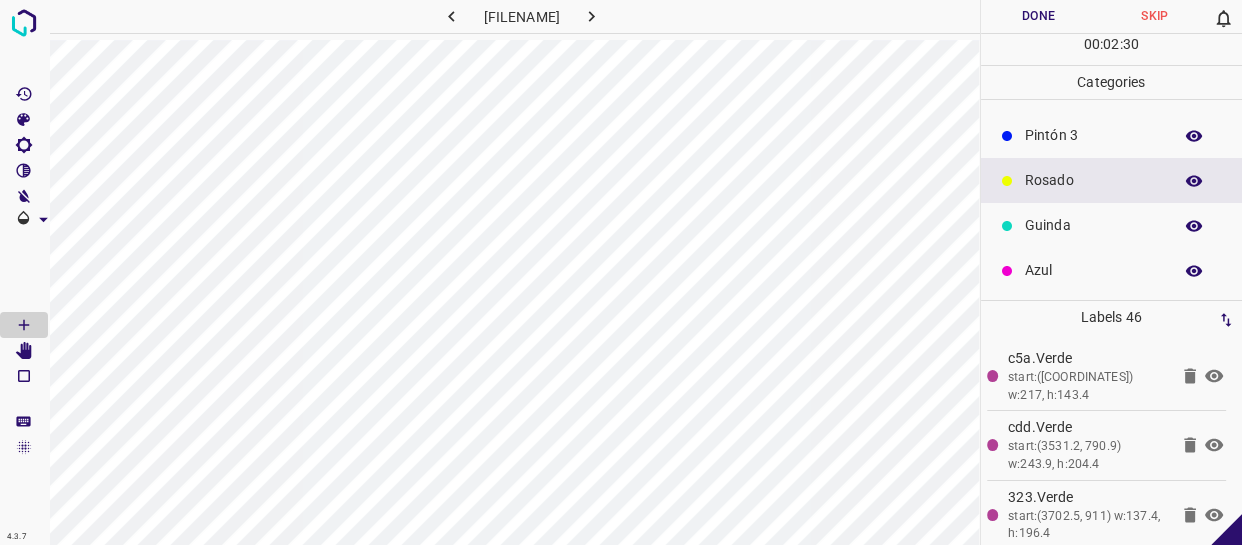 drag, startPoint x: 1054, startPoint y: 260, endPoint x: 1011, endPoint y: 264, distance: 43.185646 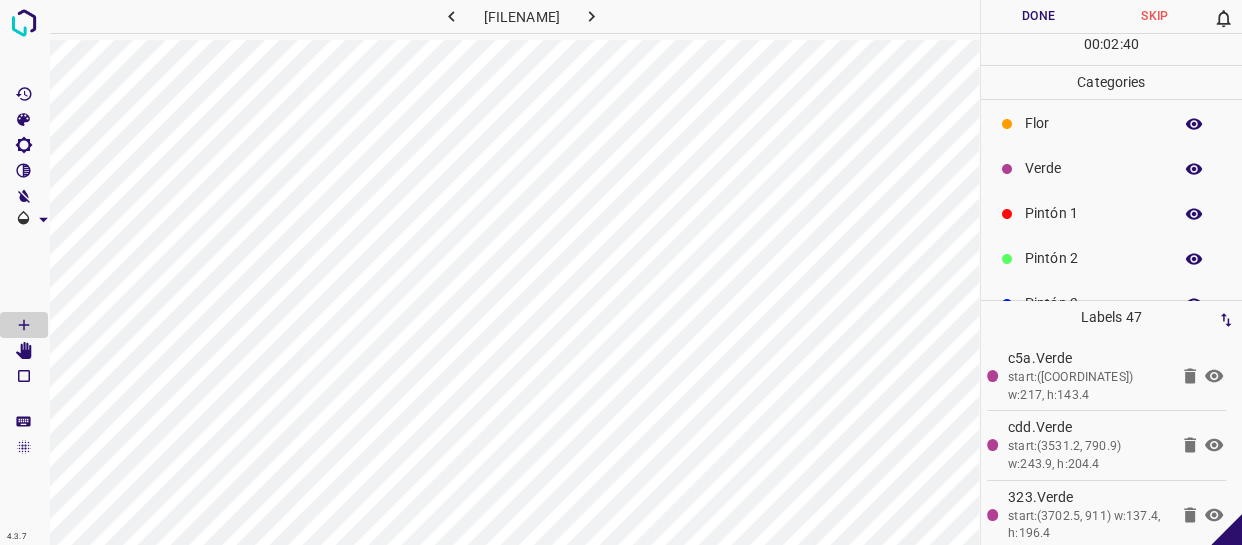 scroll, scrollTop: 0, scrollLeft: 0, axis: both 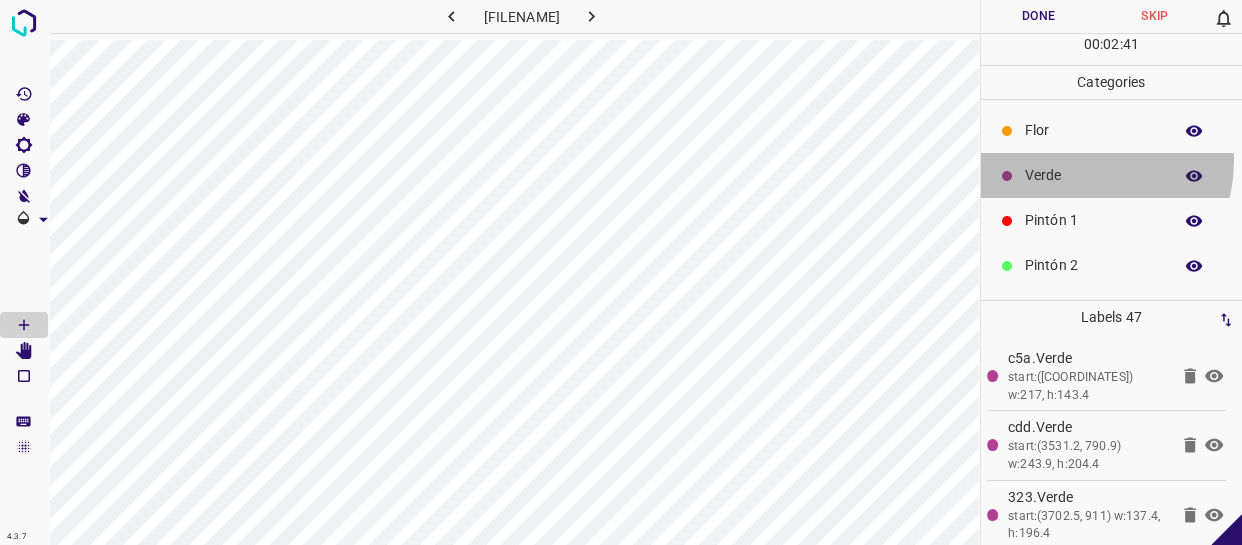 click on "Verde" at bounding box center (1112, 175) 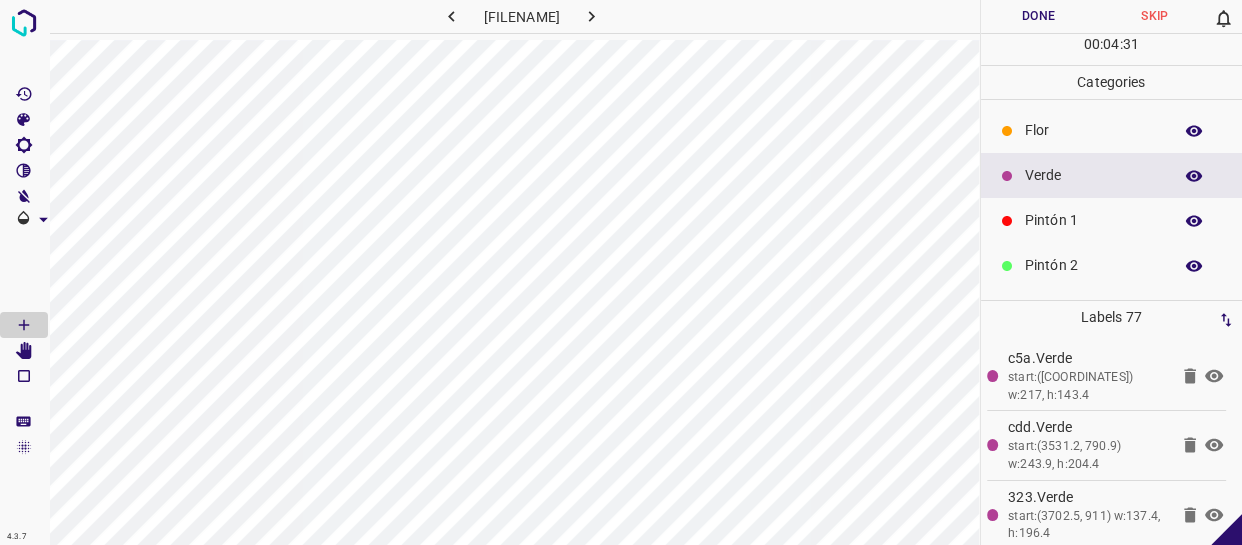 scroll, scrollTop: 175, scrollLeft: 0, axis: vertical 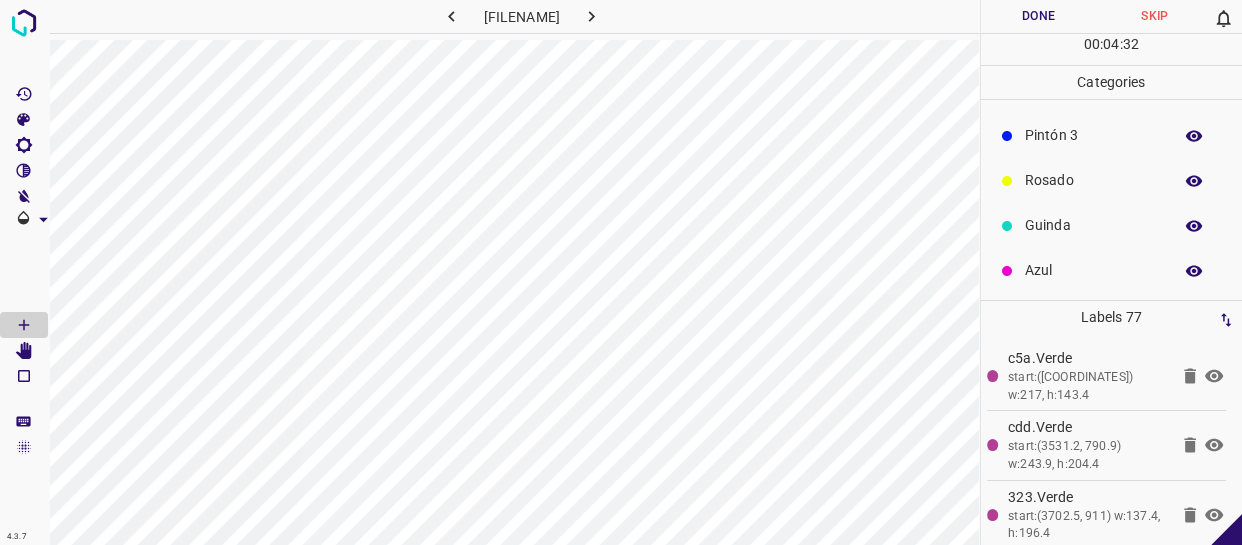 click on "Azul" at bounding box center [1093, 270] 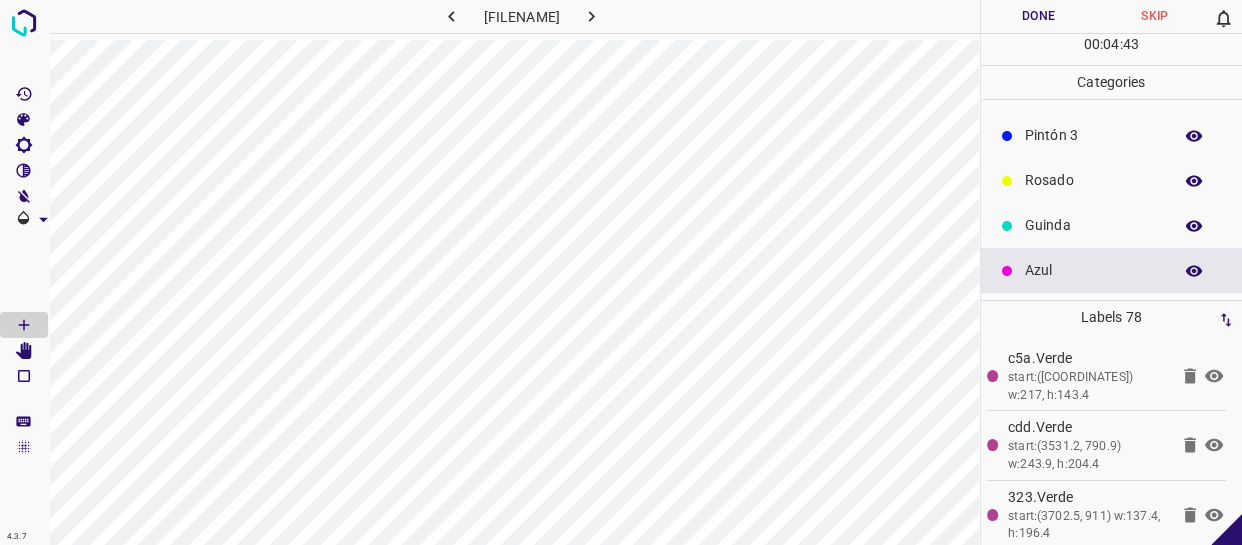 scroll, scrollTop: 0, scrollLeft: 0, axis: both 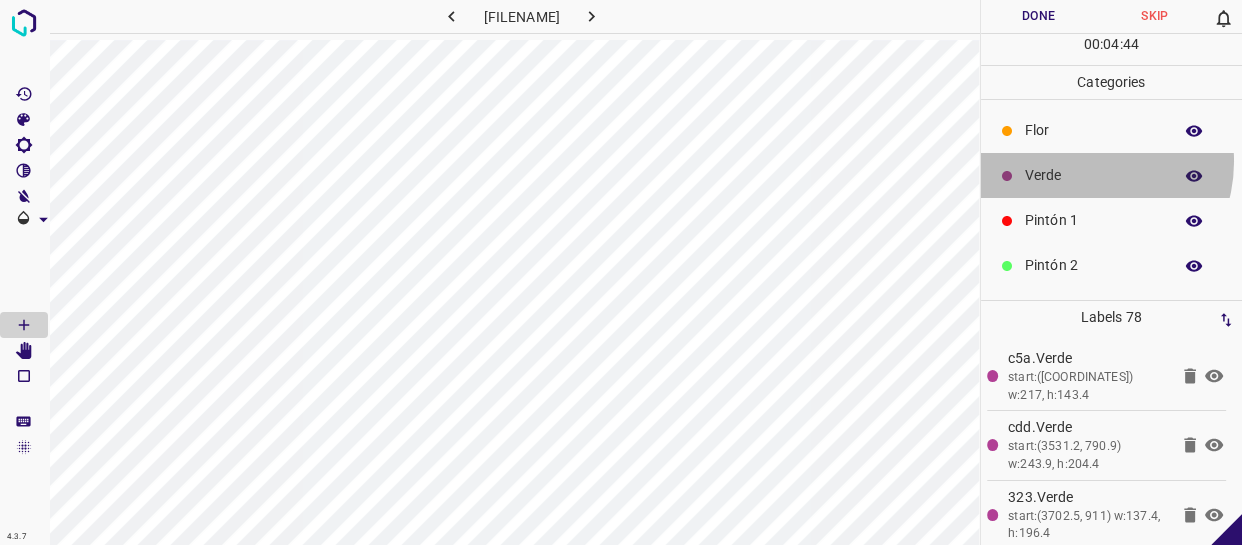 click on "Verde" at bounding box center (1112, 175) 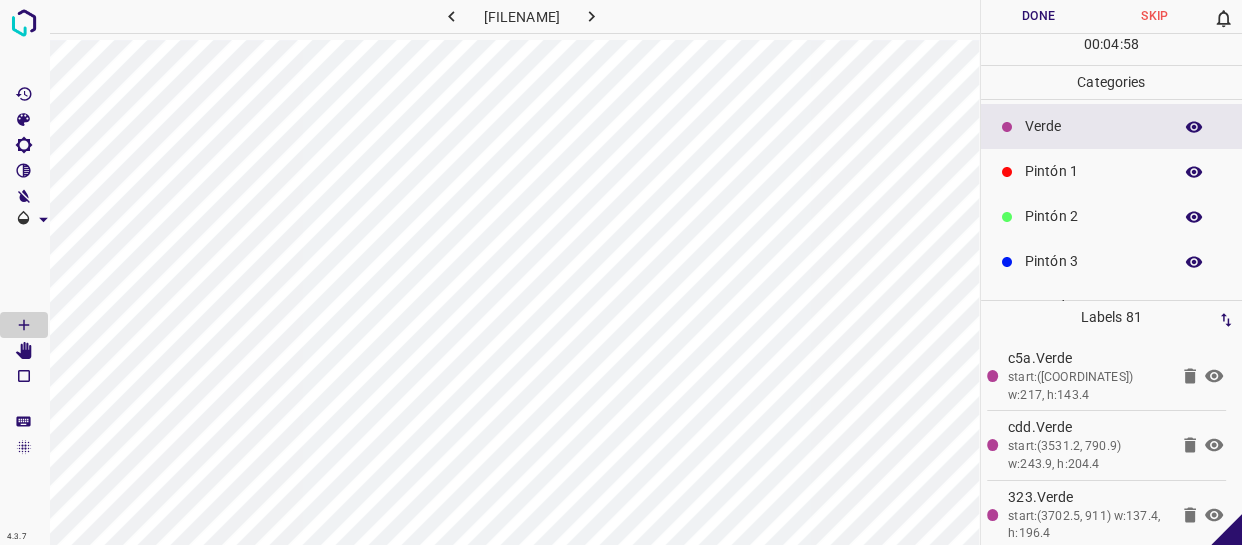 scroll, scrollTop: 90, scrollLeft: 0, axis: vertical 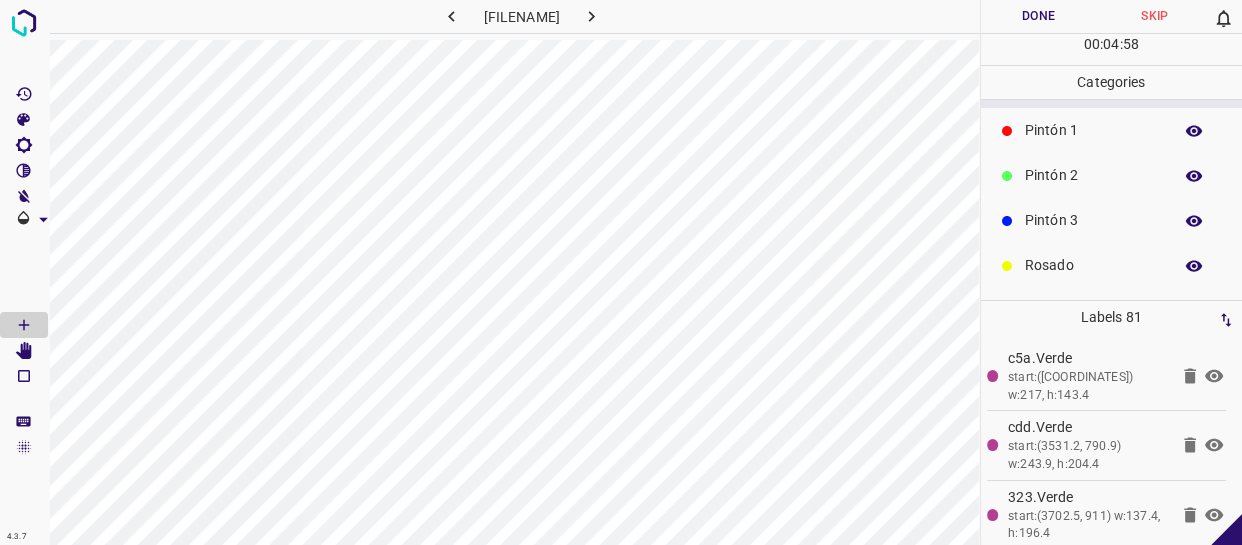click on "Pintón 2" at bounding box center [1093, 175] 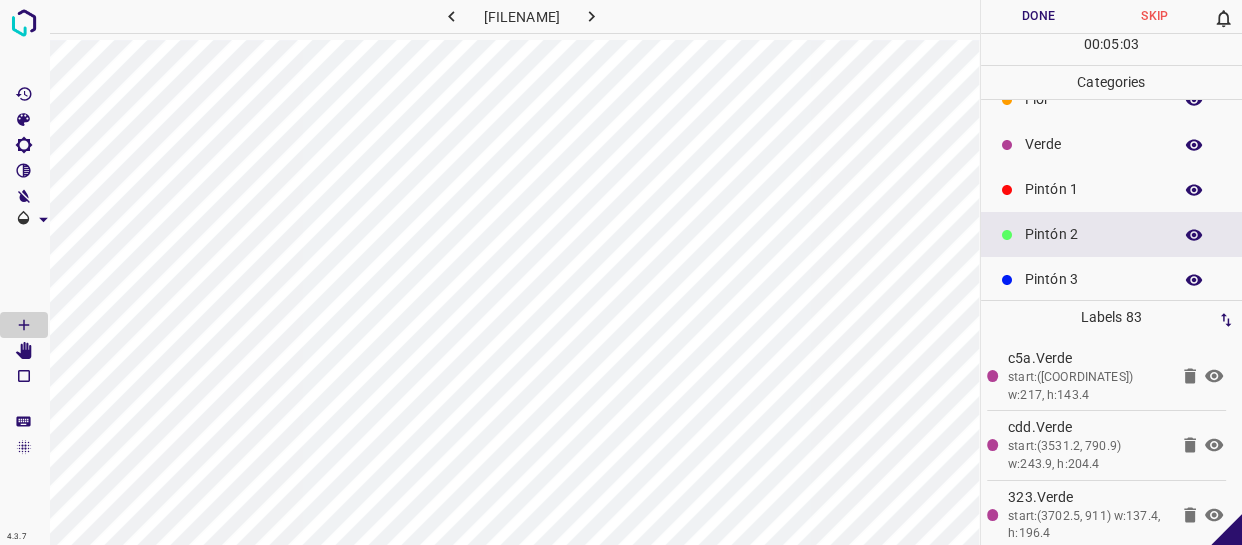 scroll, scrollTop: 0, scrollLeft: 0, axis: both 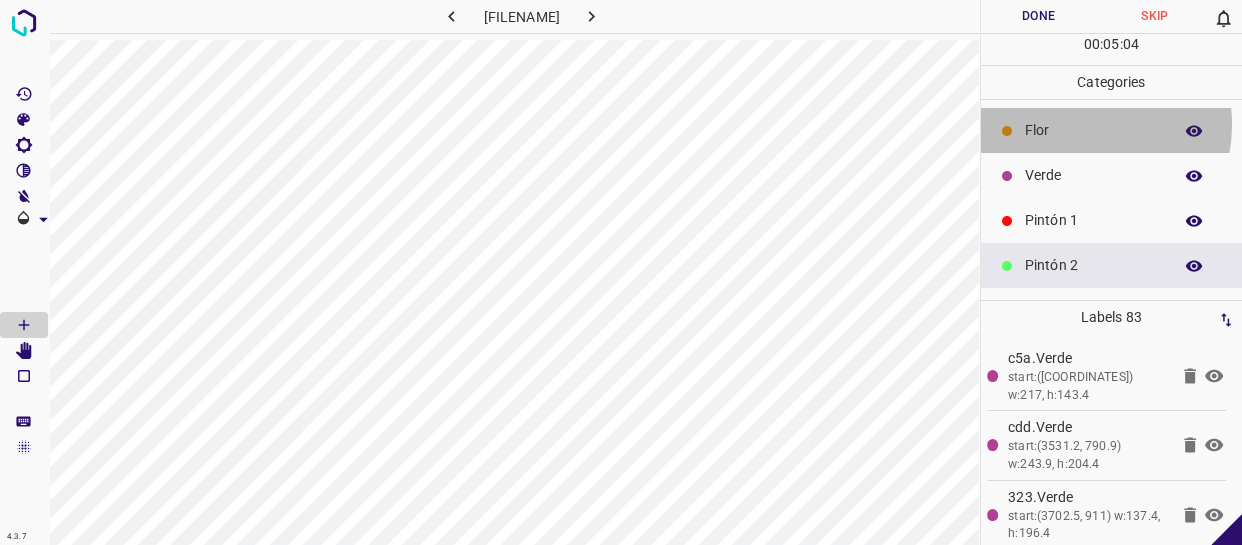 click on "Flor" at bounding box center [1093, 130] 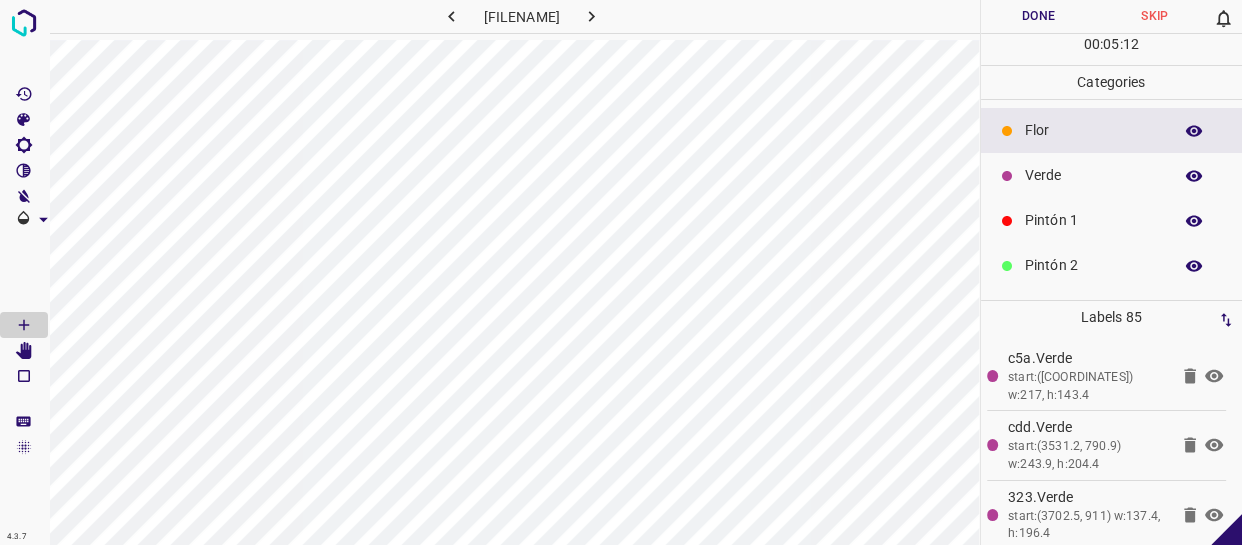 click on "Verde" at bounding box center (1093, 175) 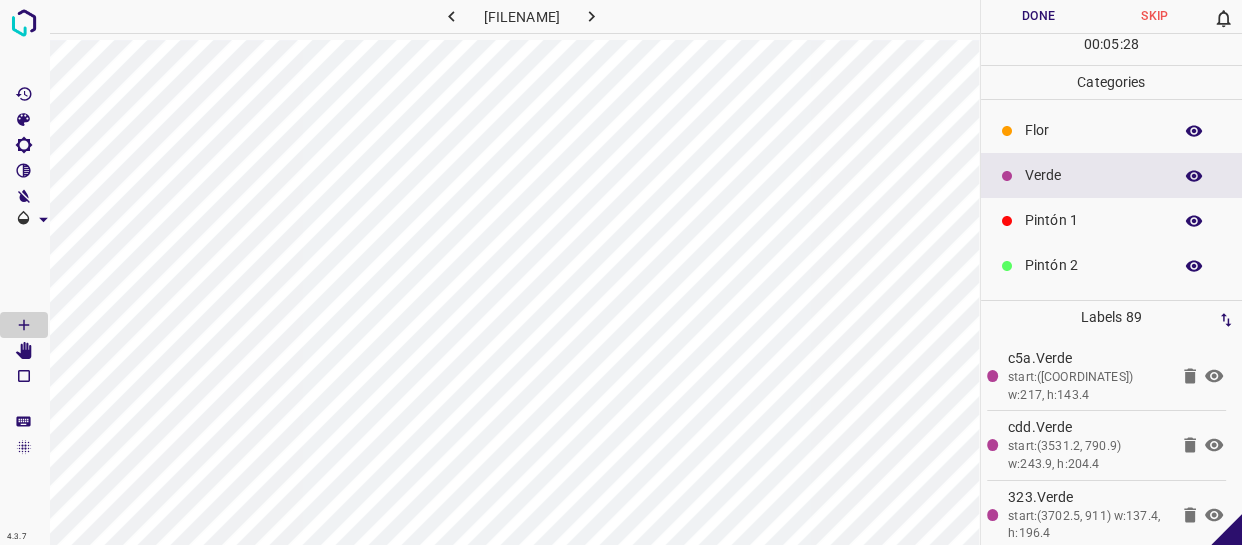drag, startPoint x: 1082, startPoint y: 222, endPoint x: 1014, endPoint y: 239, distance: 70.0928 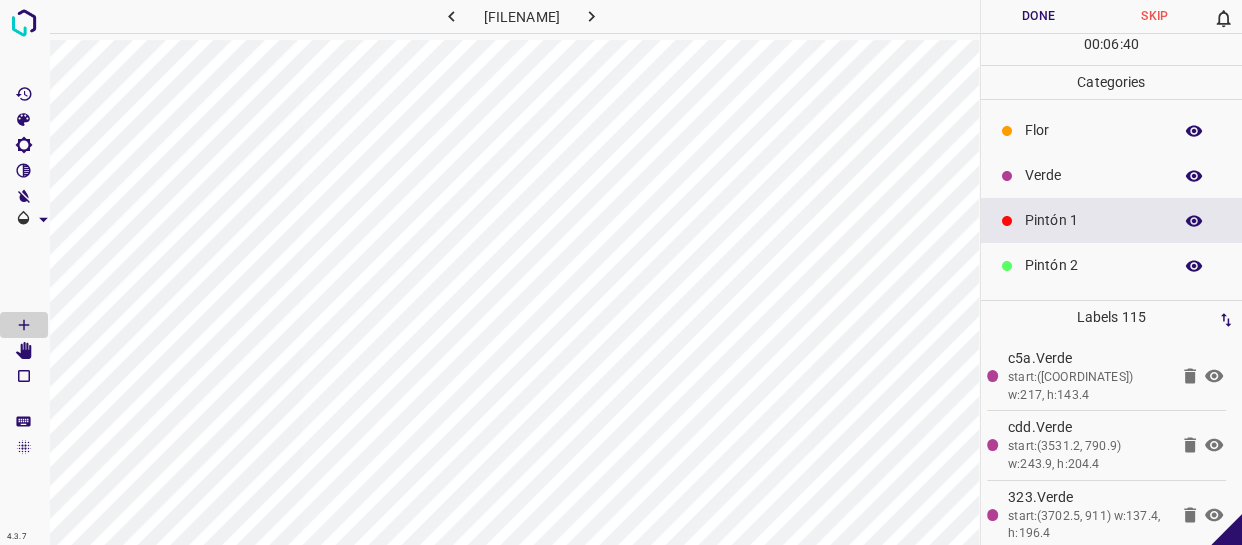 drag, startPoint x: 1092, startPoint y: 167, endPoint x: 1009, endPoint y: 184, distance: 84.723076 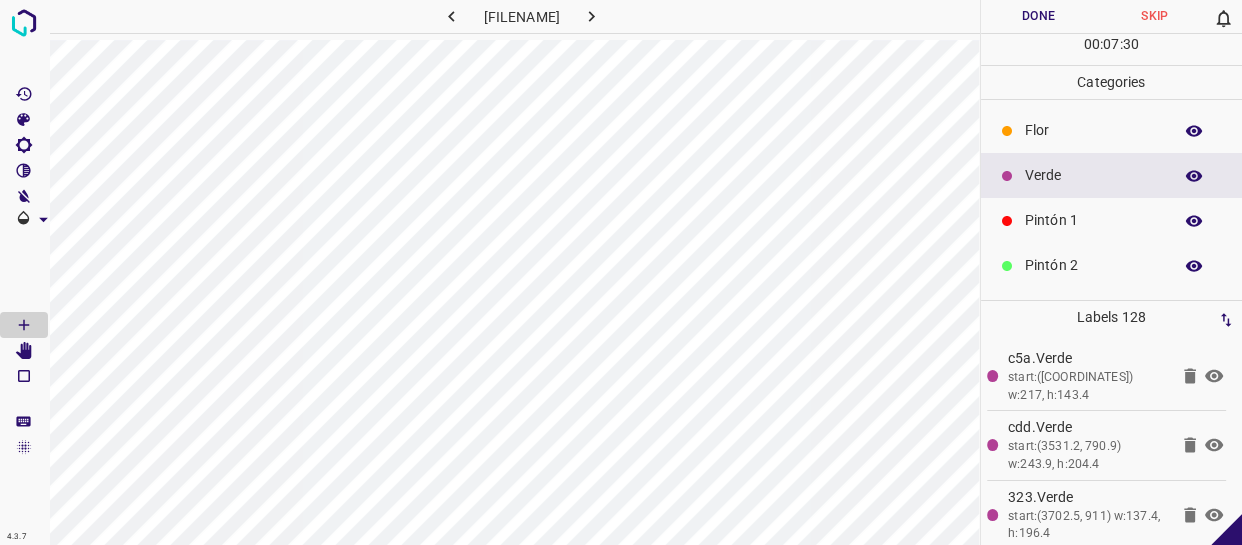 click on "Pintón 1" at bounding box center [1093, 220] 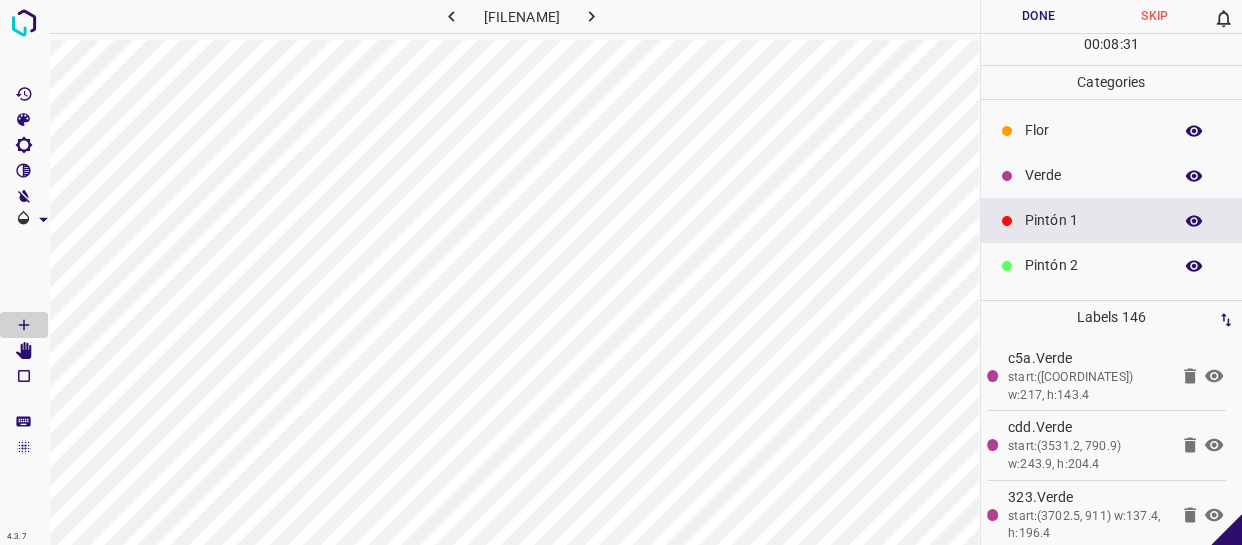click on "Pintón 2" at bounding box center (1112, 265) 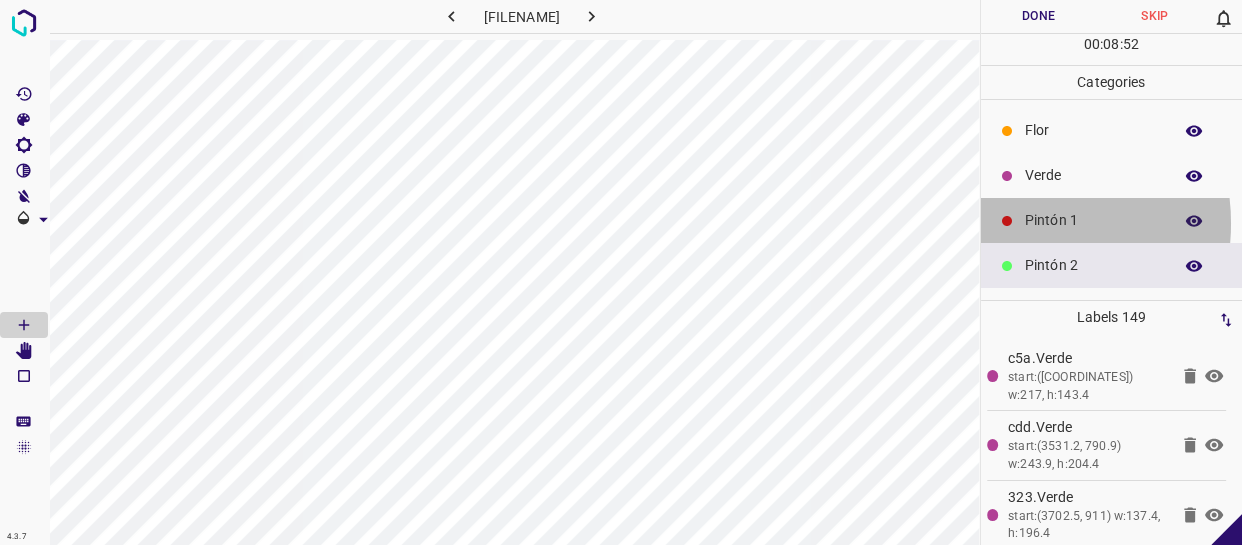 drag, startPoint x: 1007, startPoint y: 223, endPoint x: 989, endPoint y: 221, distance: 18.110771 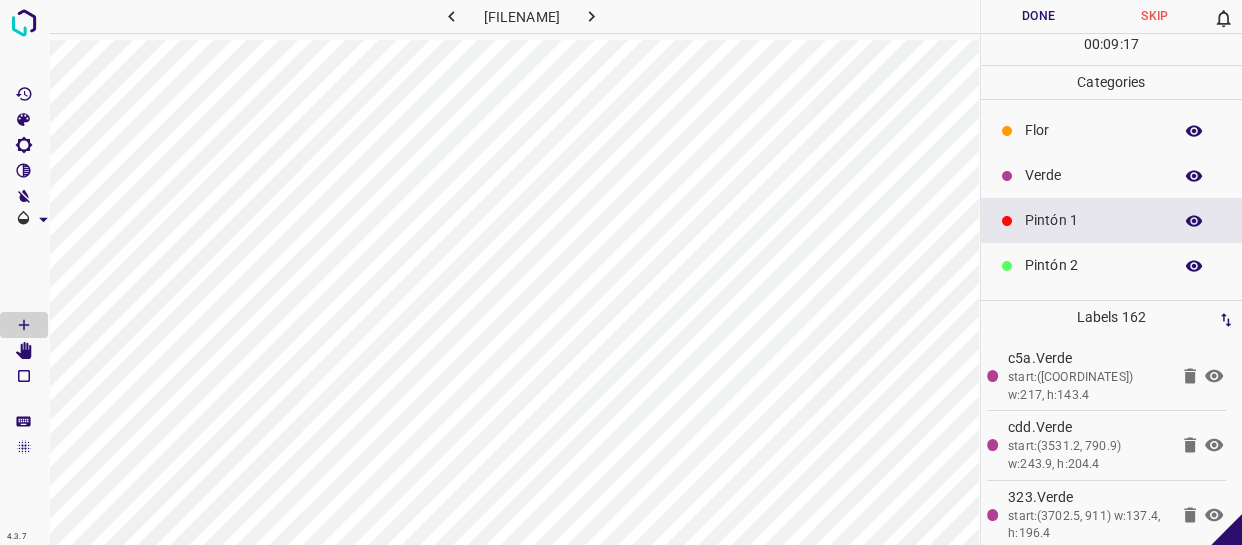 click on "Verde" at bounding box center [1093, 175] 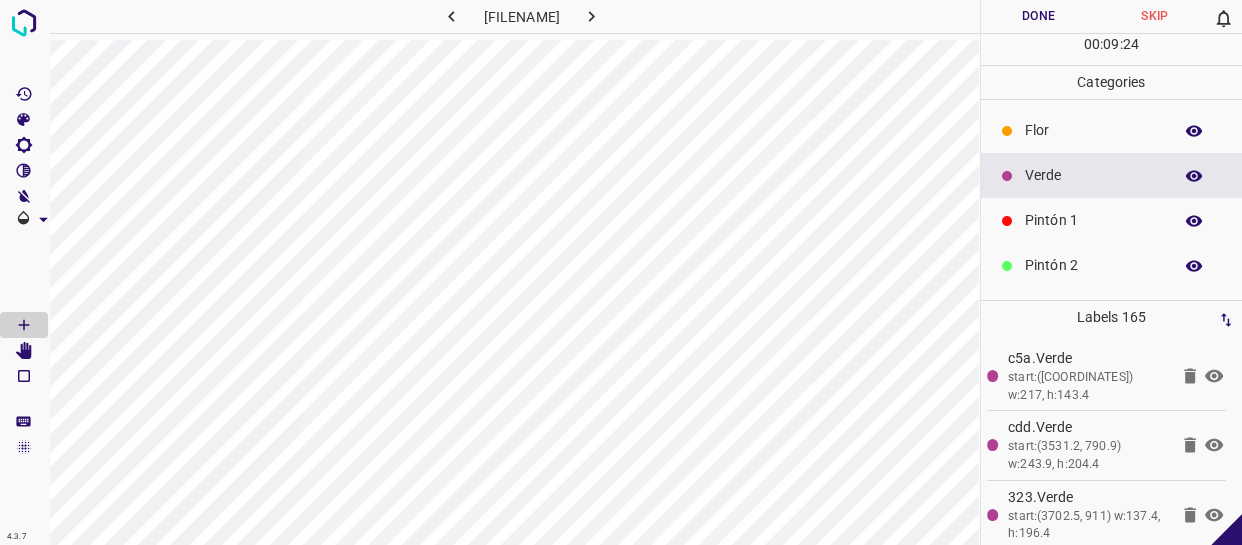 click on "Pintón 1" at bounding box center (1093, 220) 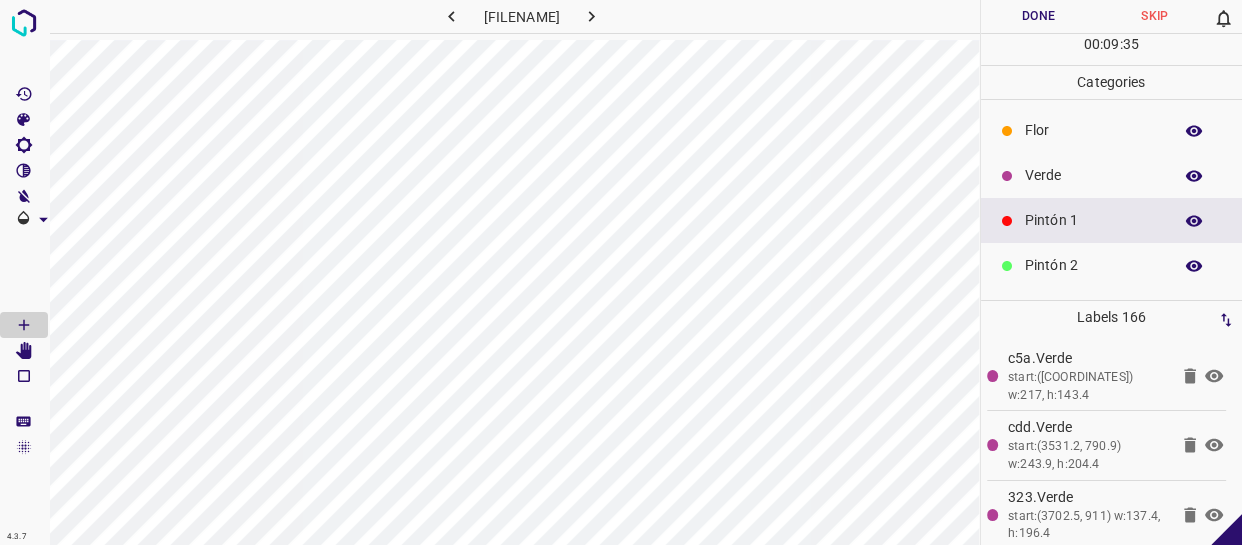 click on "Verde" at bounding box center (1093, 175) 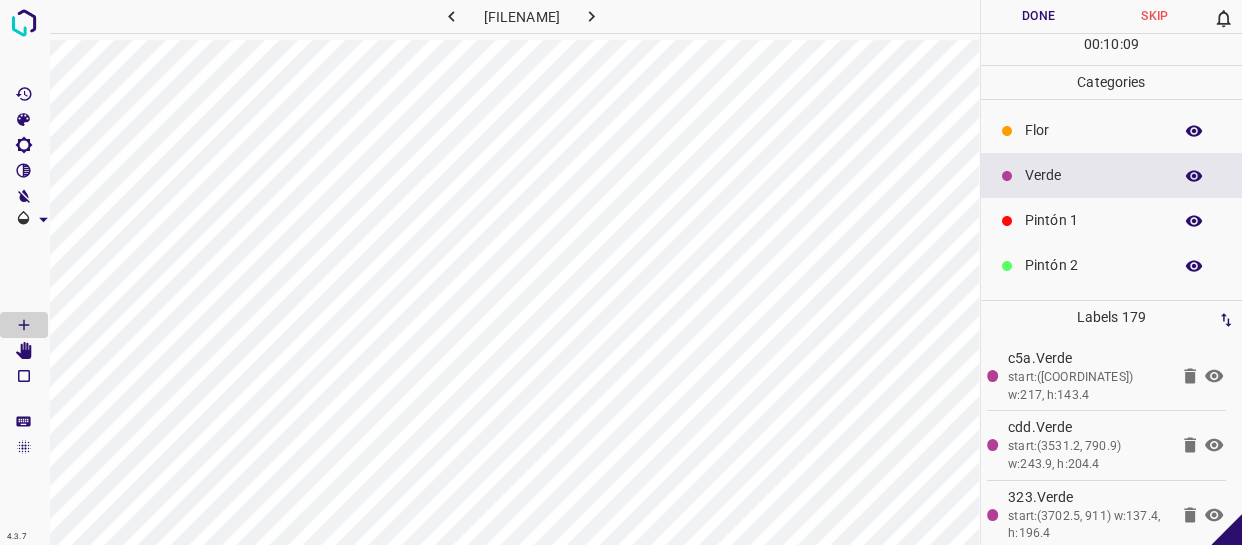 drag, startPoint x: 1065, startPoint y: 222, endPoint x: 1015, endPoint y: 238, distance: 52.49762 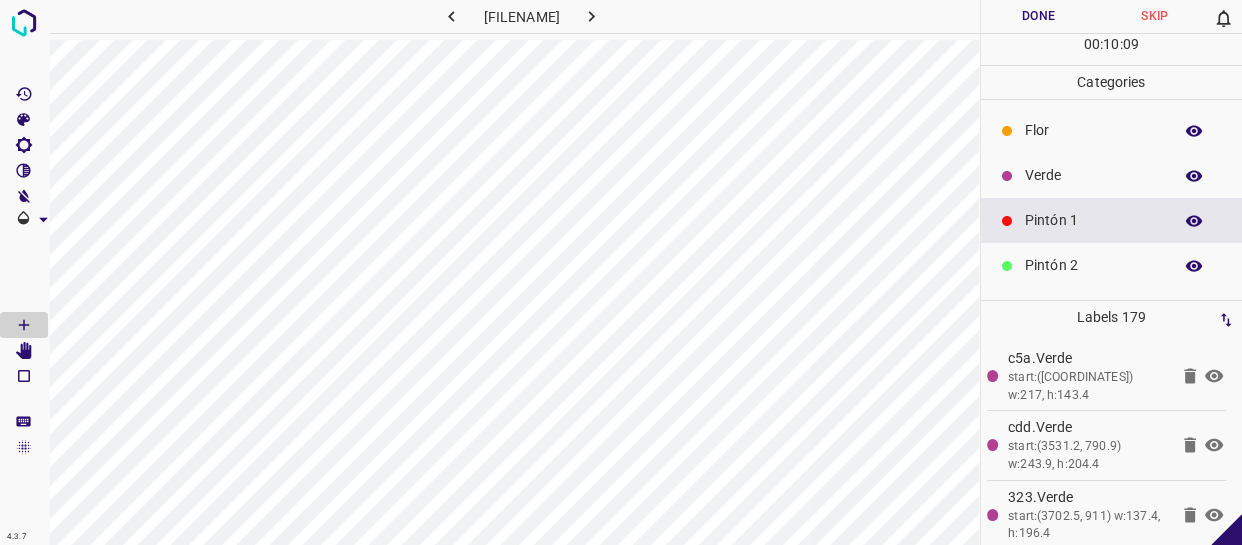 click on "Pintón 2" at bounding box center [1093, 265] 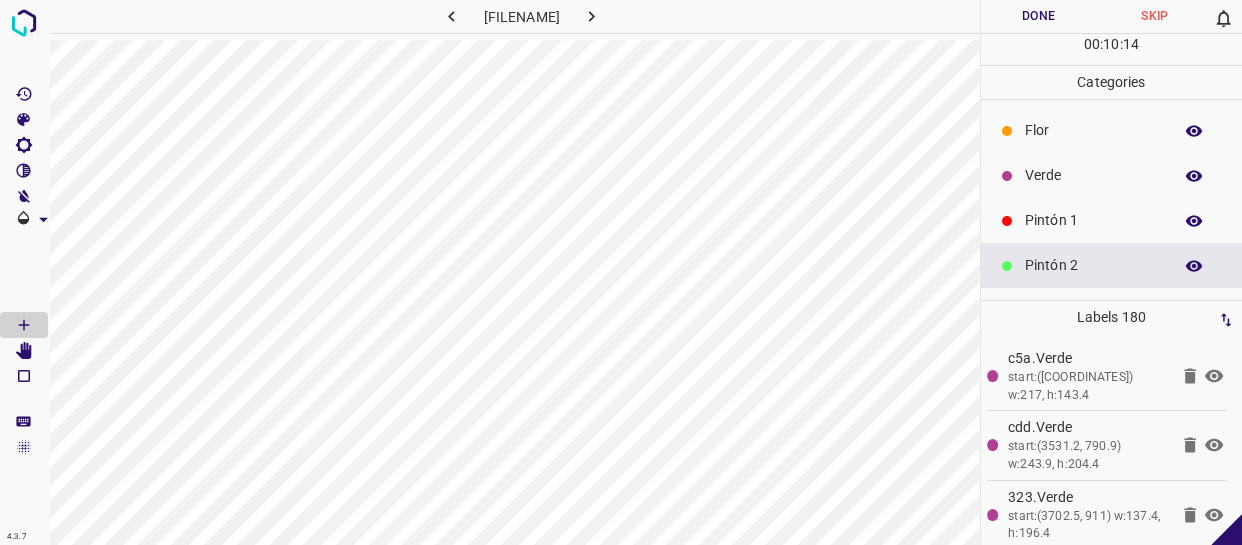 click on "Verde" at bounding box center (1093, 175) 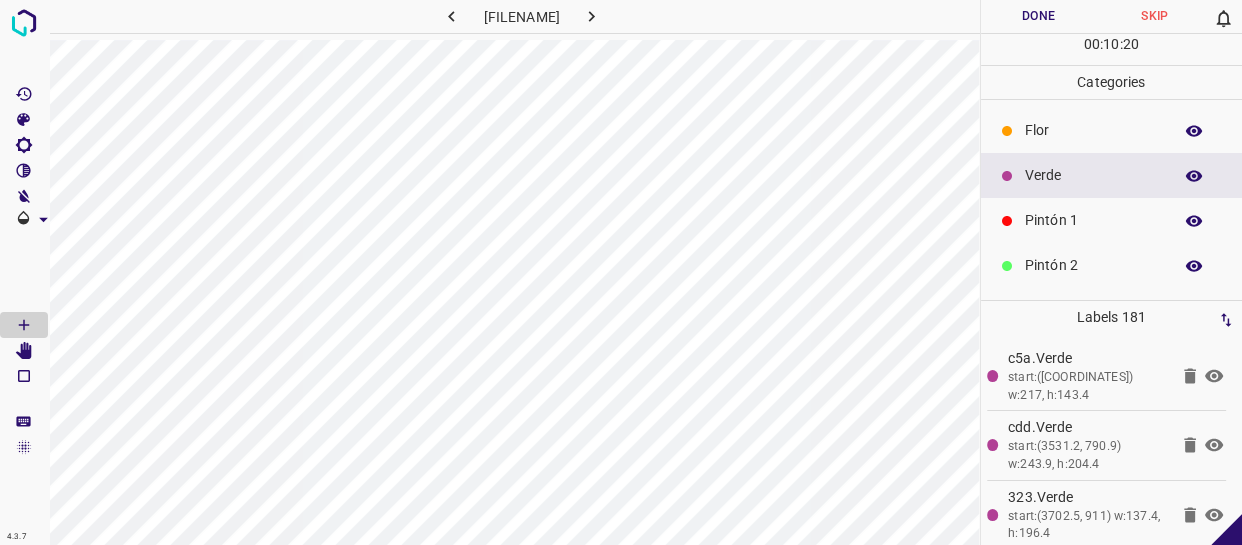 click on "Pintón 2" at bounding box center [1093, 265] 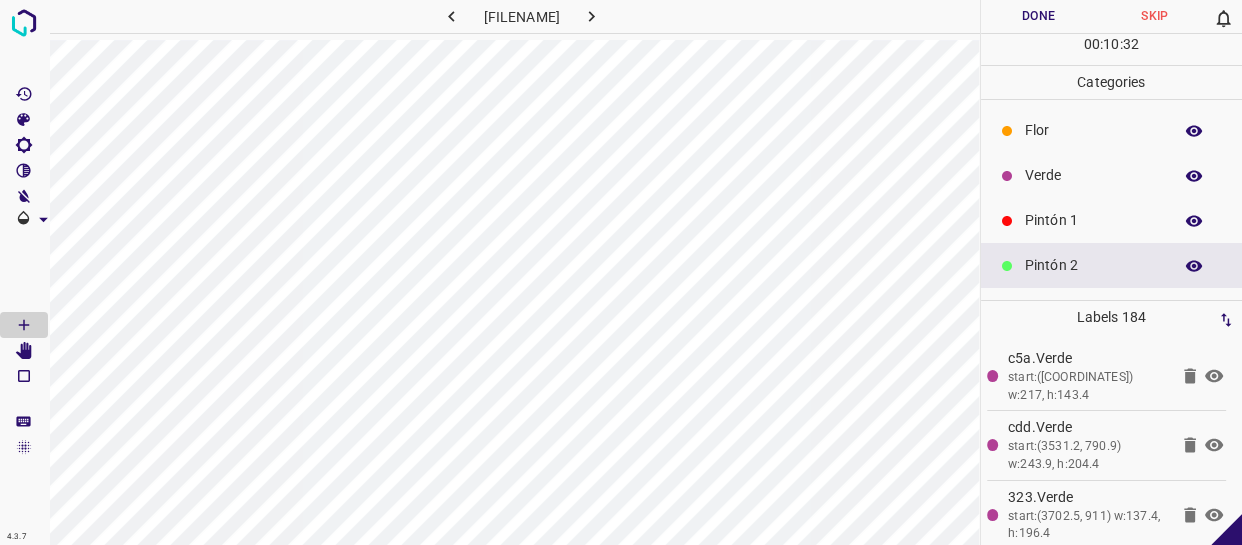click on "Verde" at bounding box center (1093, 175) 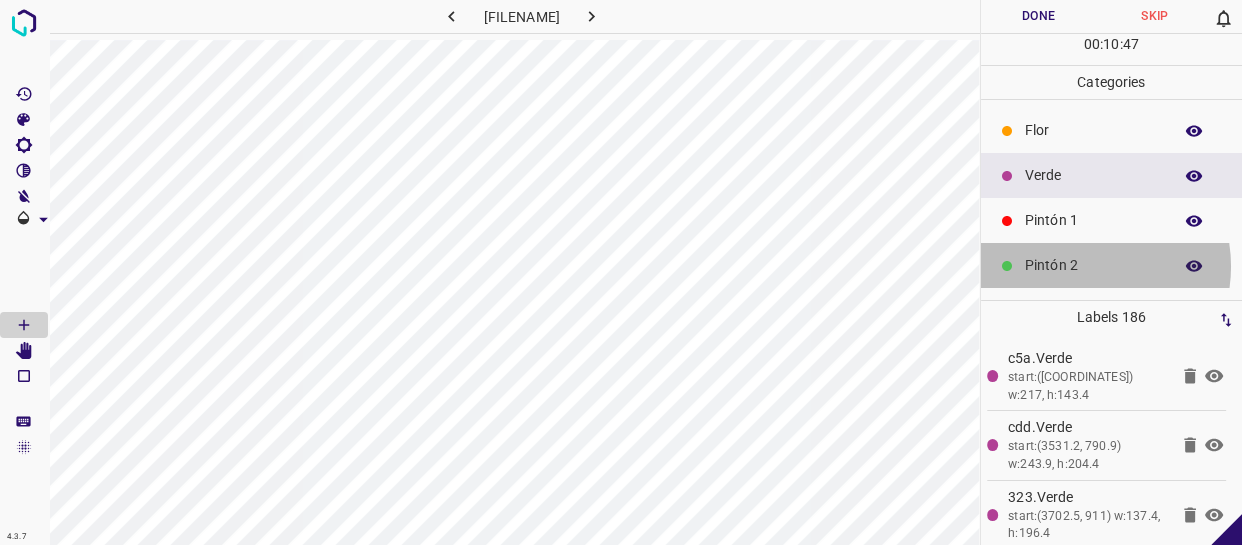 click on "Pintón 2" at bounding box center (1093, 265) 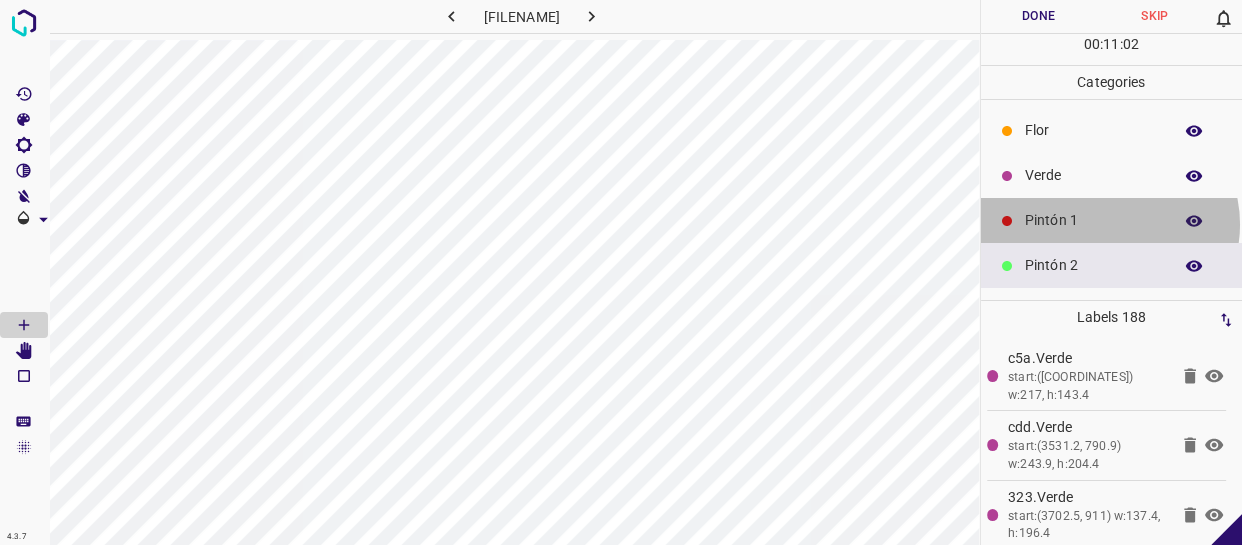 click on "Pintón 1" at bounding box center [1093, 220] 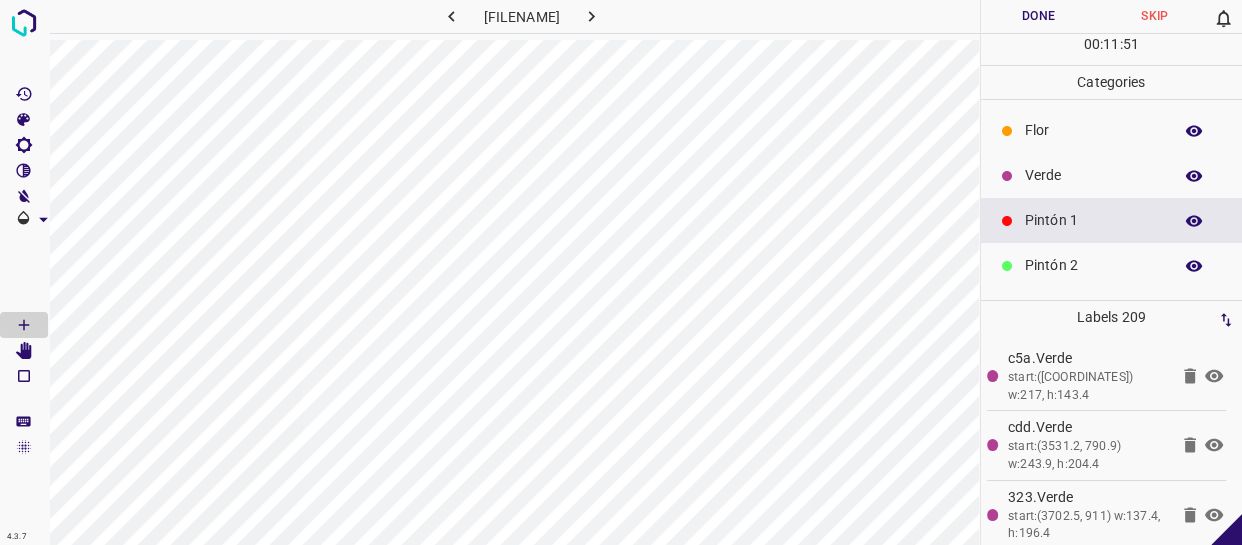 click at bounding box center [1007, 176] 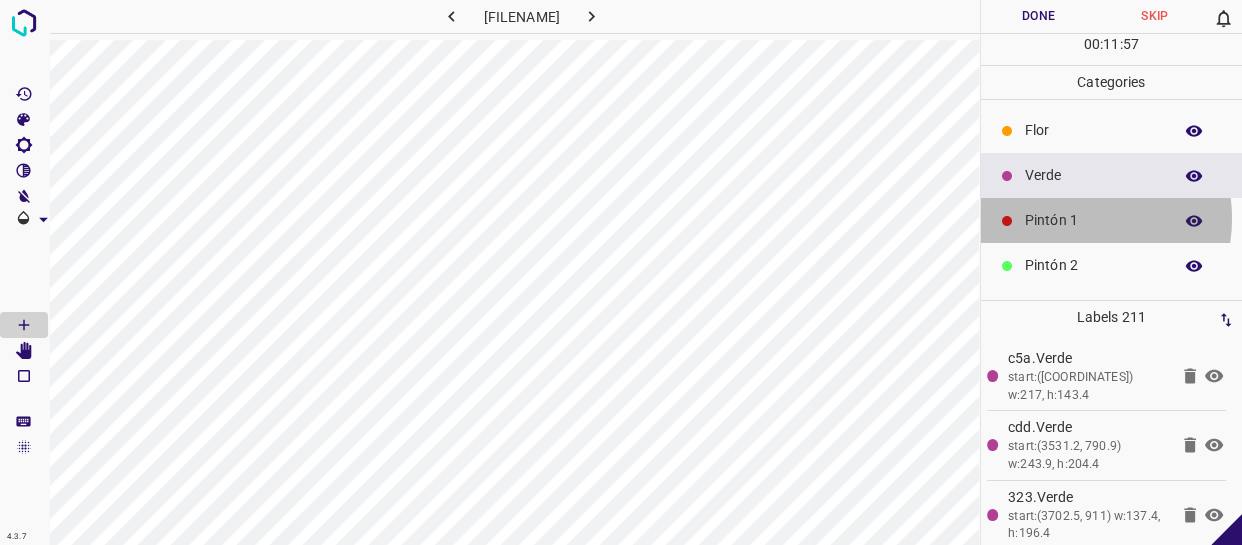 click on "Pintón 1" at bounding box center (1093, 220) 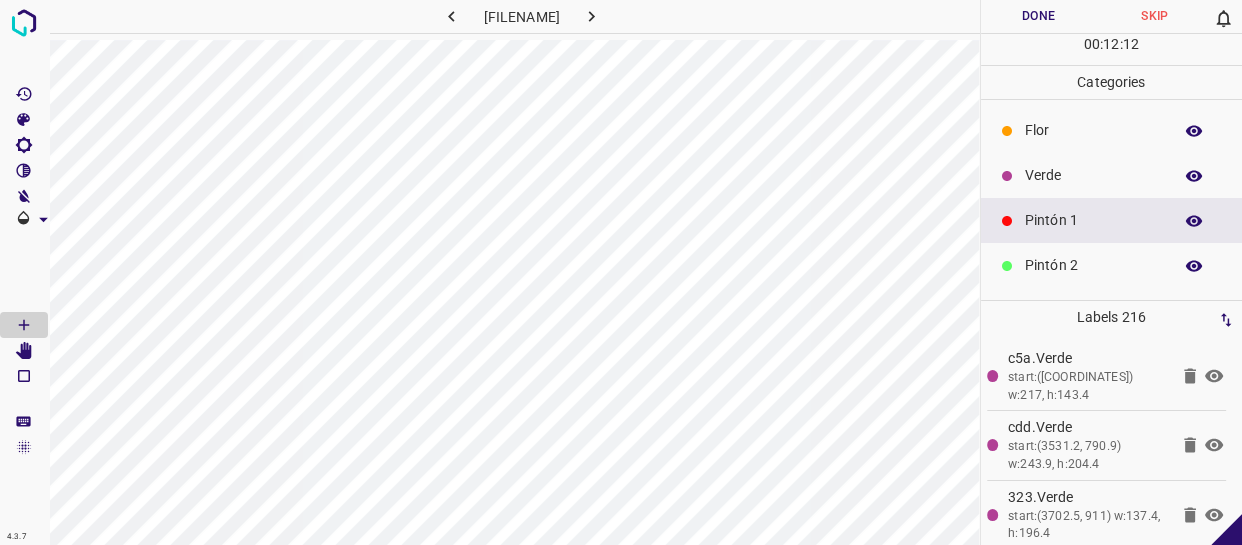 click on "Pintón 2" at bounding box center [1093, 265] 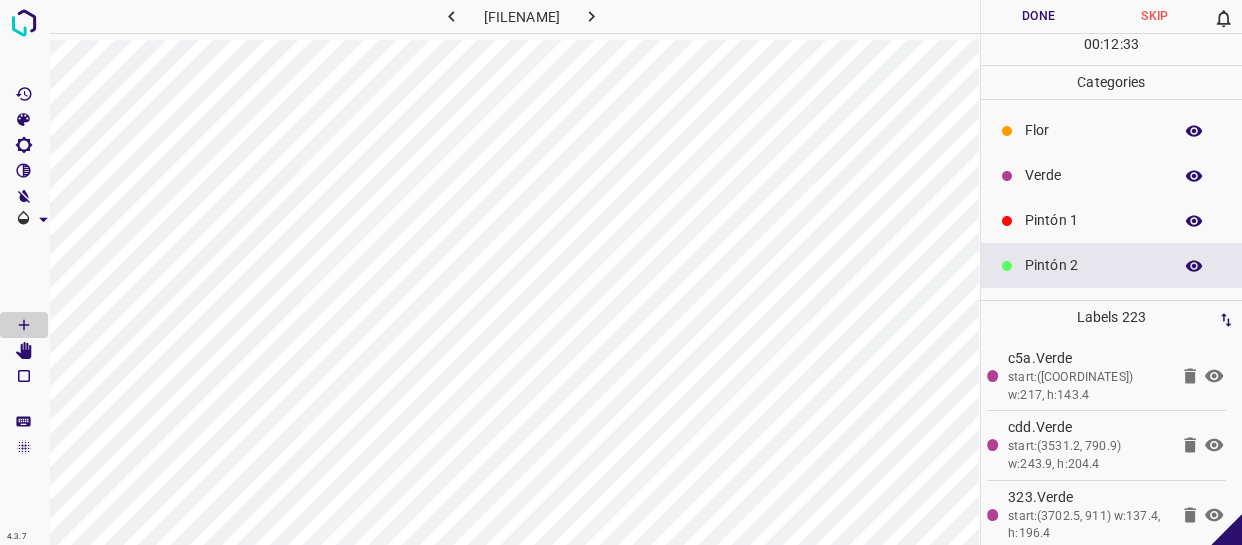 click on "Pintón 1" at bounding box center (1093, 220) 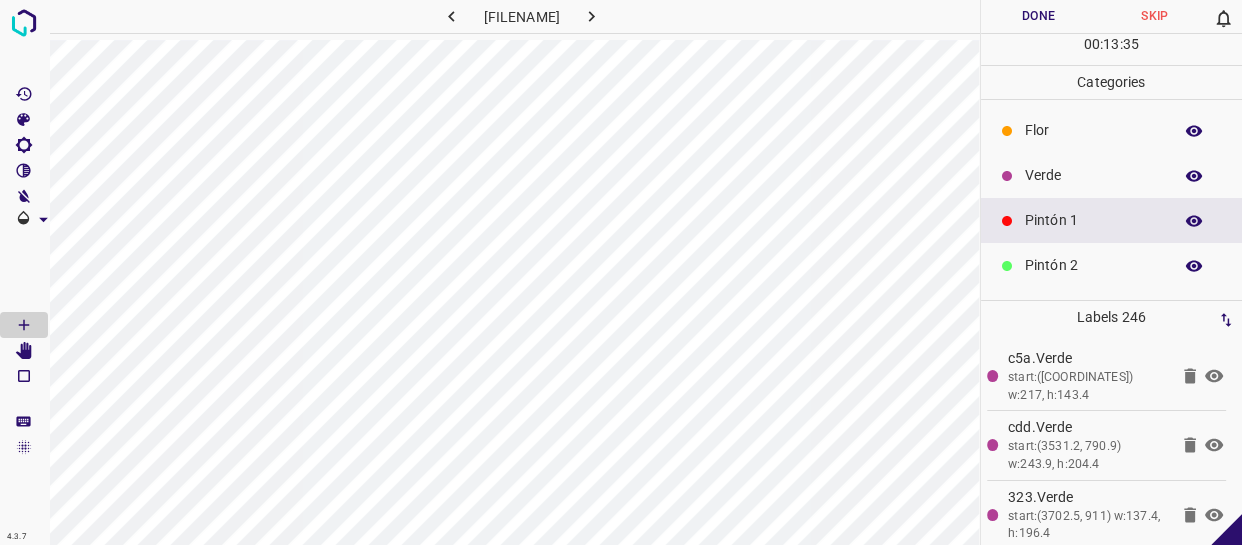 click on "Pintón 2" at bounding box center (1112, 265) 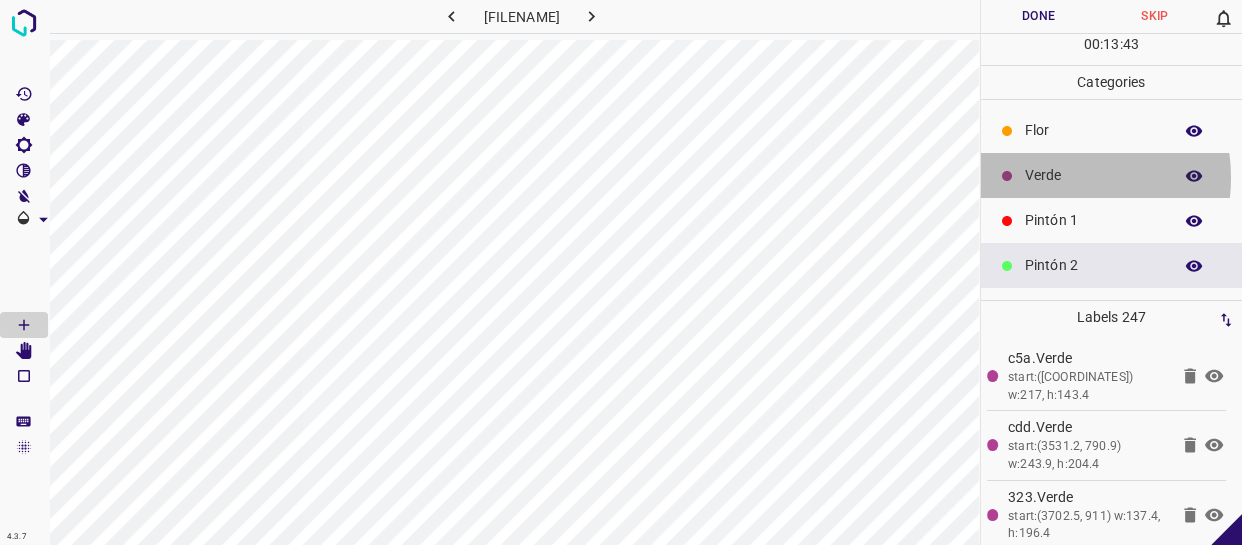 click on "Verde" at bounding box center [1093, 175] 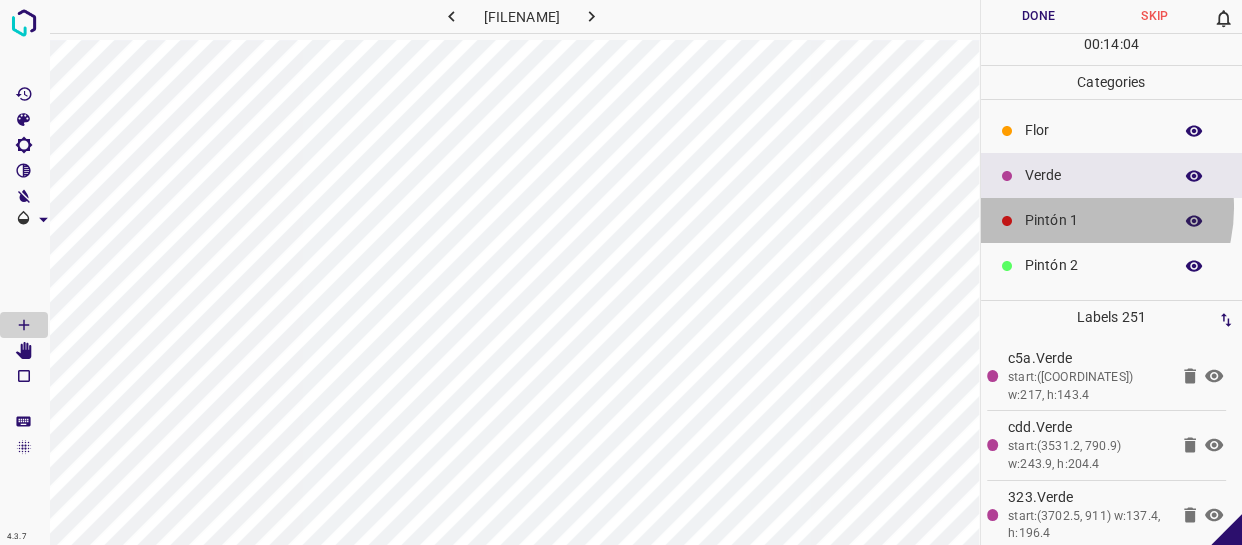 click on "Pintón 1" at bounding box center [1112, 220] 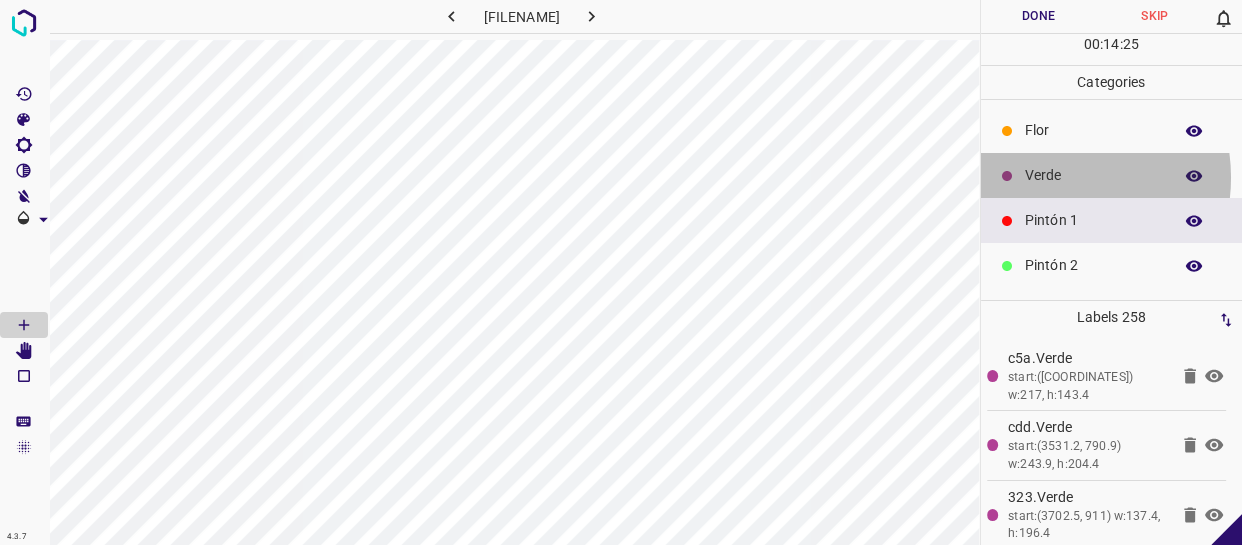click on "Verde" at bounding box center [1093, 175] 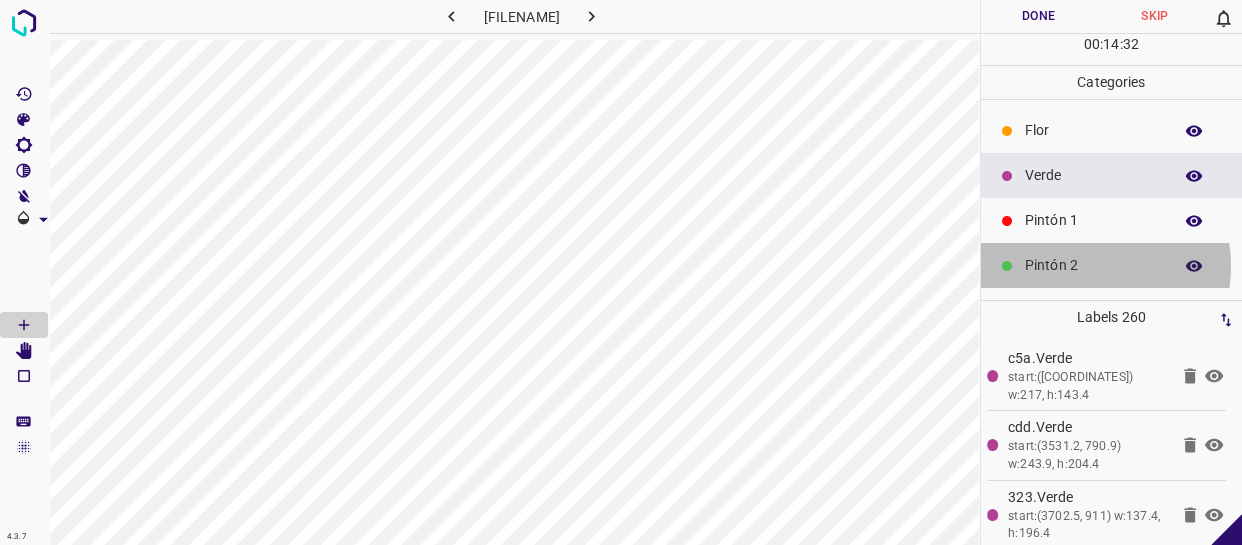 click on "Pintón 2" at bounding box center [1093, 265] 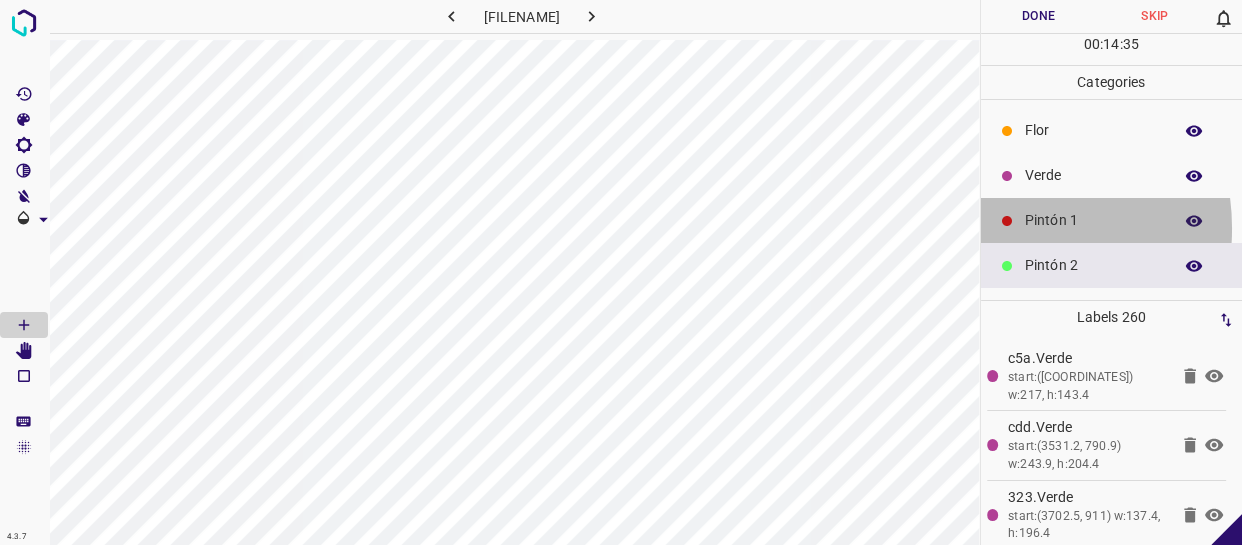 click at bounding box center [1007, 221] 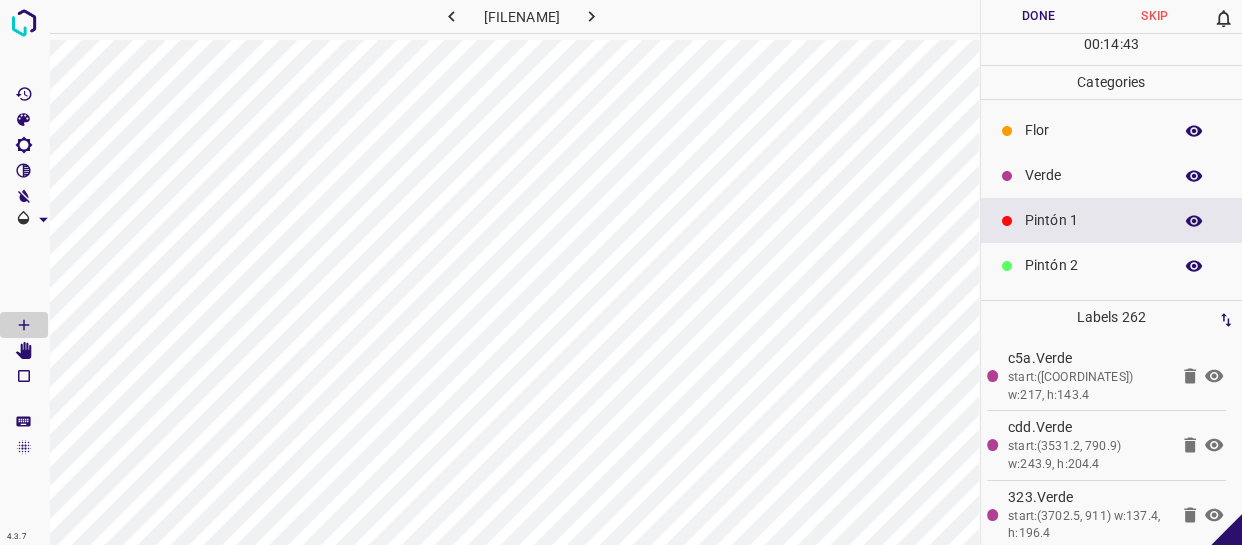 click on "Verde" at bounding box center [1093, 175] 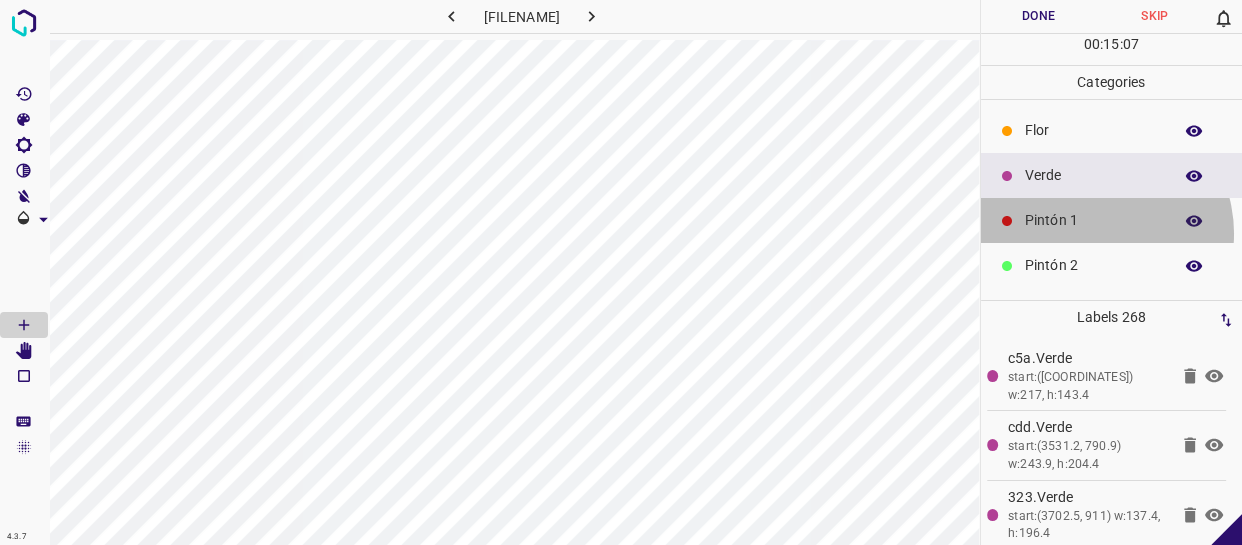 click on "Pintón 1" at bounding box center (1112, 220) 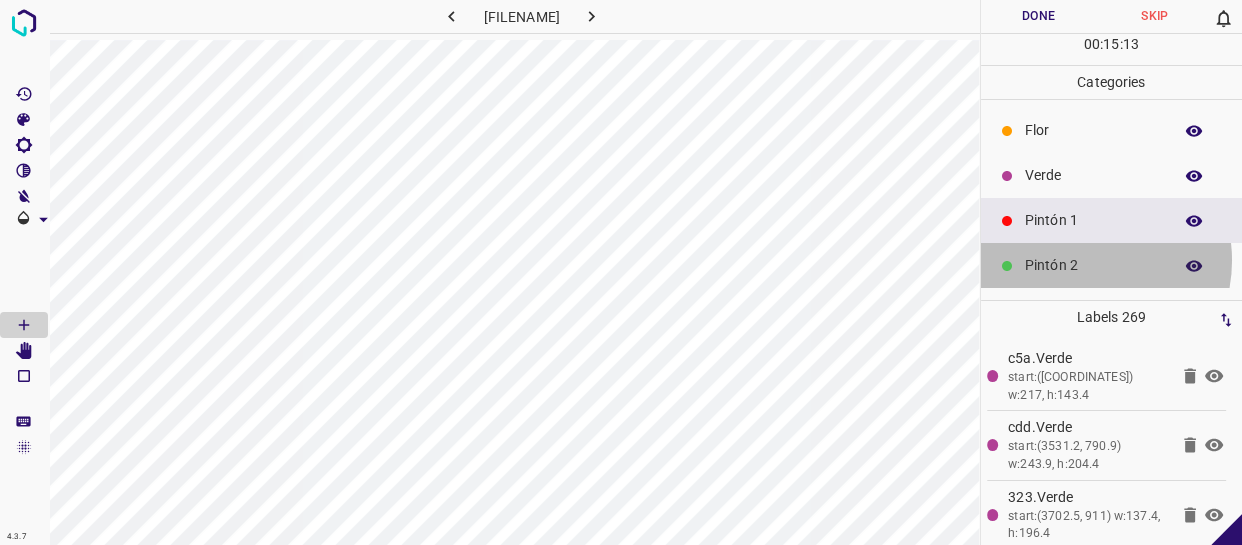 click on "Pintón 2" at bounding box center (1093, 265) 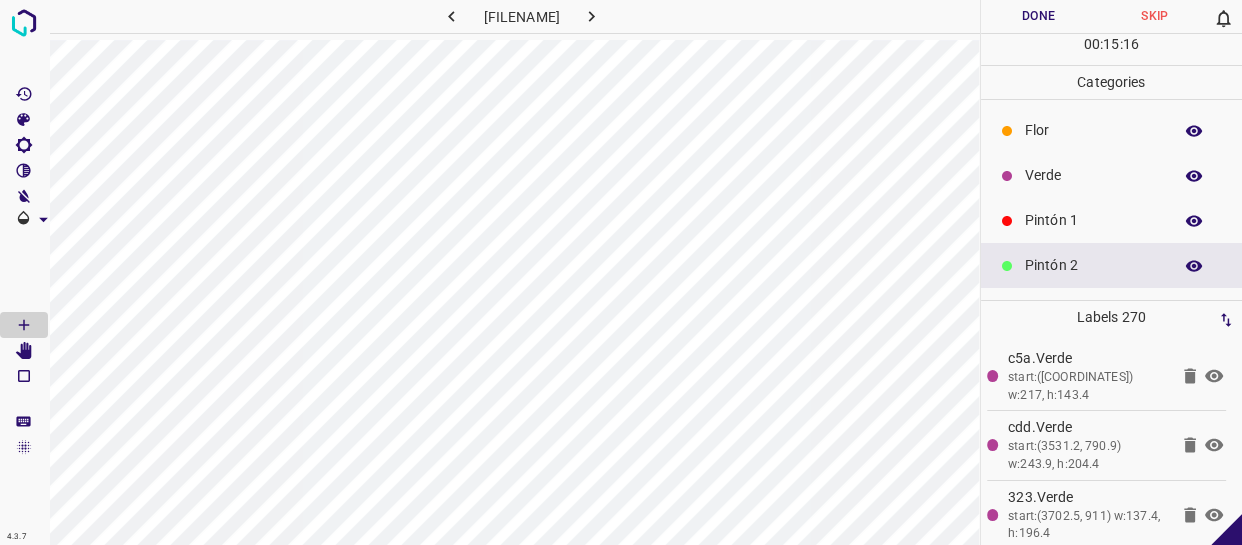 click on "Pintón 1" at bounding box center (1093, 220) 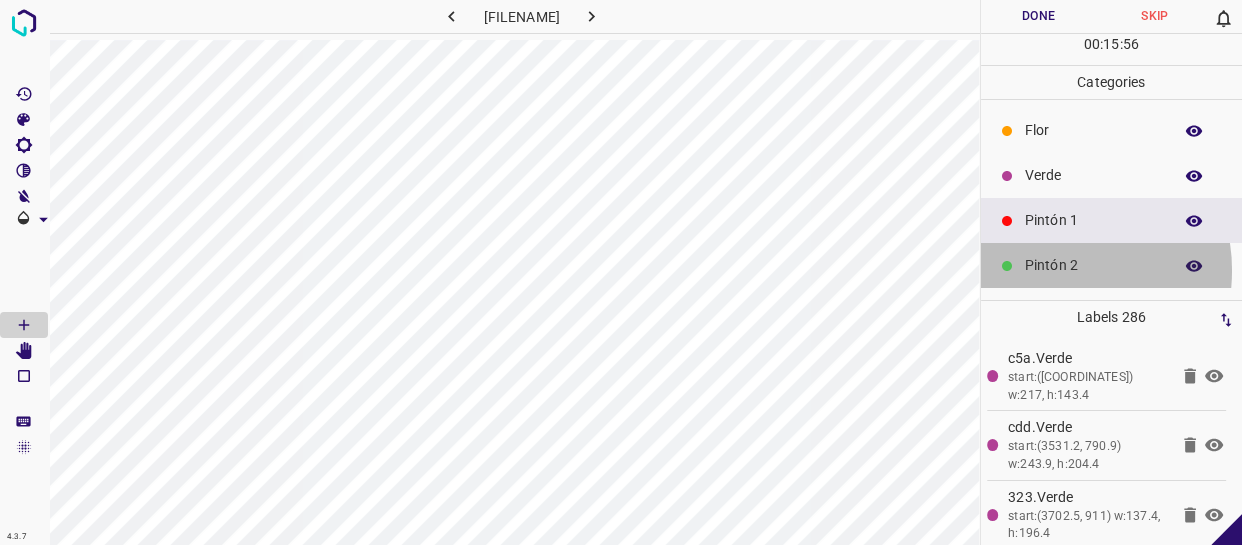 click on "Pintón 2" at bounding box center [1093, 265] 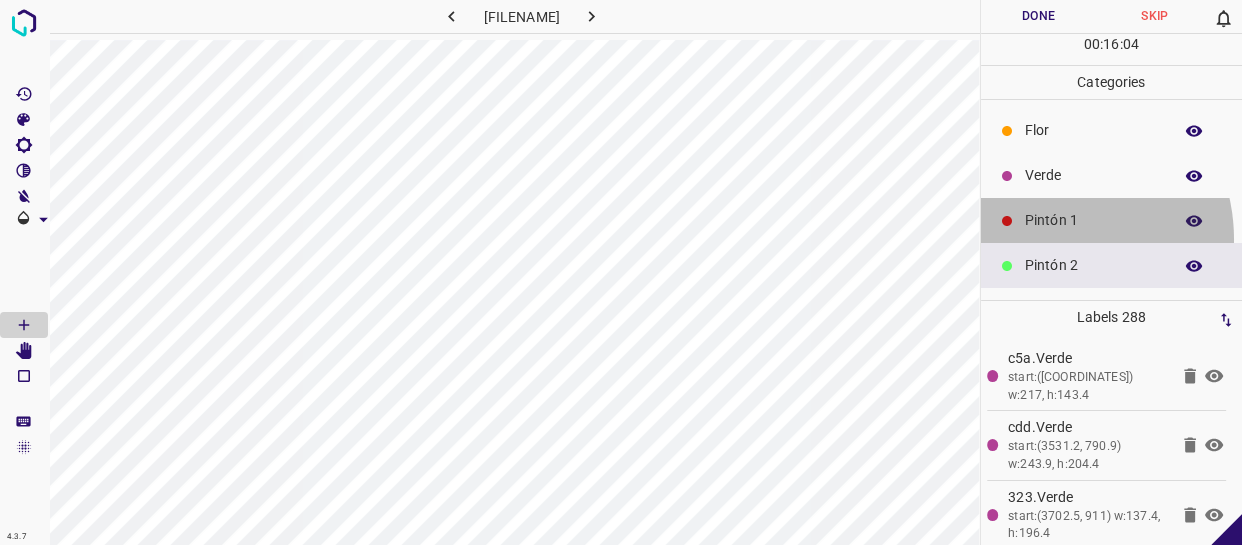 click on "Pintón 1" at bounding box center [1112, 220] 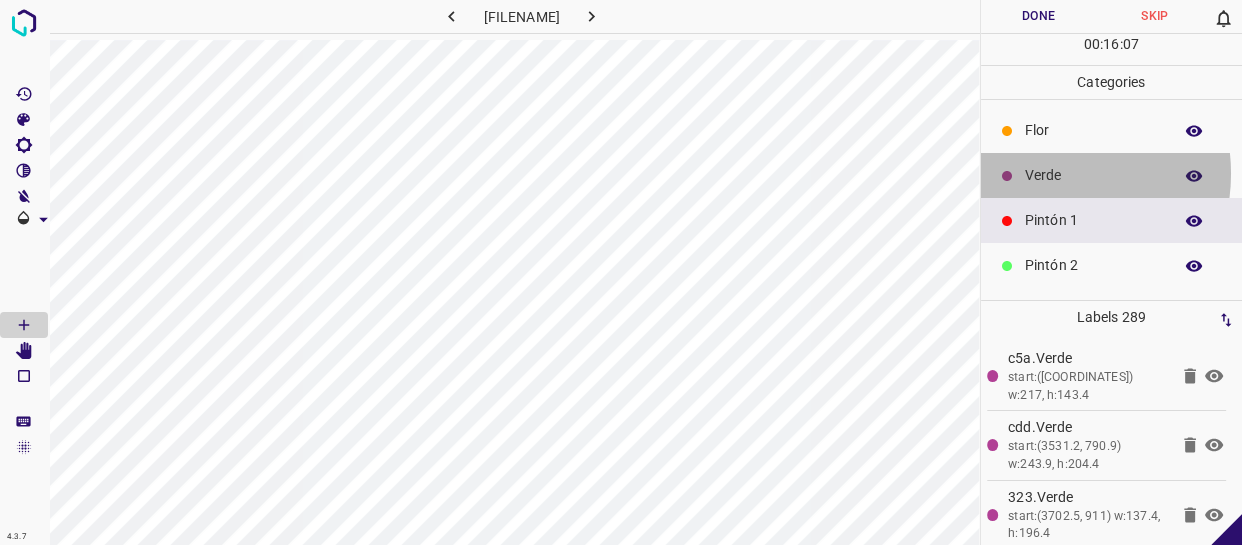 drag, startPoint x: 1039, startPoint y: 173, endPoint x: 999, endPoint y: 187, distance: 42.379242 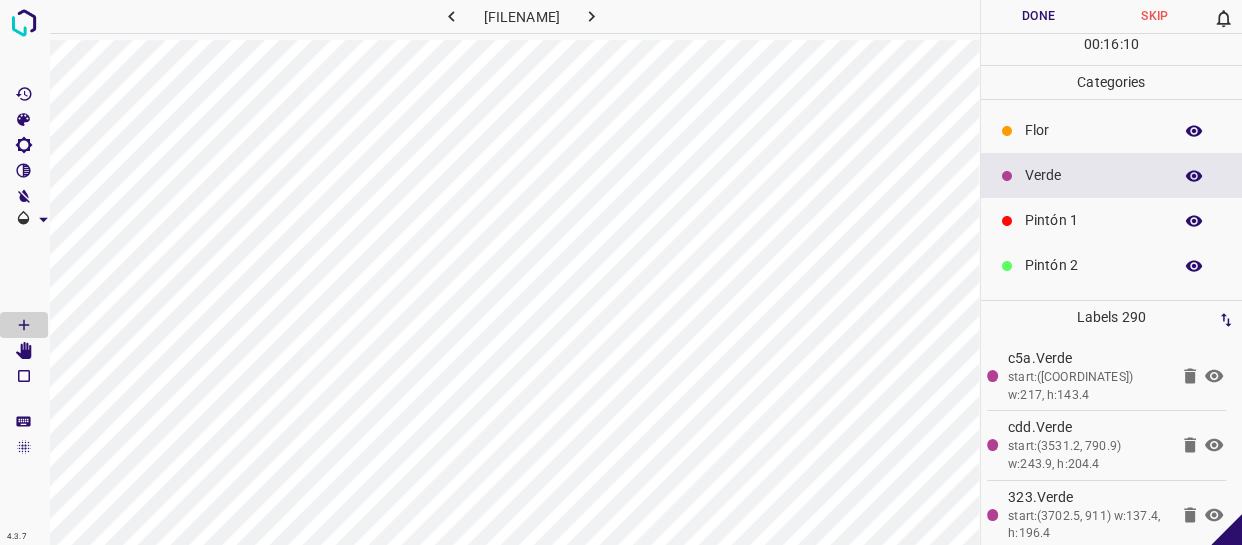 click on "Pintón 2" at bounding box center [1093, 265] 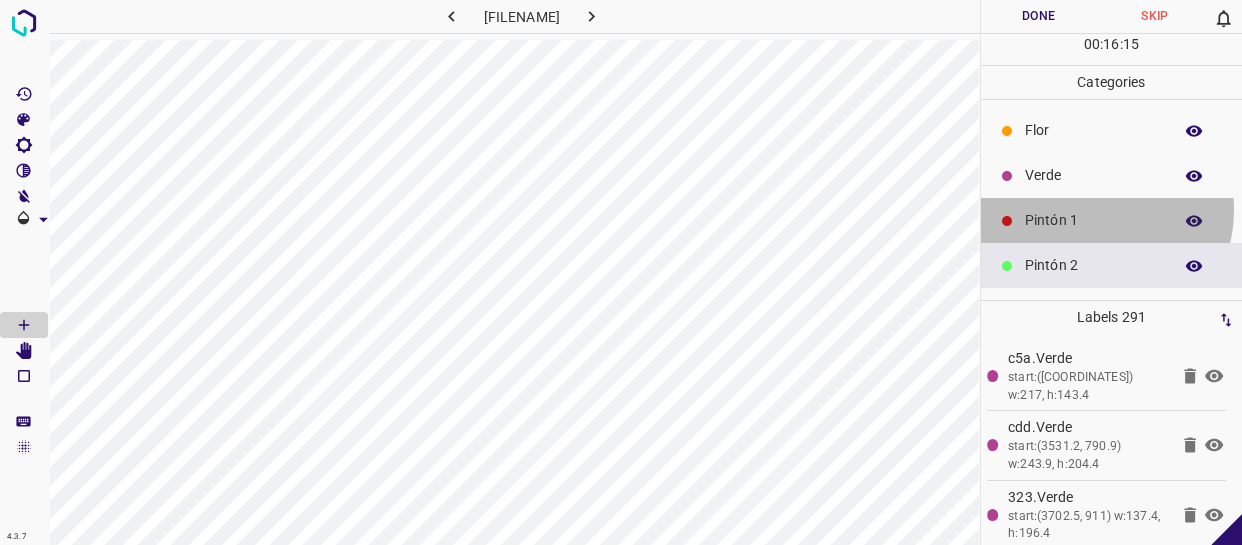 click on "Pintón 1" at bounding box center [1112, 220] 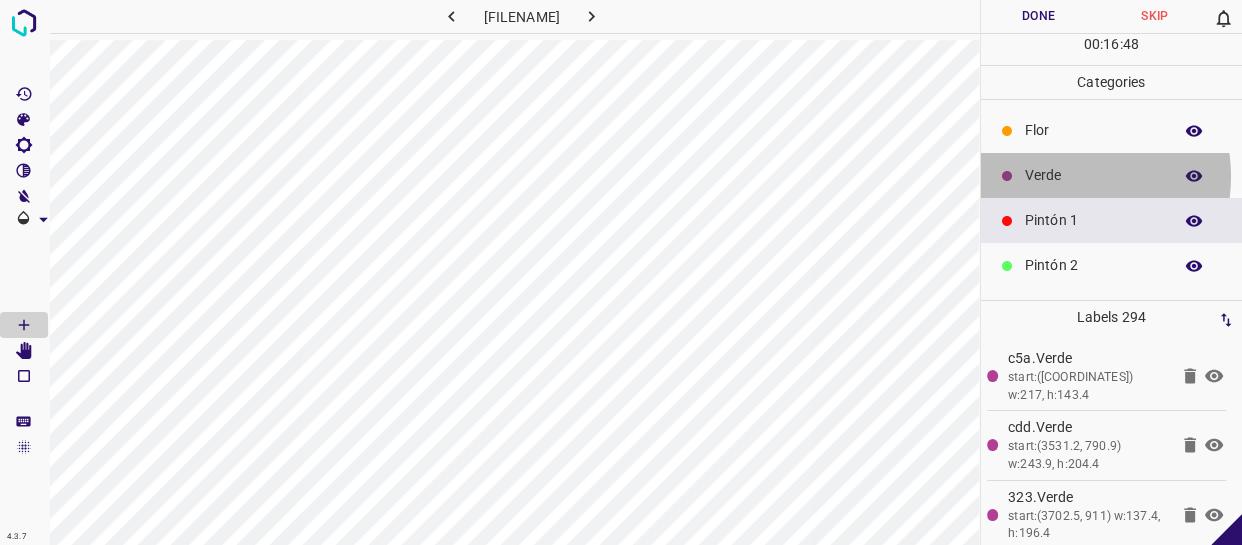 click on "Verde" at bounding box center (1093, 175) 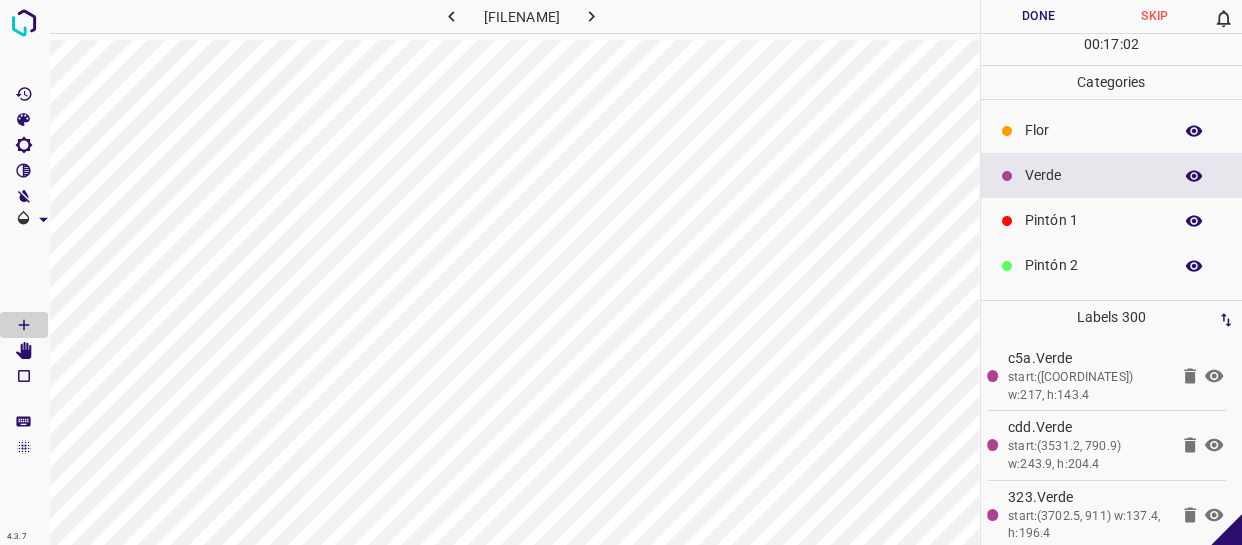 click on "Pintón 1" at bounding box center (1093, 220) 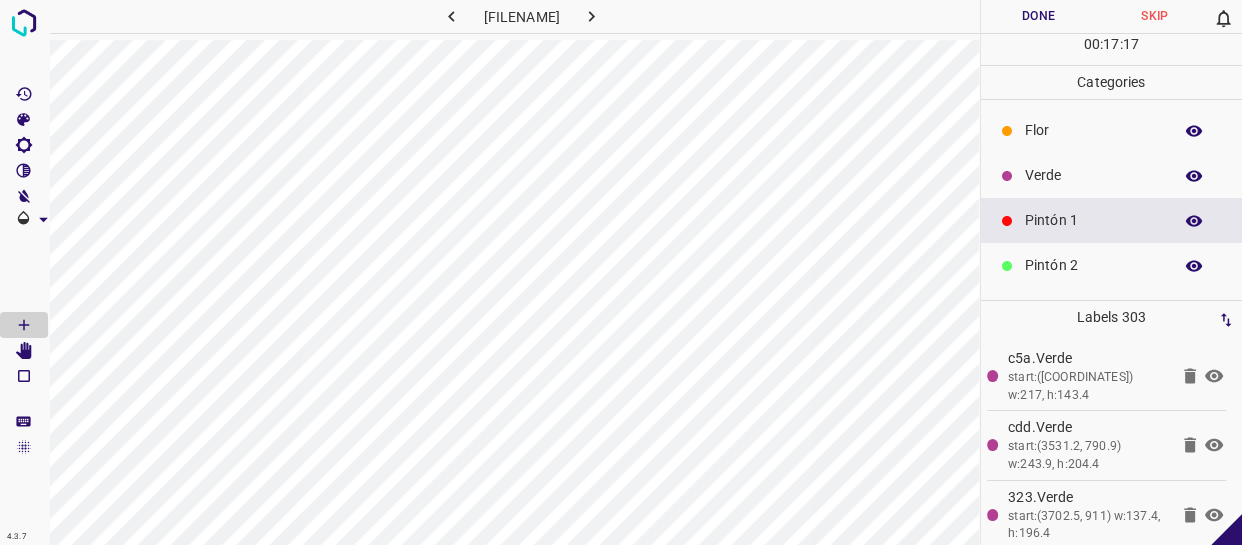 click on "Verde" at bounding box center [1112, 175] 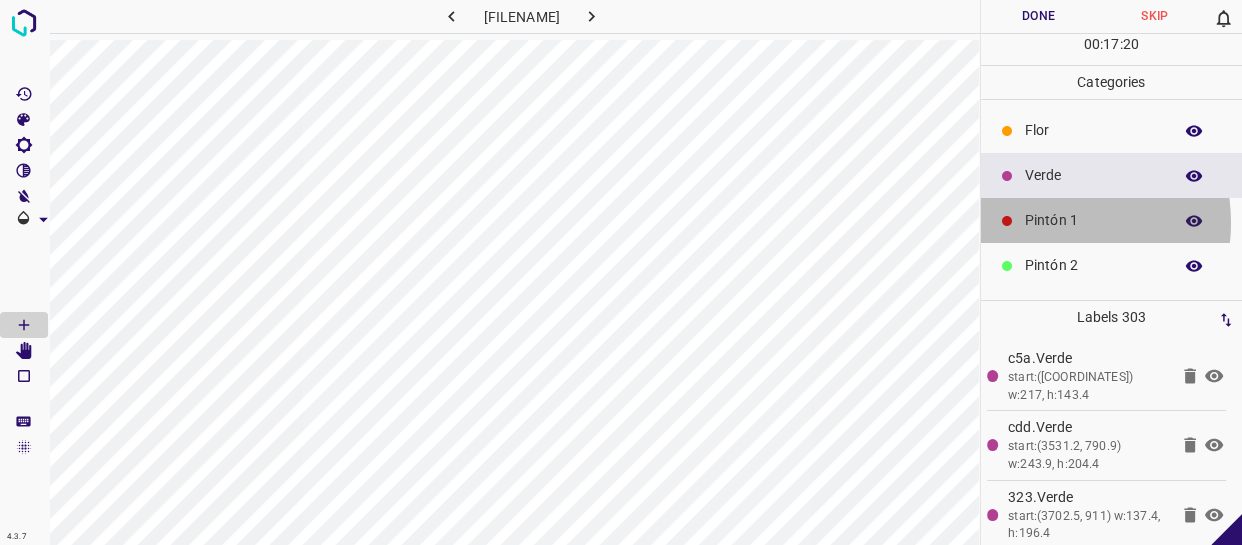 click on "Pintón 1" at bounding box center [1093, 220] 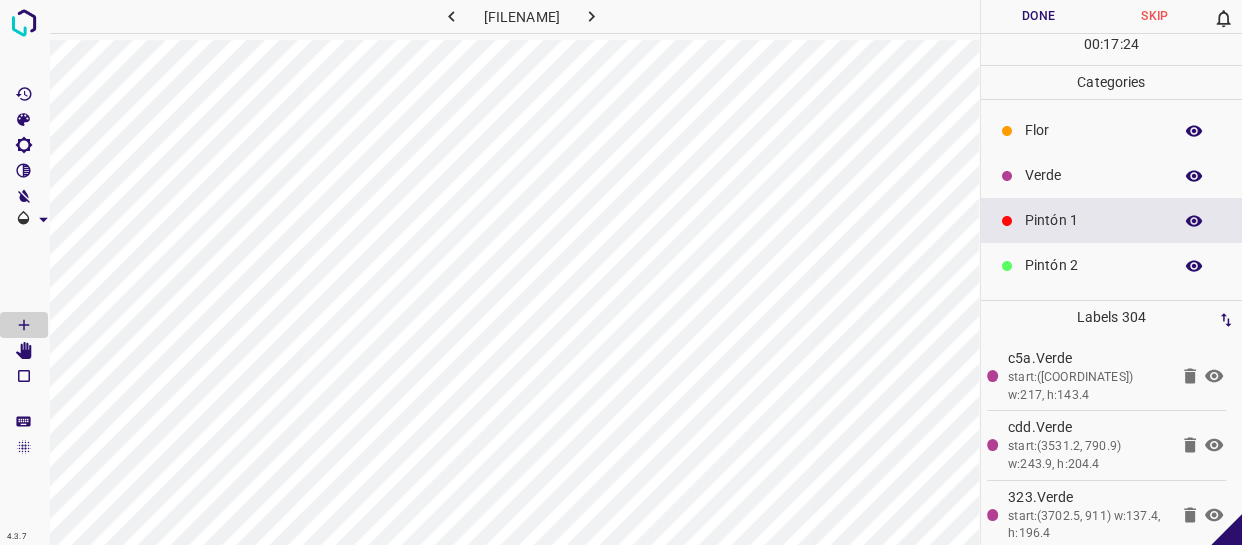drag, startPoint x: 1063, startPoint y: 178, endPoint x: 1052, endPoint y: 178, distance: 11 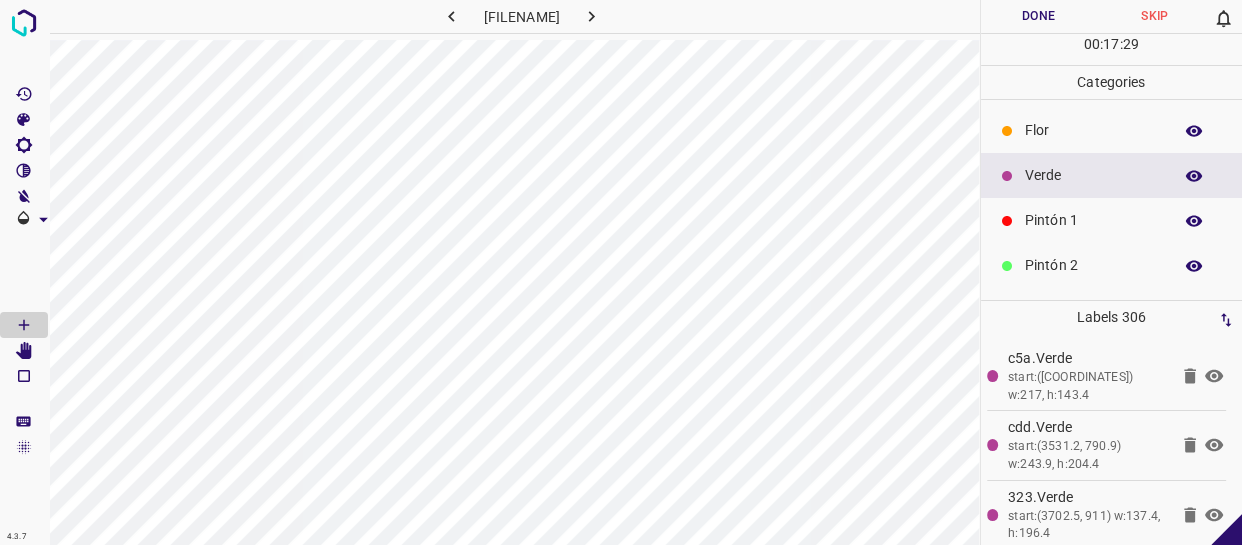 click on "Pintón 1" at bounding box center [1112, 220] 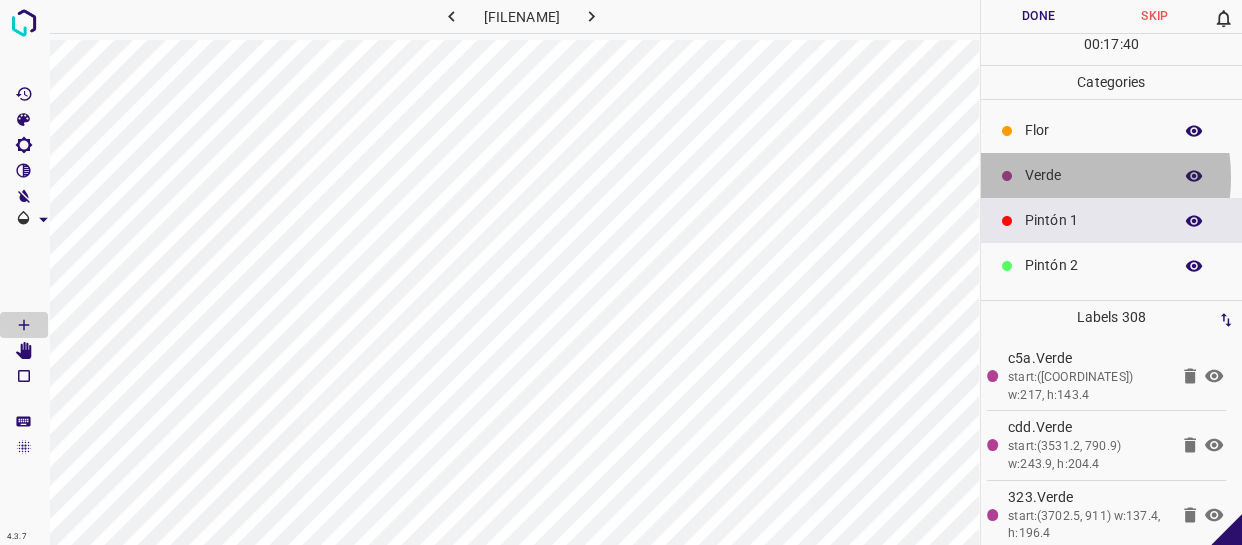 click on "Verde" at bounding box center [1093, 175] 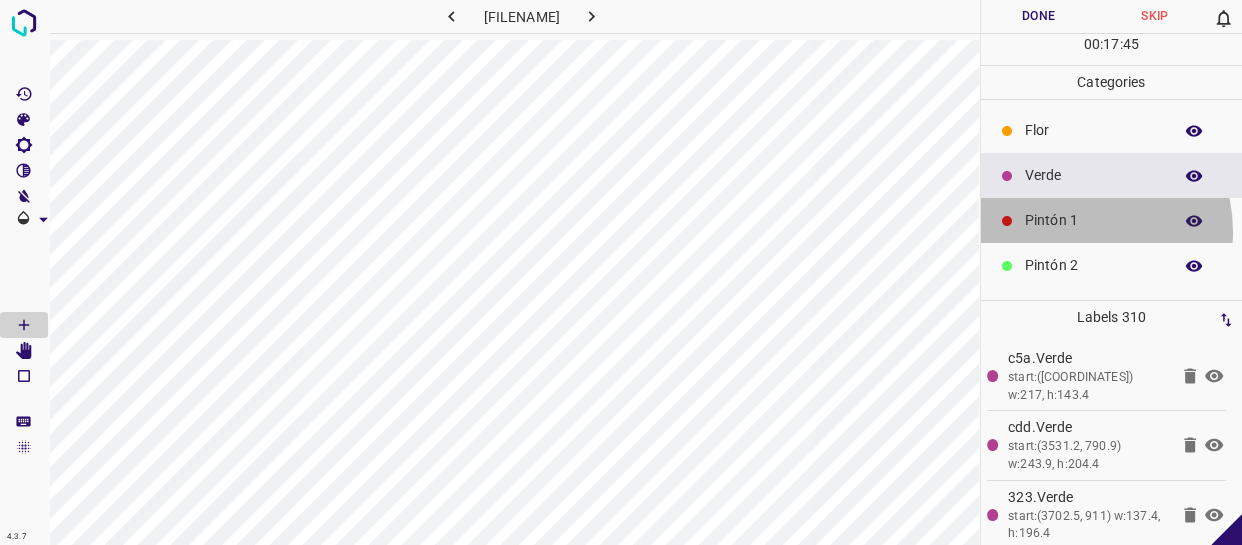 drag, startPoint x: 1075, startPoint y: 231, endPoint x: 1019, endPoint y: 244, distance: 57.48913 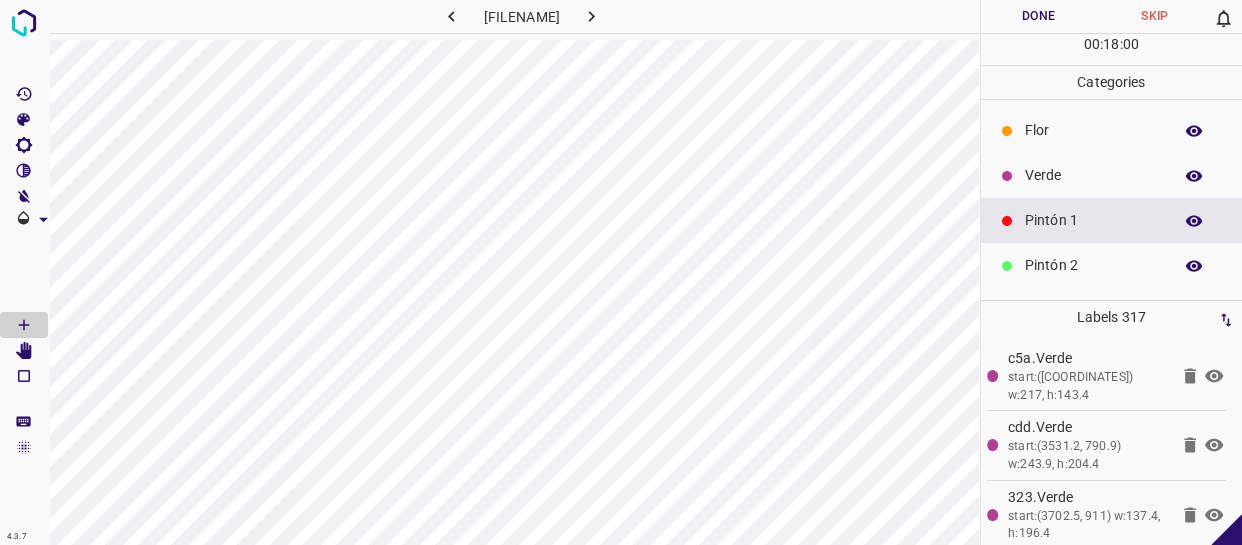 click on "Verde" at bounding box center [1093, 175] 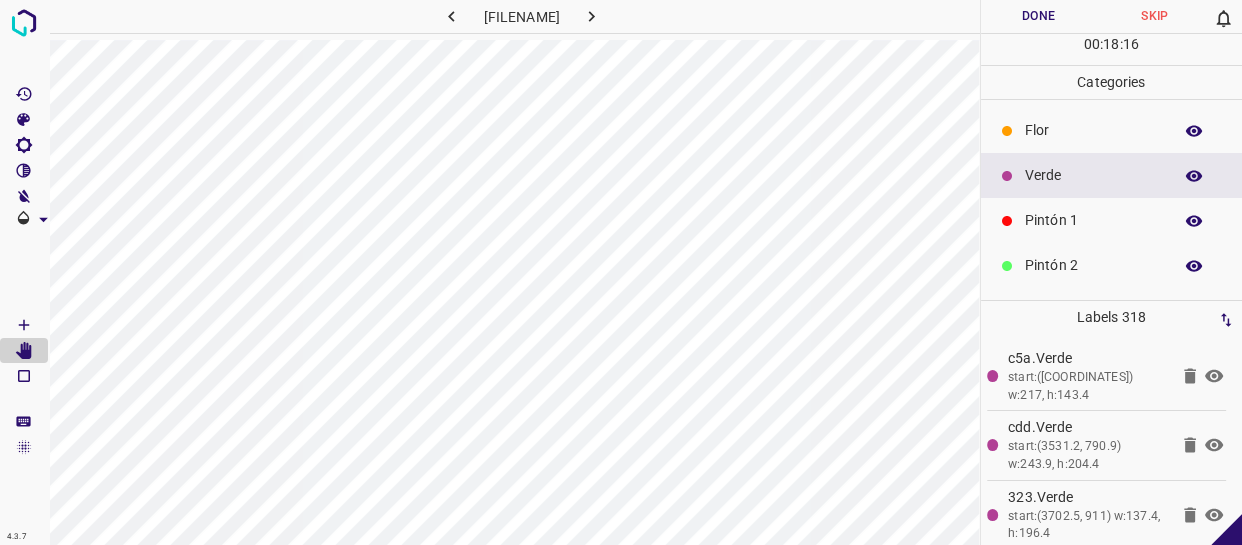 click on "Pintón 1" at bounding box center [1093, 220] 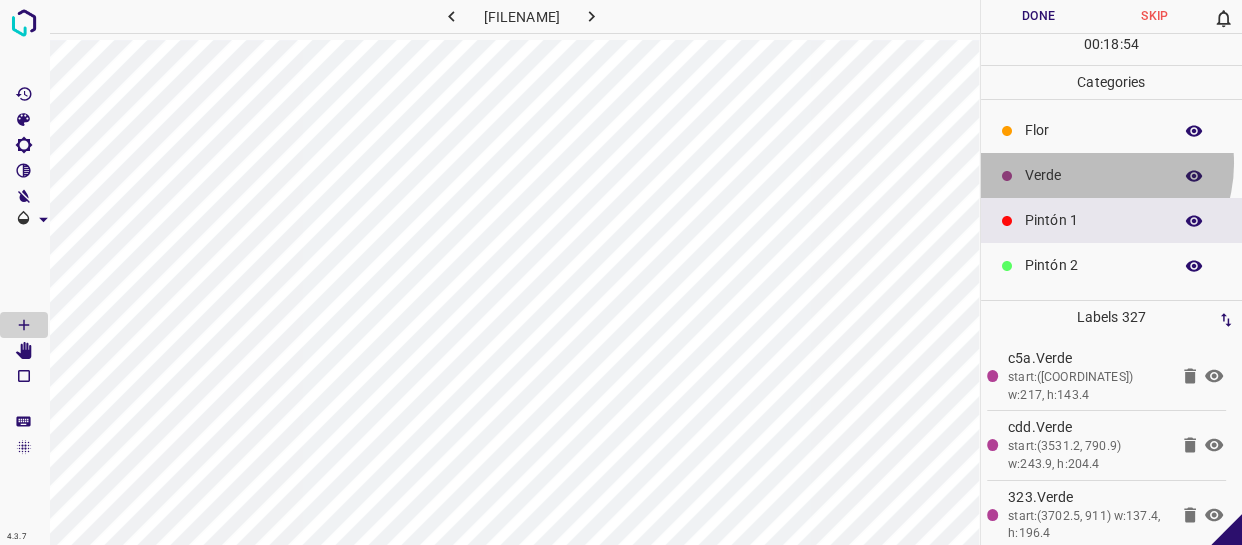 click on "Verde" at bounding box center (1112, 175) 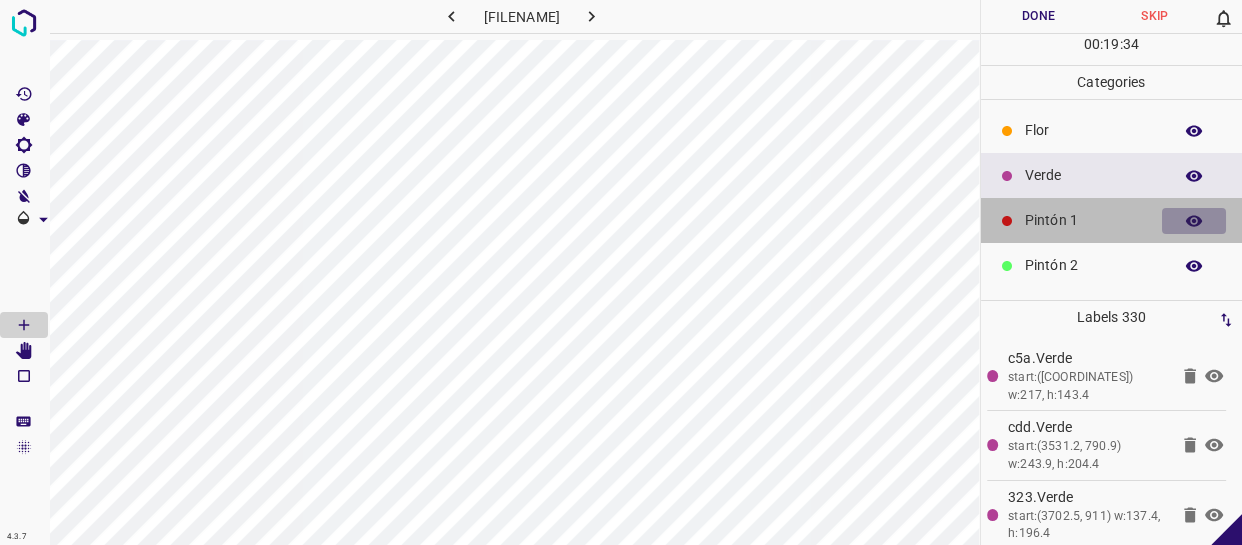 click at bounding box center [1194, 221] 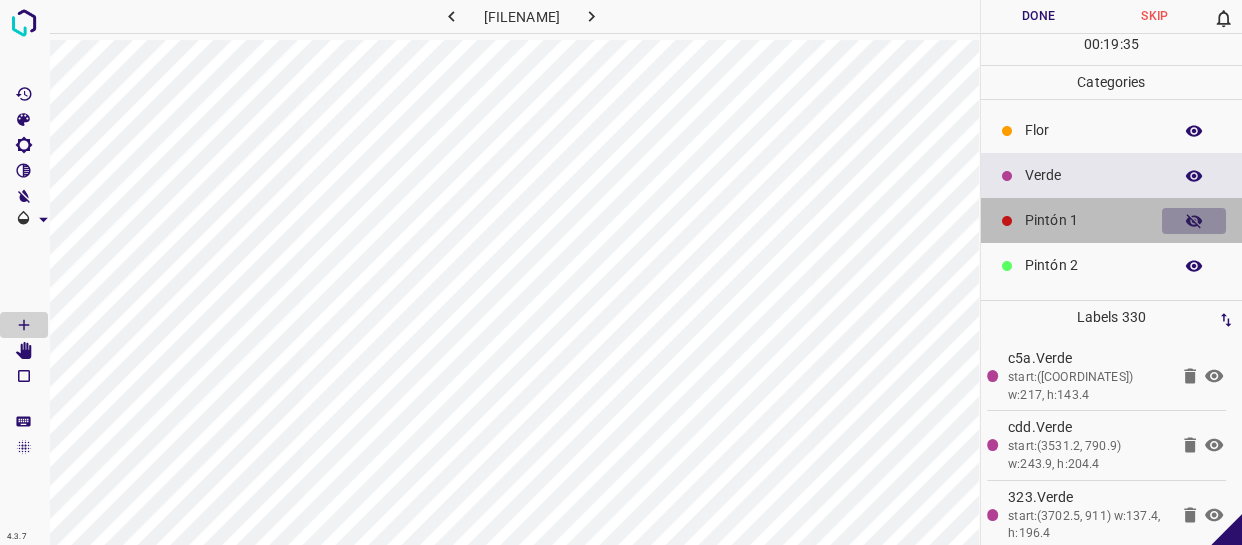 click at bounding box center [1194, 221] 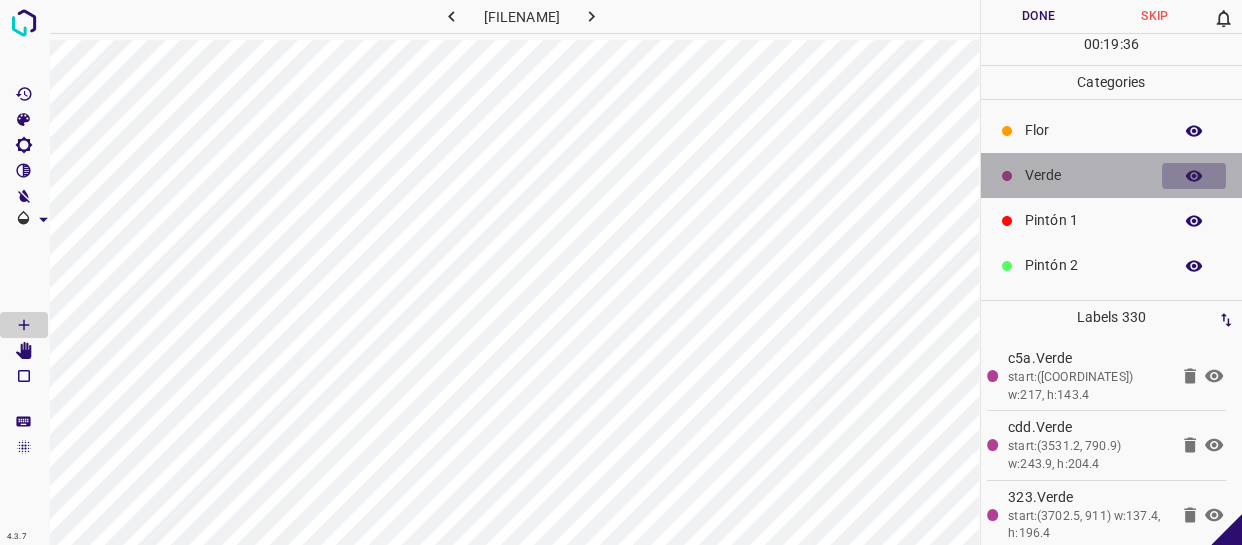 click 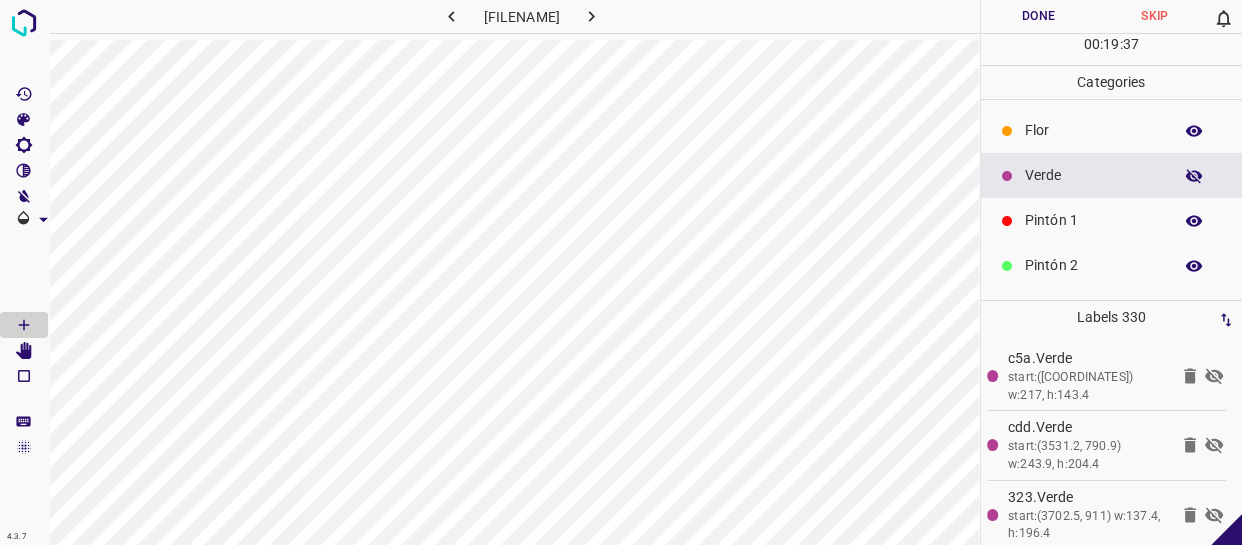 click 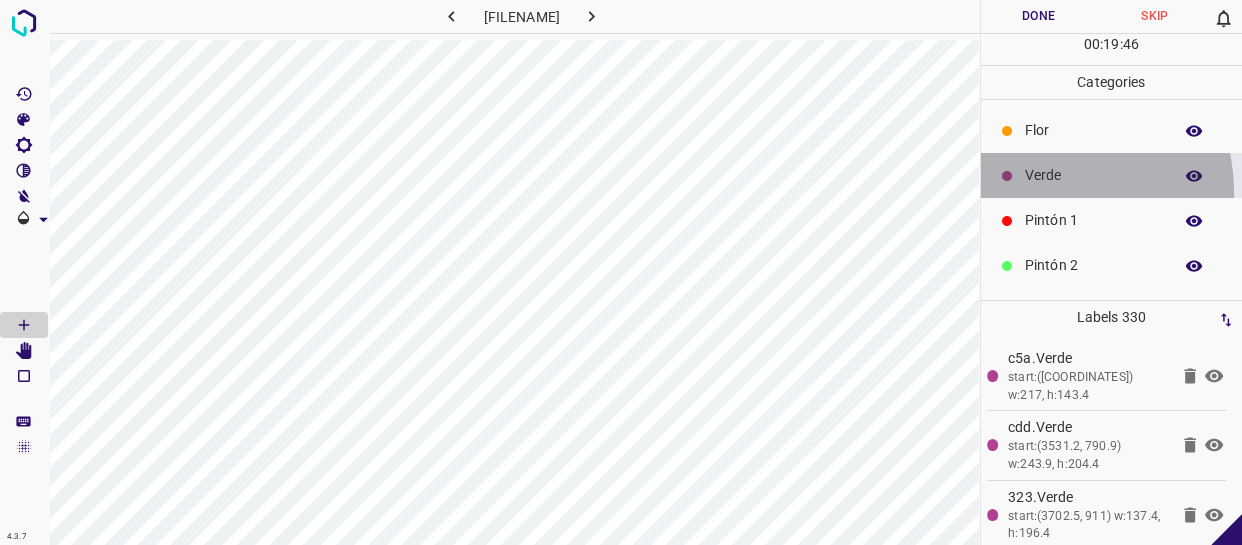 drag, startPoint x: 1059, startPoint y: 190, endPoint x: 1040, endPoint y: 194, distance: 19.416489 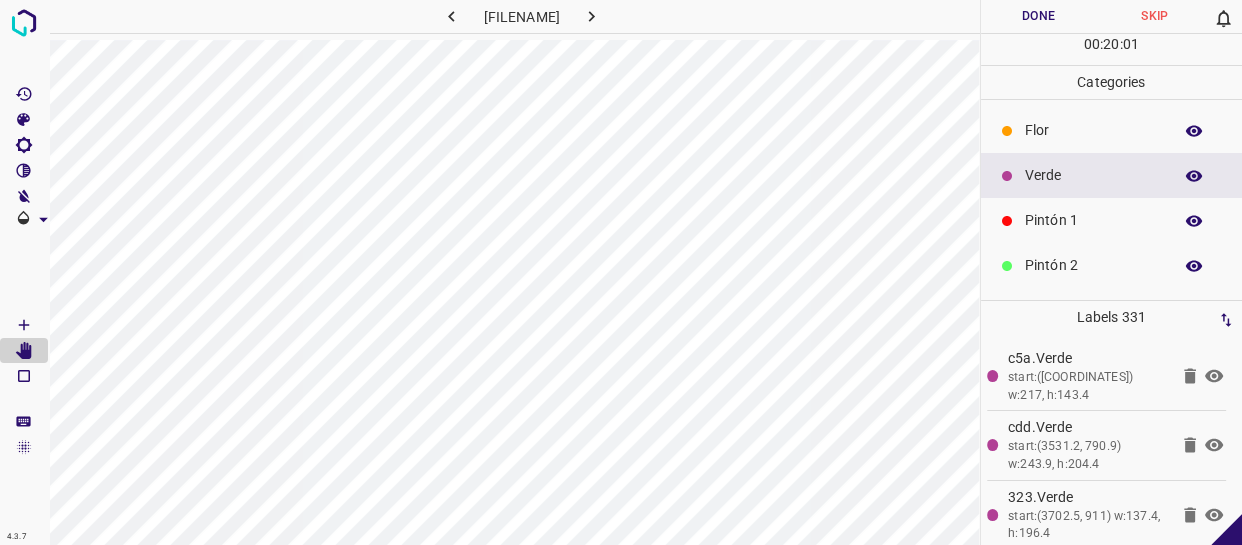 scroll, scrollTop: 175, scrollLeft: 0, axis: vertical 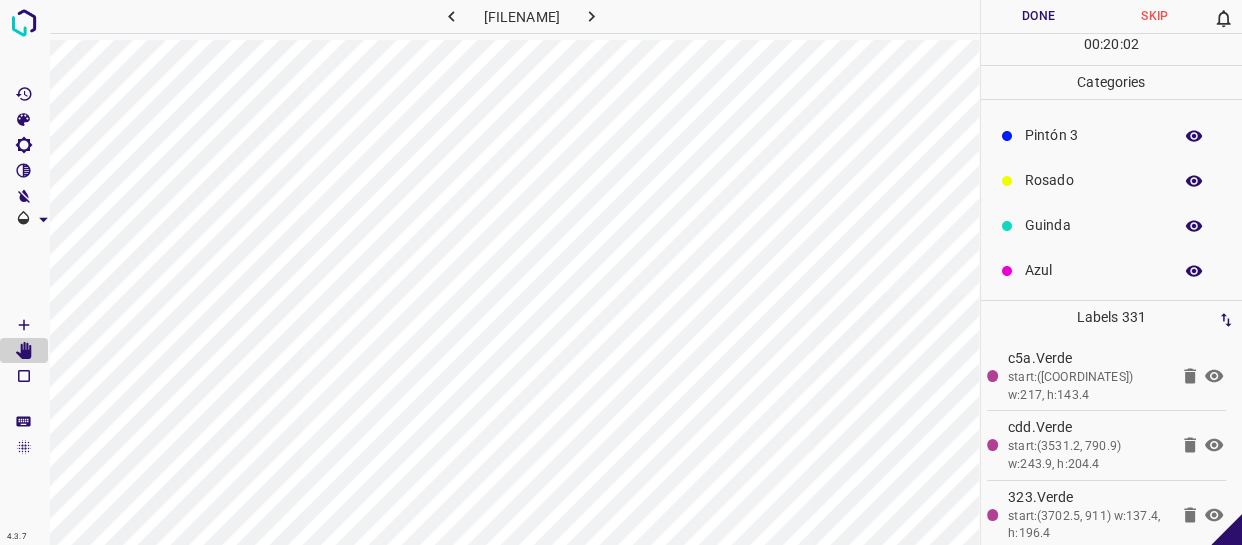 click on "Rosado" at bounding box center (1093, 180) 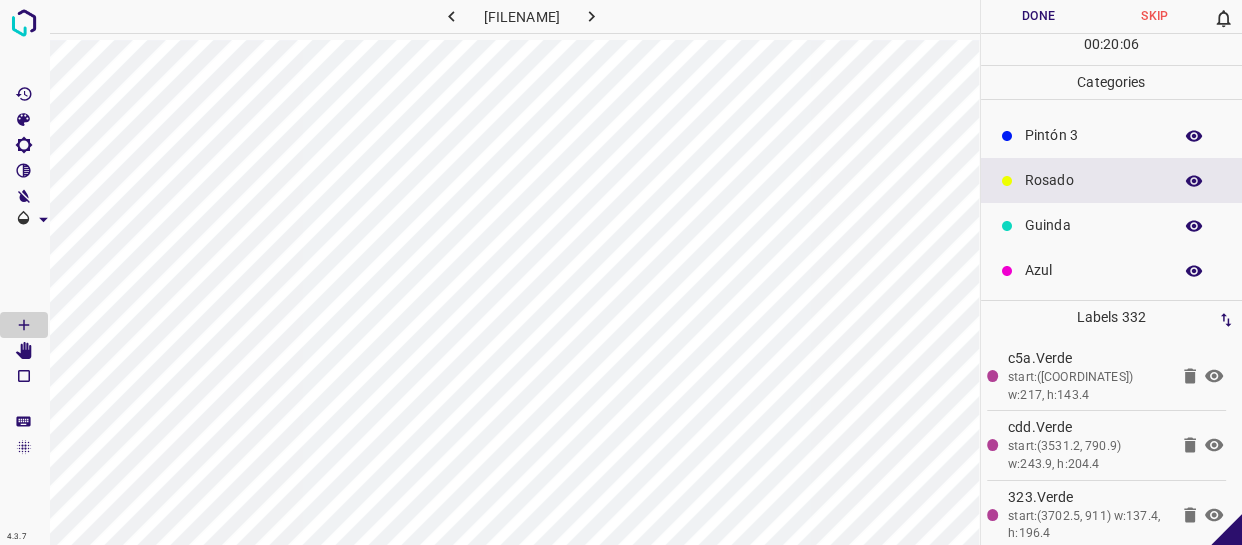click on "Azul" at bounding box center [1093, 270] 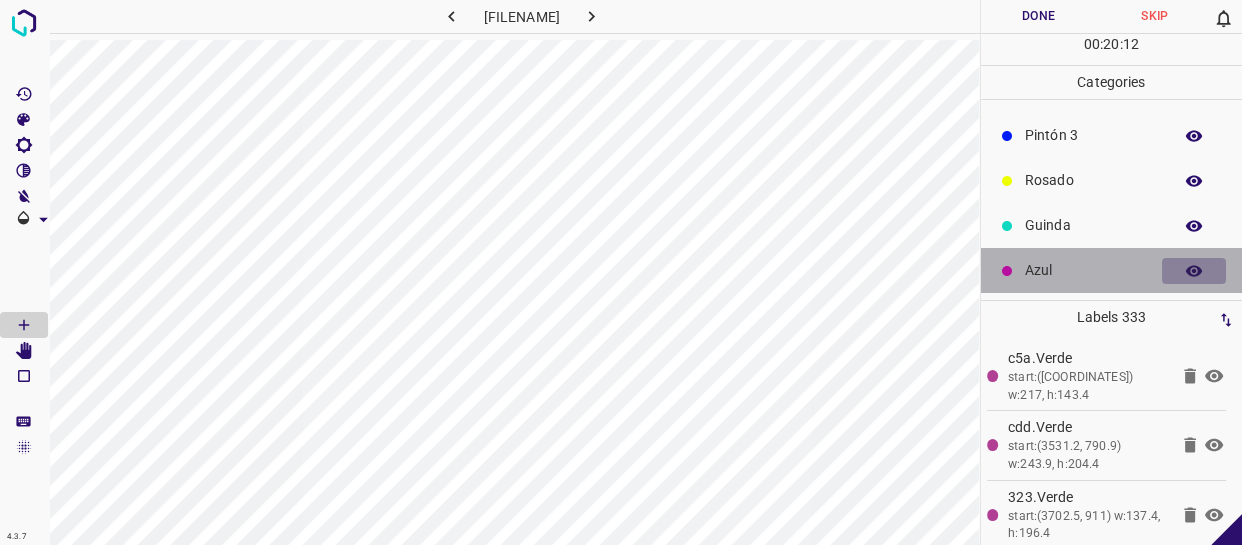 click 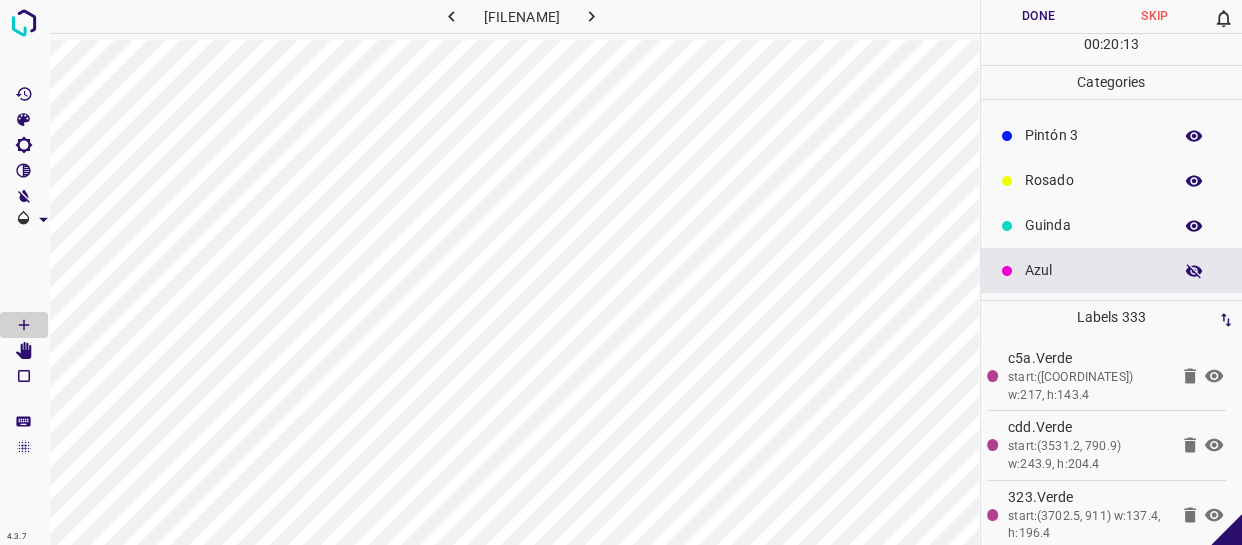 click 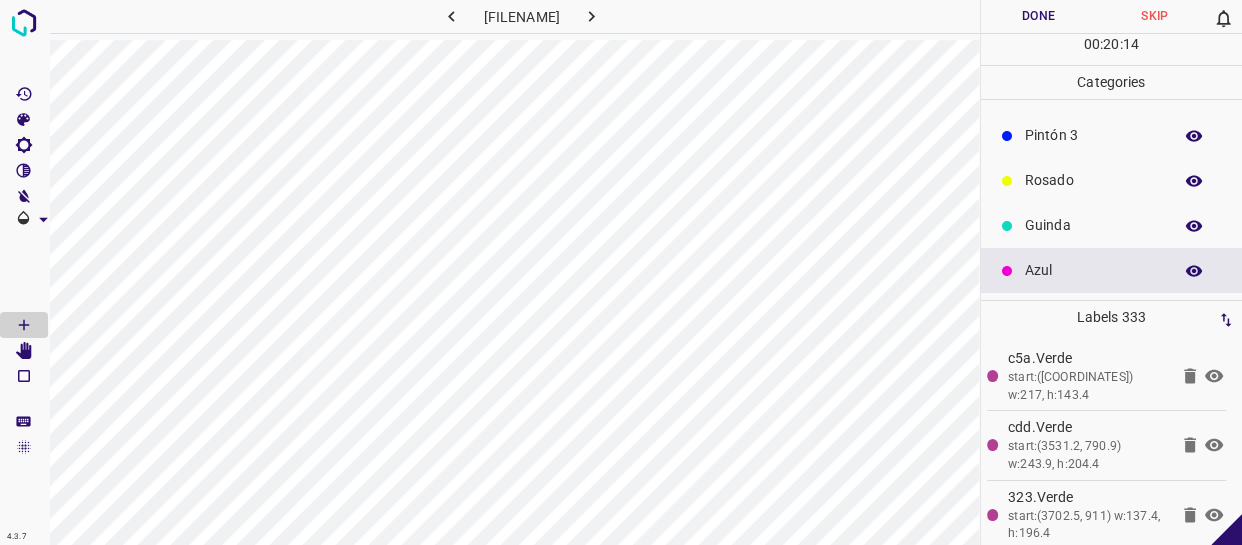 click 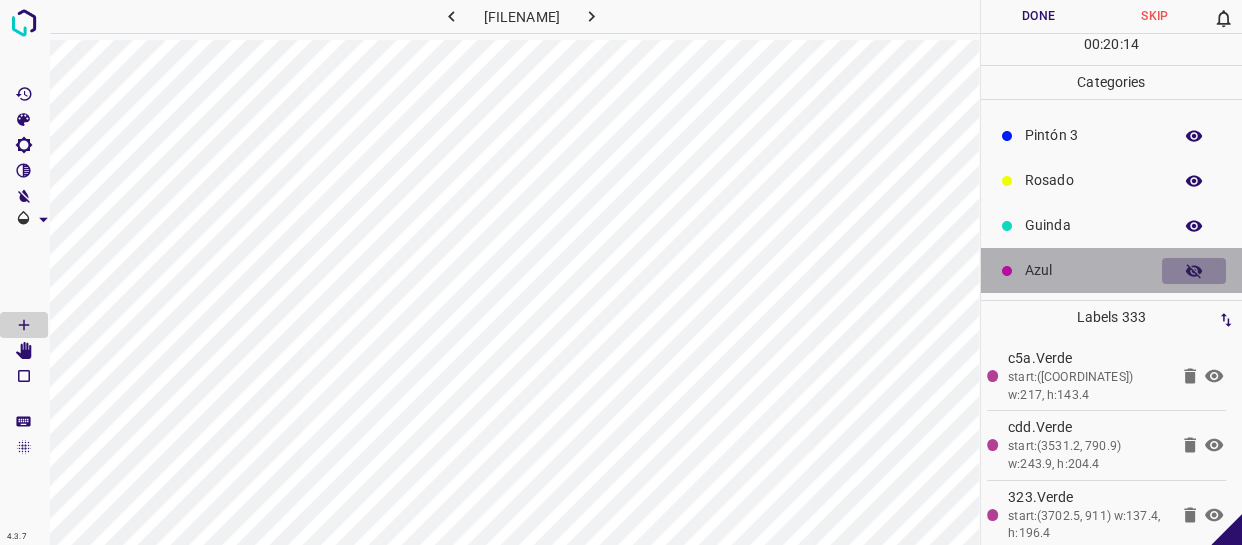 click 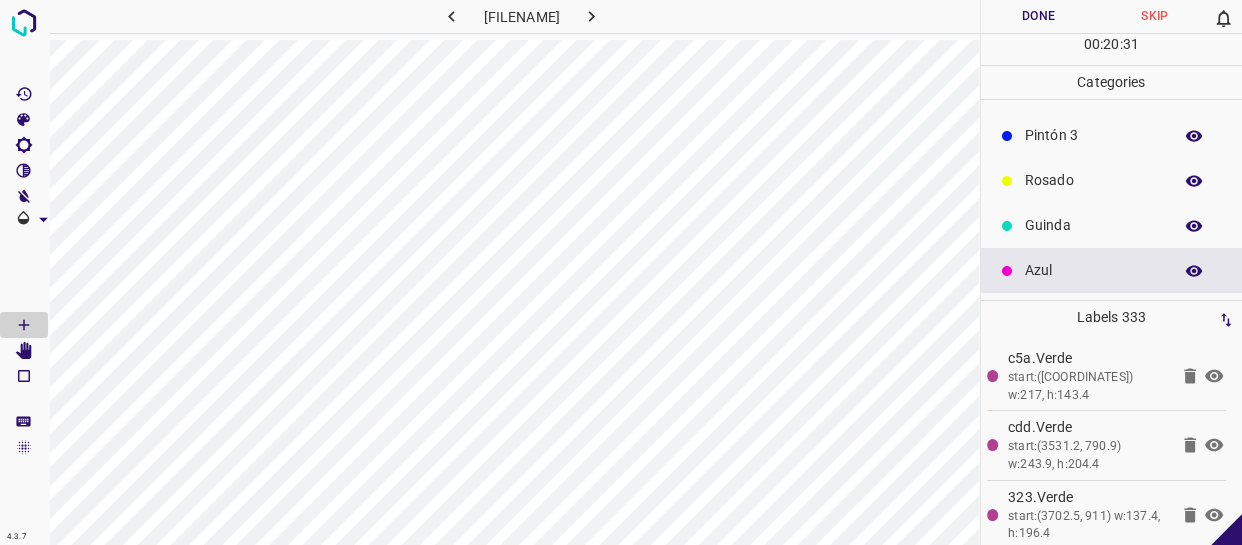 scroll, scrollTop: 0, scrollLeft: 0, axis: both 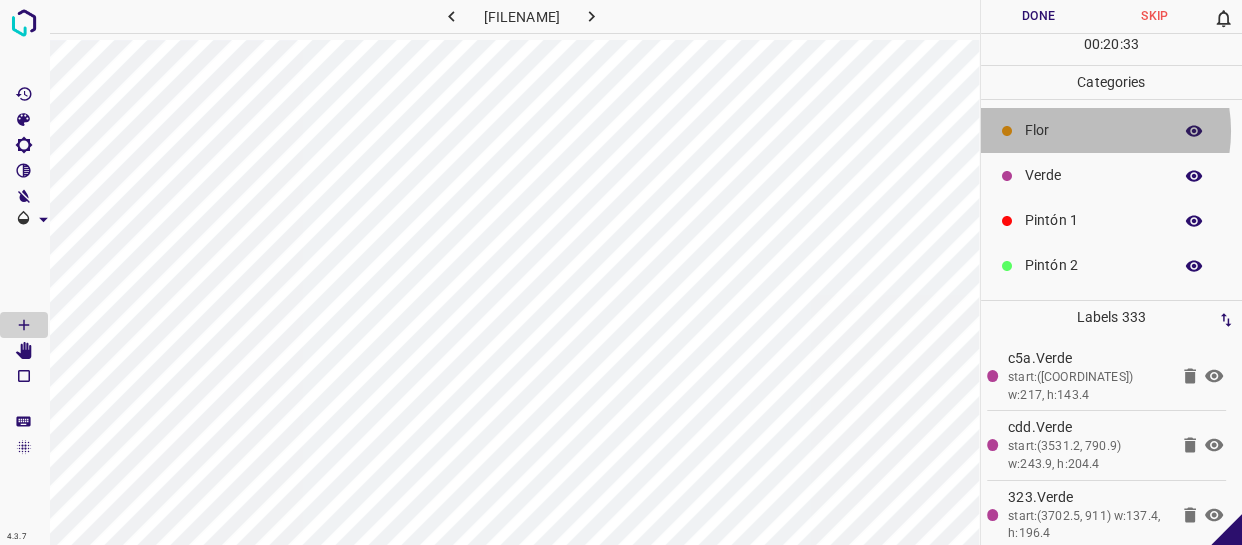 click on "Flor" at bounding box center (1093, 130) 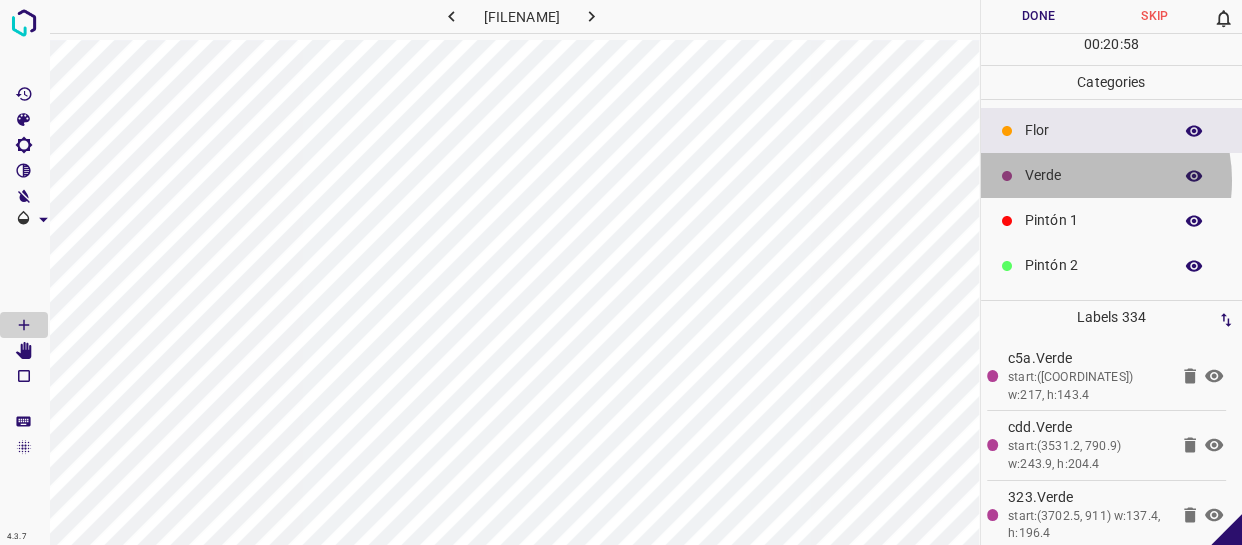 click on "Verde" at bounding box center [1093, 175] 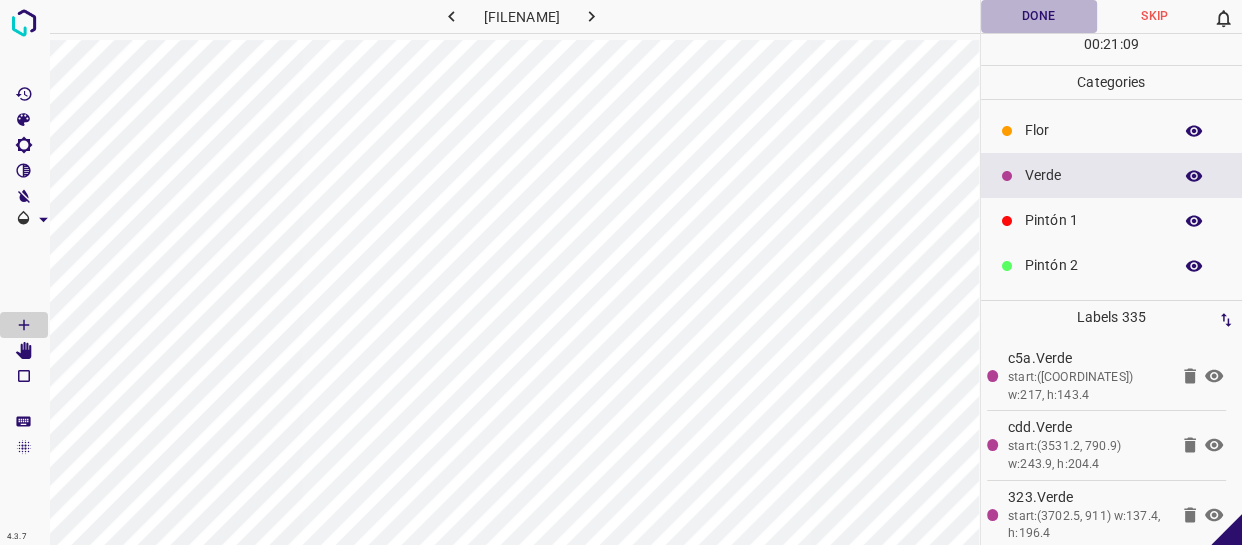 click on "Done" at bounding box center [1039, 16] 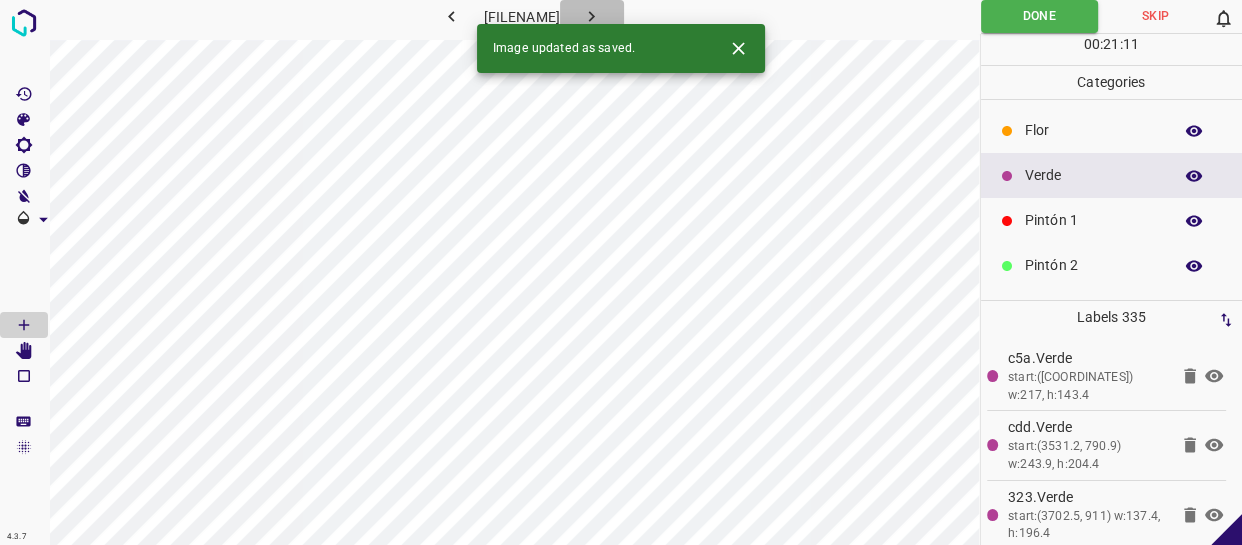 click 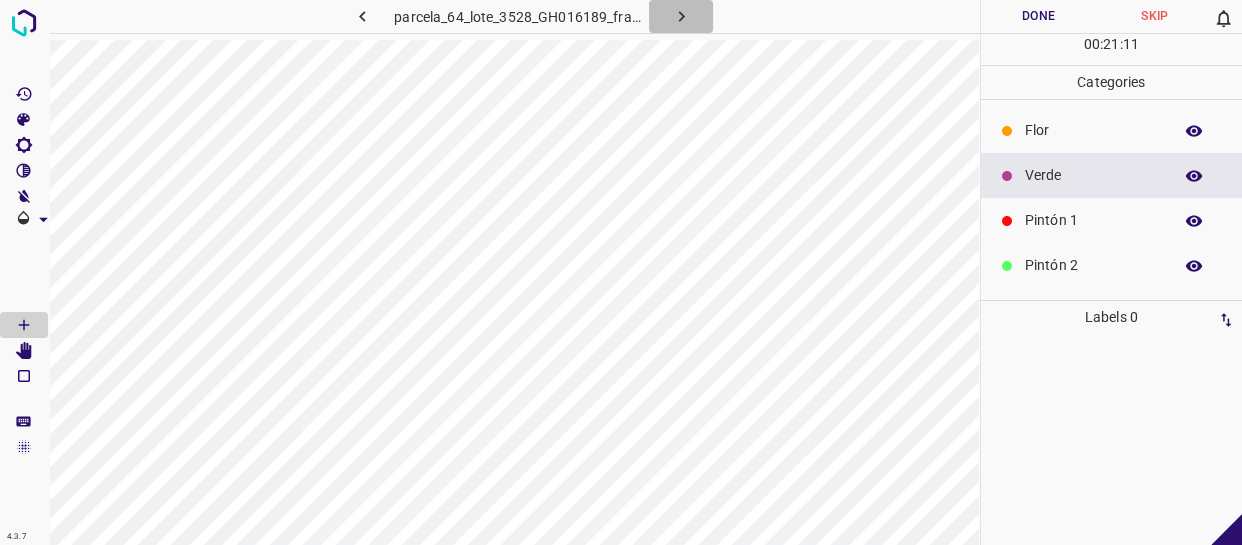 click 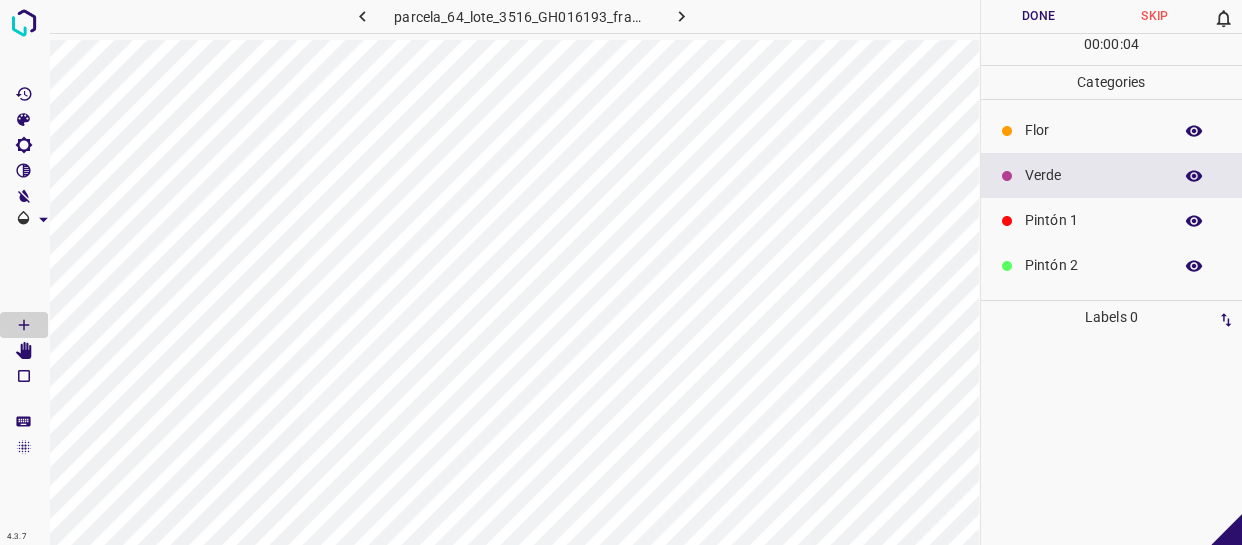 drag, startPoint x: 1073, startPoint y: 137, endPoint x: 1034, endPoint y: 140, distance: 39.115215 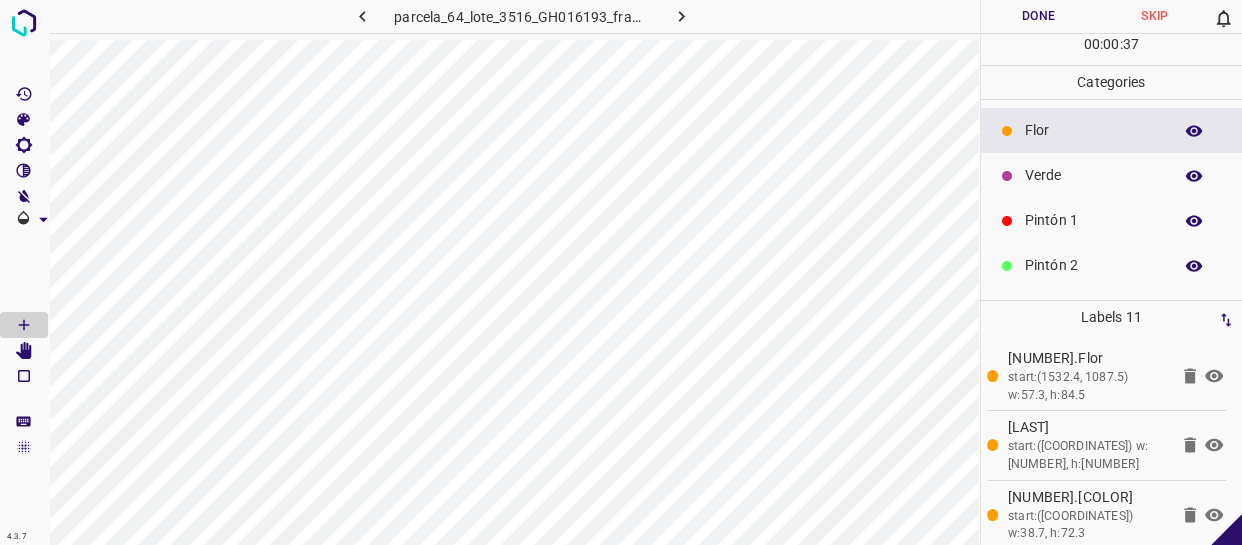 click on "Verde" at bounding box center [1093, 175] 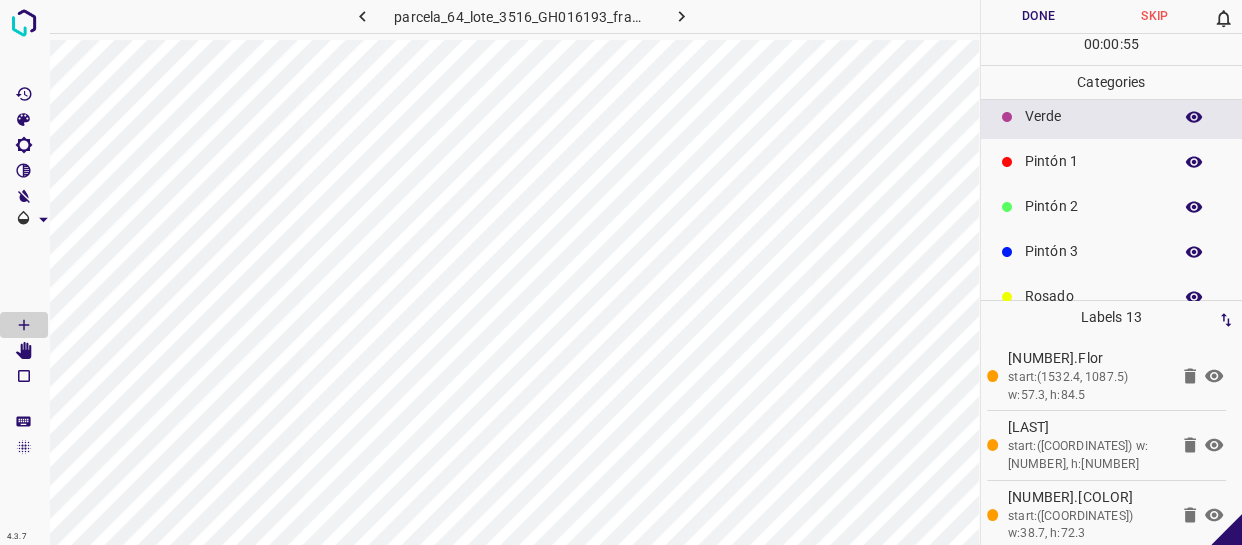 scroll, scrollTop: 175, scrollLeft: 0, axis: vertical 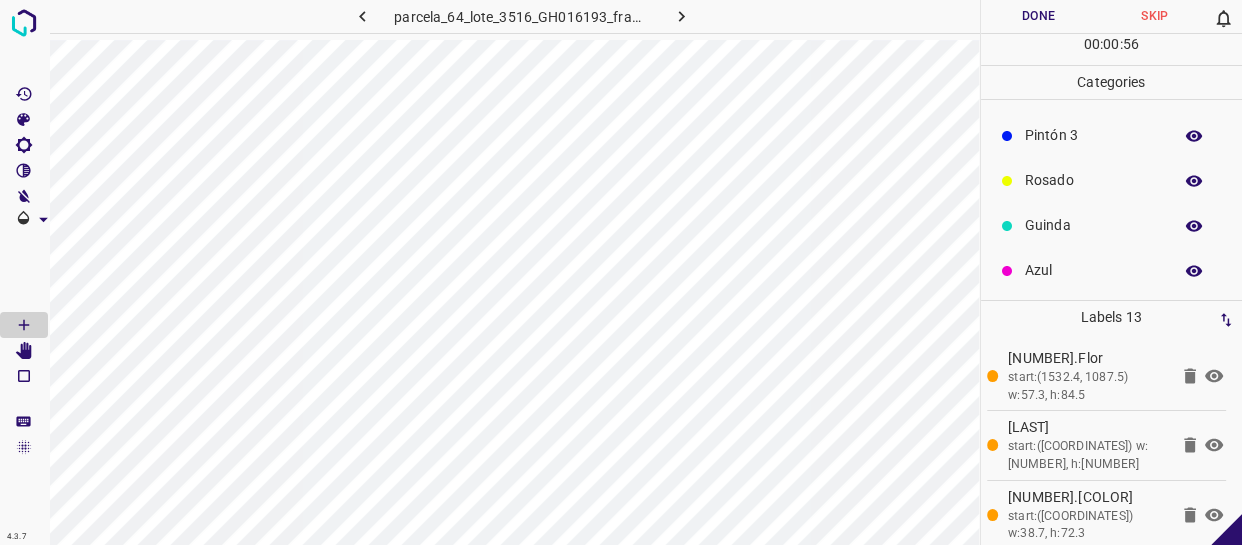 click on "Rosado" at bounding box center (1093, 180) 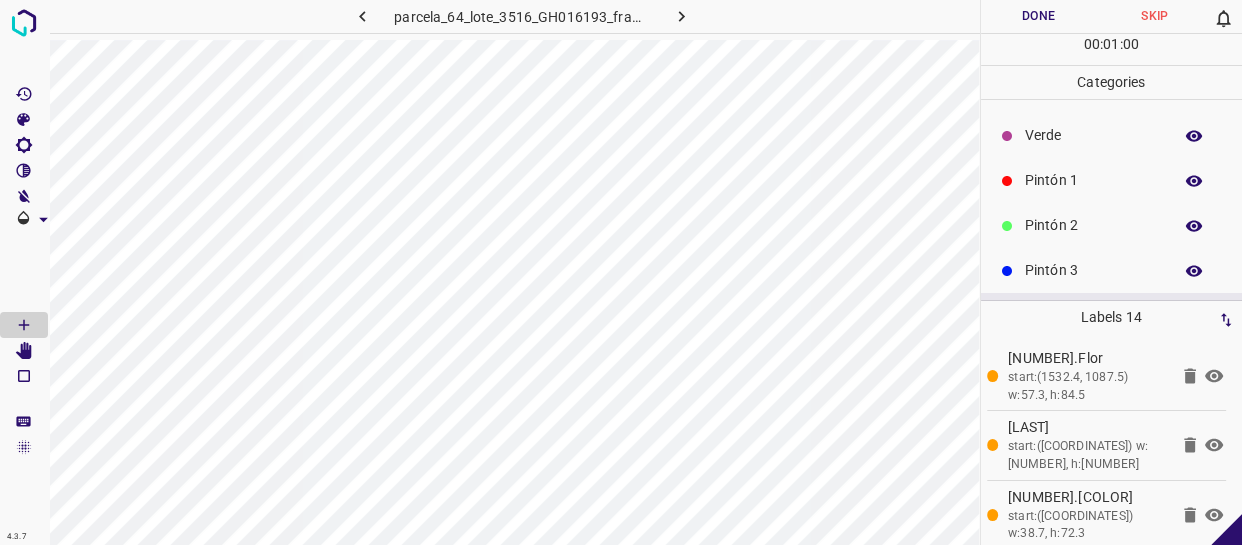 scroll, scrollTop: 0, scrollLeft: 0, axis: both 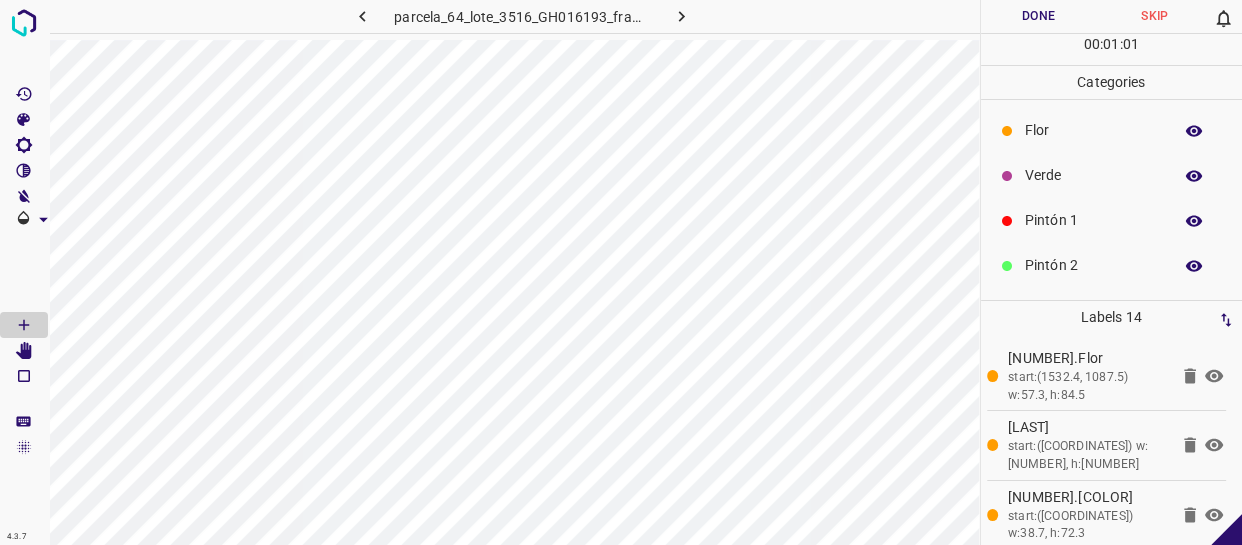 click on "Flor" at bounding box center [1093, 130] 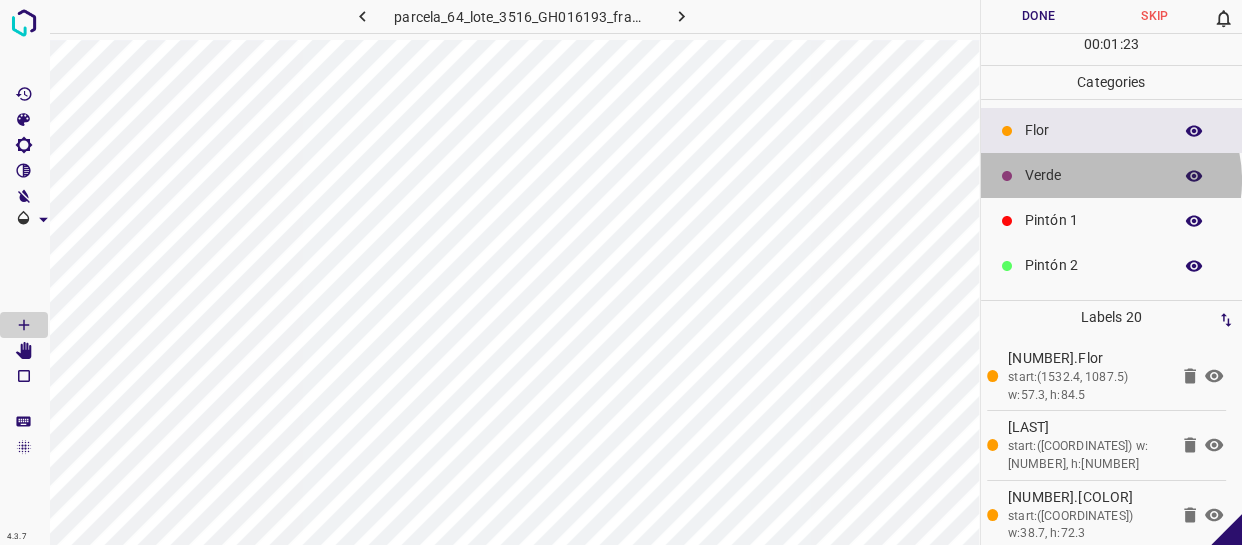 drag, startPoint x: 1108, startPoint y: 180, endPoint x: 1014, endPoint y: 180, distance: 94 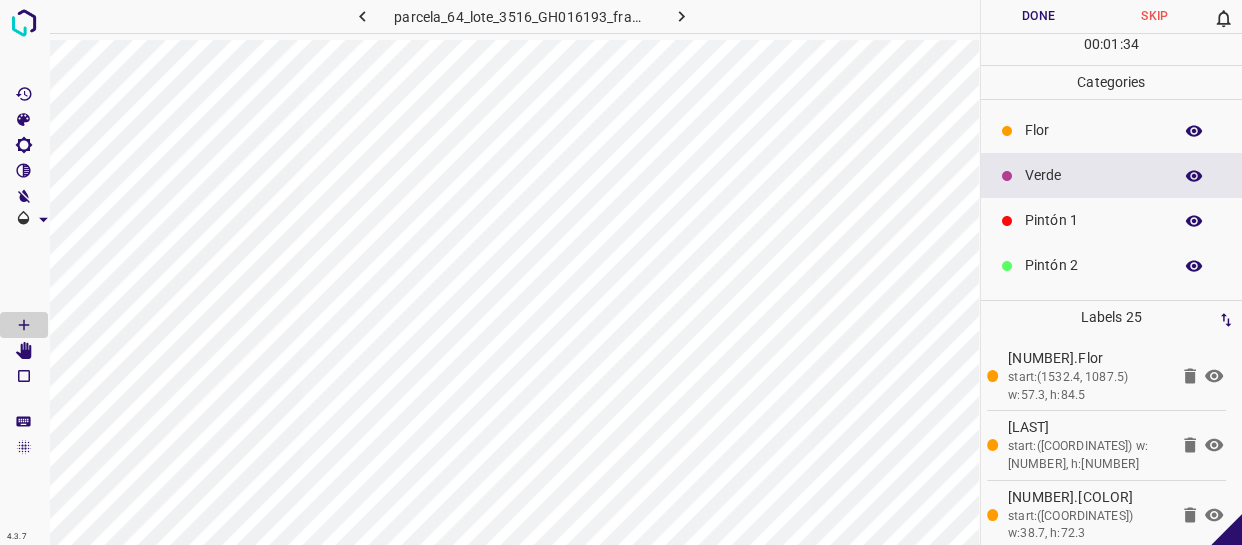 click on "Pintón 2" at bounding box center [1093, 265] 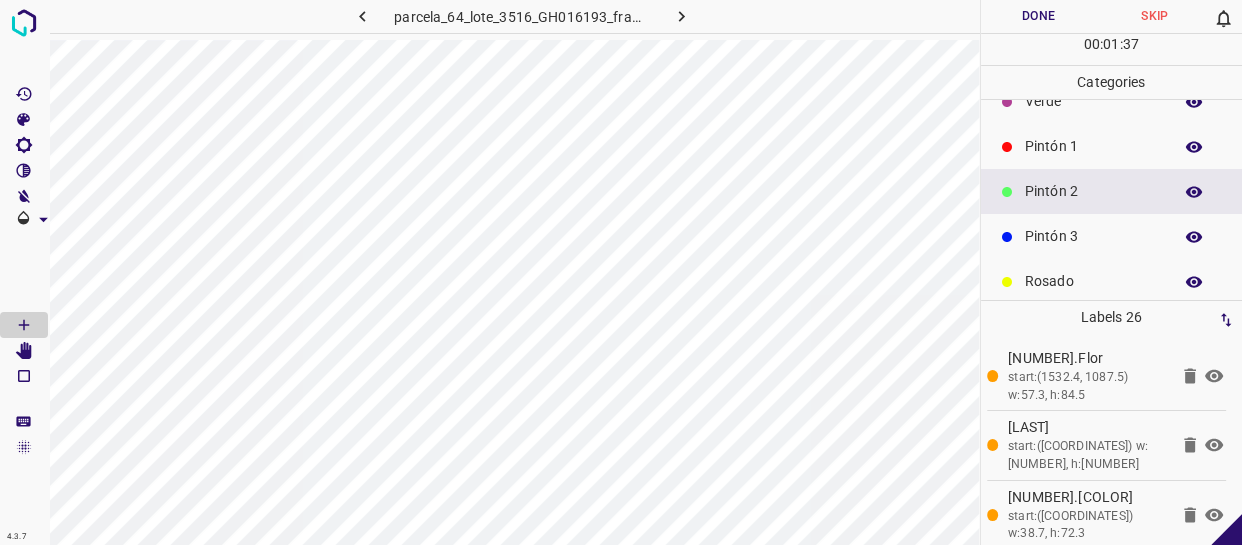 scroll, scrollTop: 175, scrollLeft: 0, axis: vertical 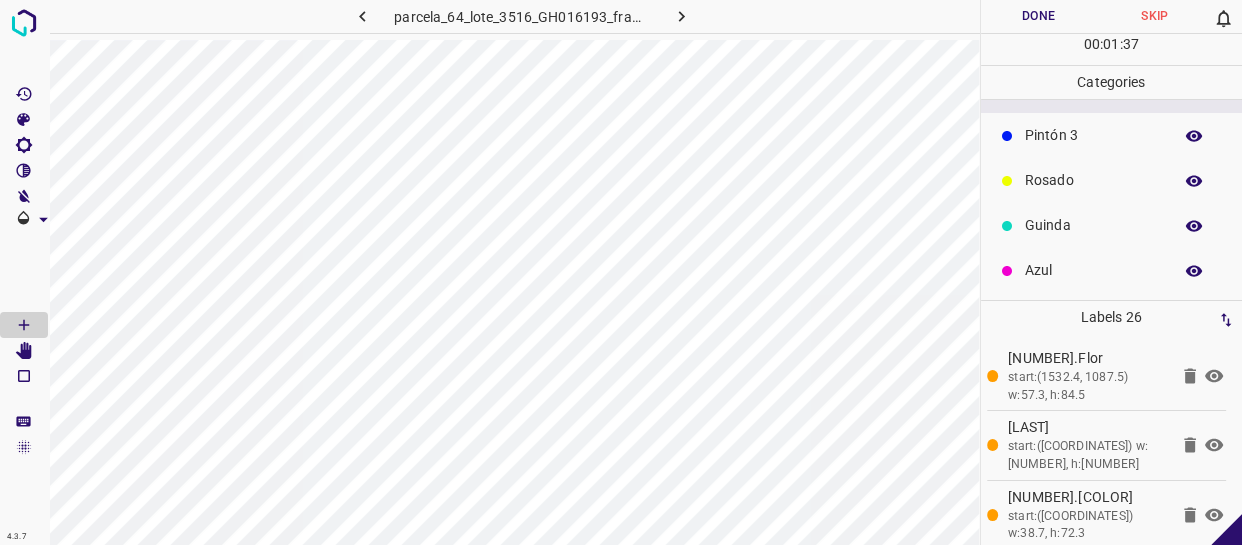 click on "Azul" at bounding box center (1093, 270) 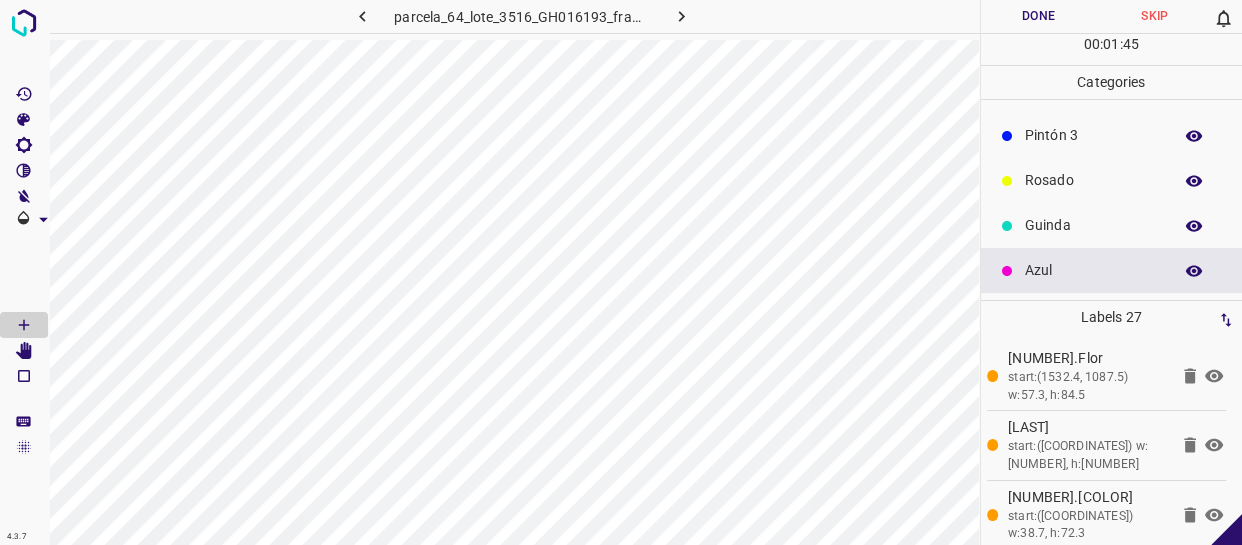 scroll, scrollTop: 0, scrollLeft: 0, axis: both 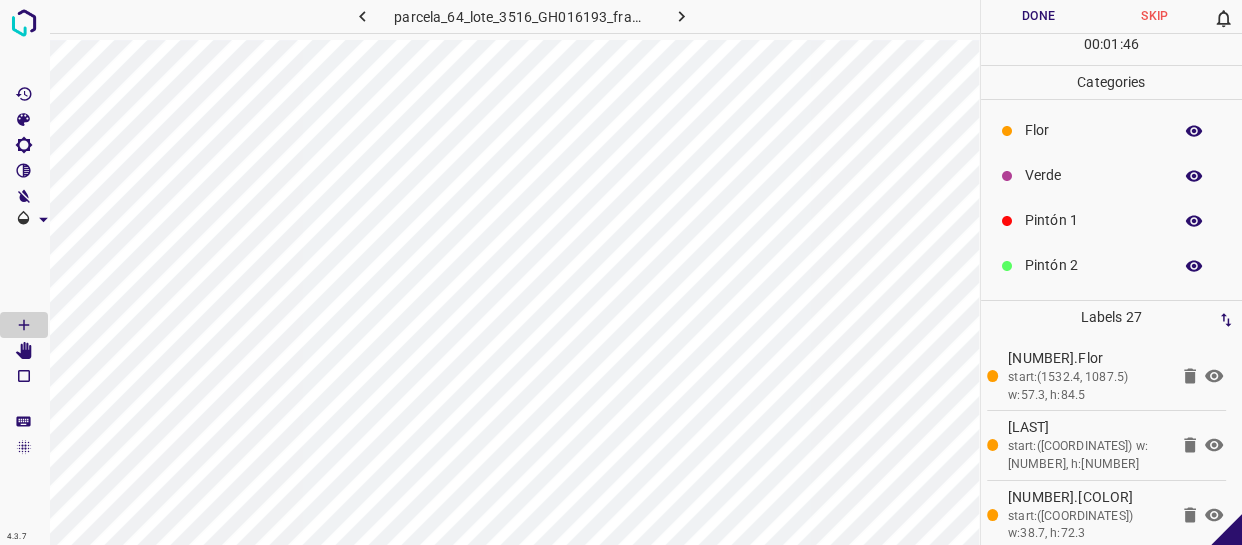 drag, startPoint x: 1082, startPoint y: 177, endPoint x: 1025, endPoint y: 177, distance: 57 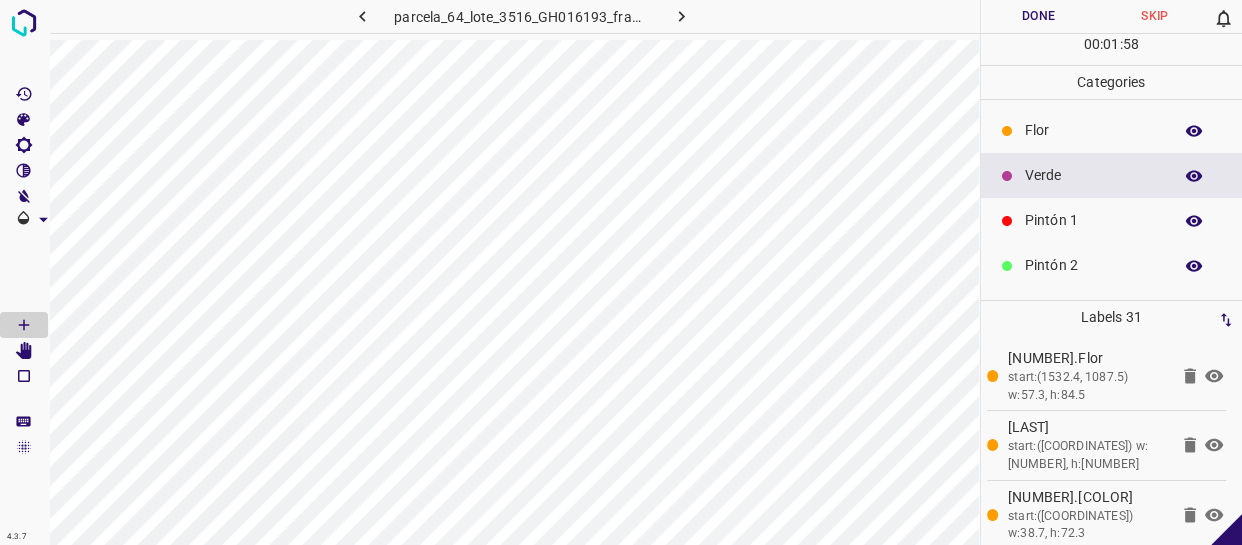 drag, startPoint x: 1041, startPoint y: 182, endPoint x: 1007, endPoint y: 180, distance: 34.058773 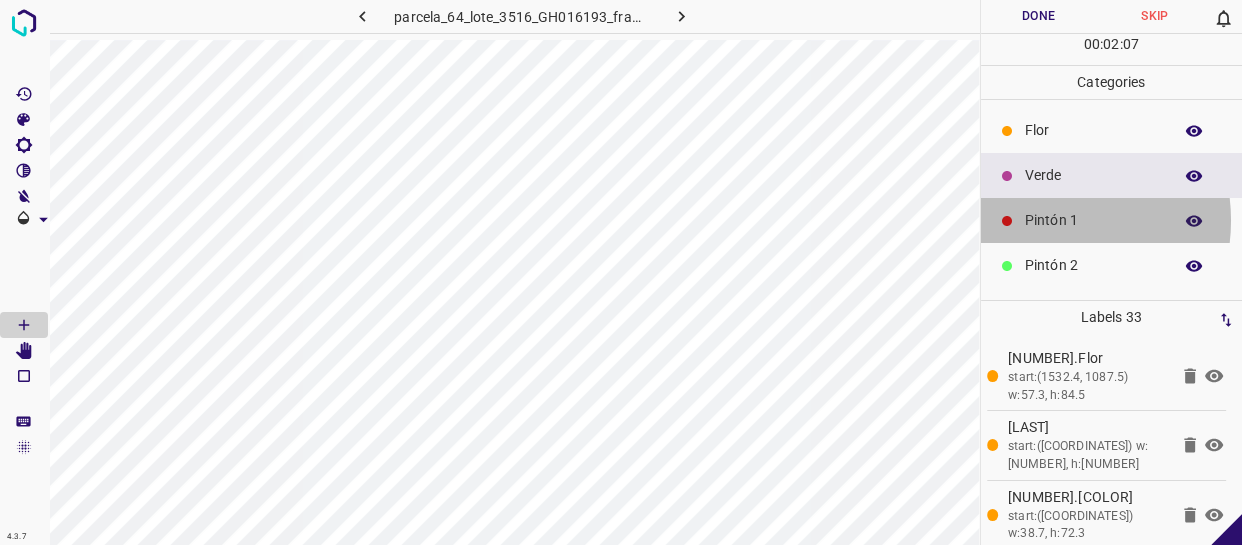click on "Pintón 1" at bounding box center (1093, 220) 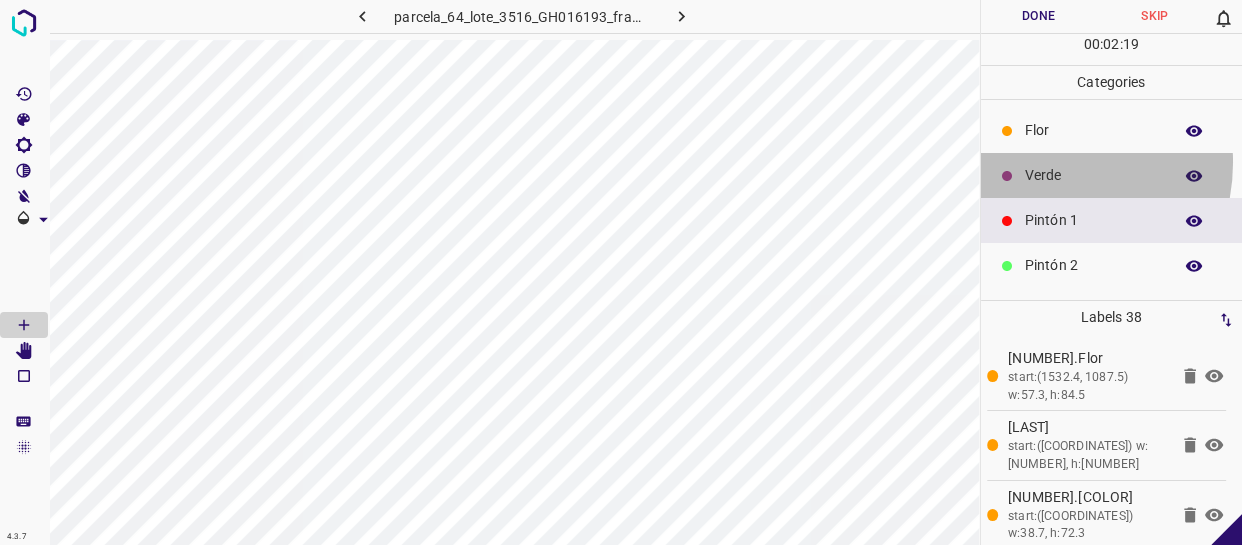 drag, startPoint x: 1035, startPoint y: 162, endPoint x: 1029, endPoint y: 172, distance: 11.661903 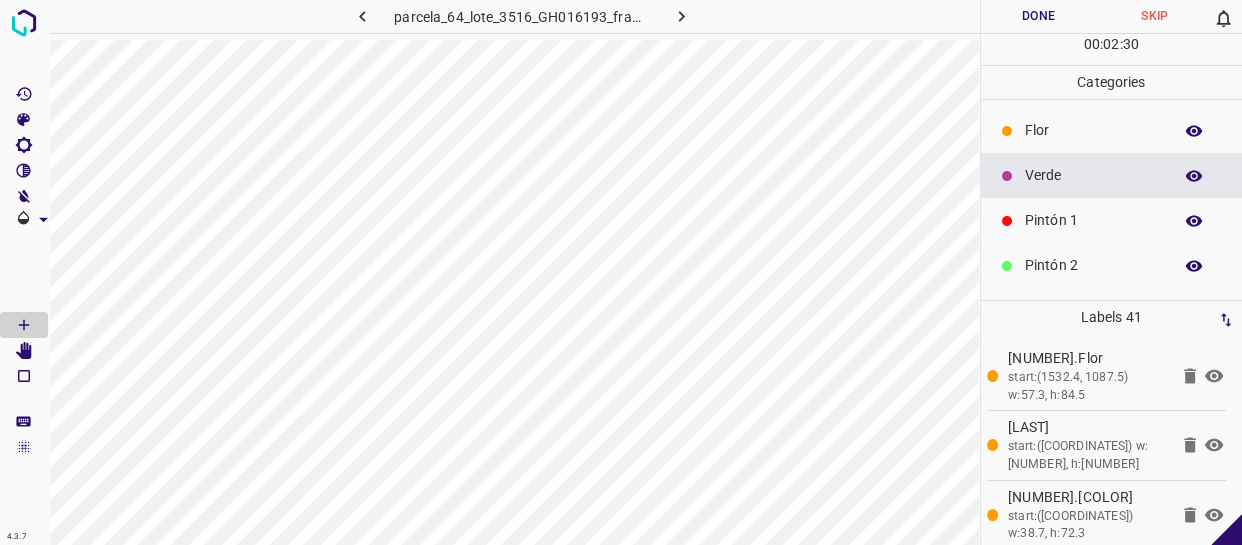 click on "Flor" at bounding box center [1093, 130] 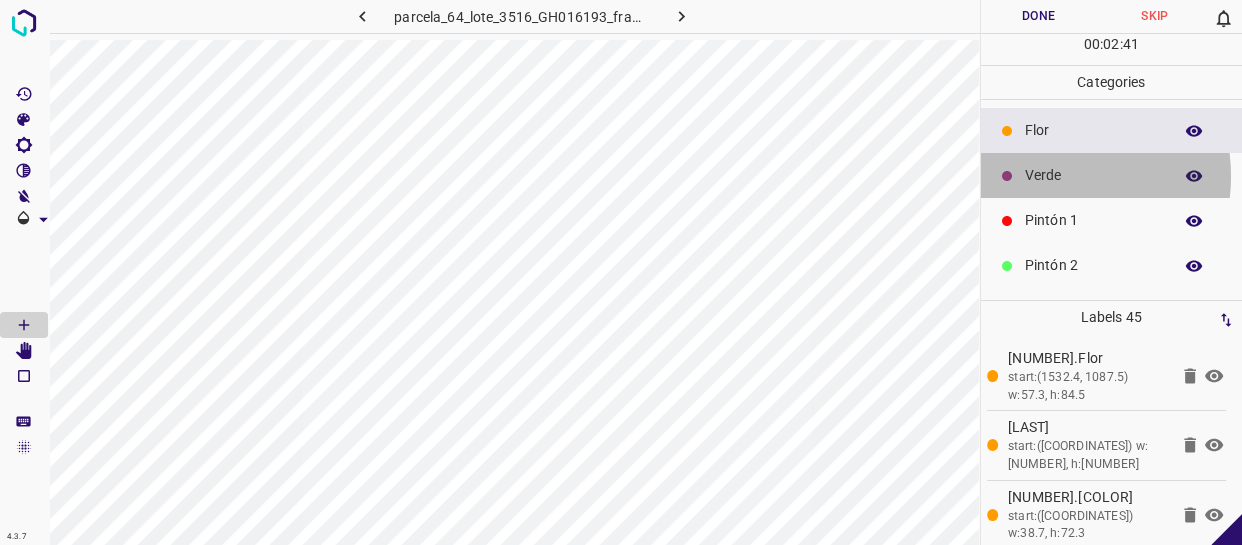 drag, startPoint x: 1041, startPoint y: 176, endPoint x: 980, endPoint y: 193, distance: 63.324562 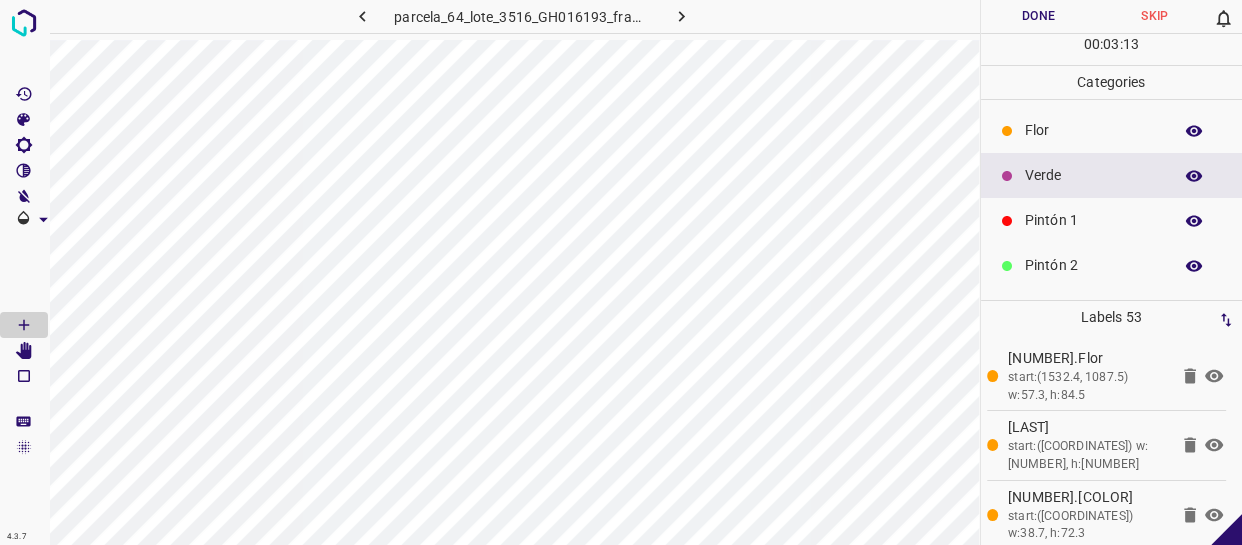drag, startPoint x: 1052, startPoint y: 224, endPoint x: 1030, endPoint y: 227, distance: 22.203604 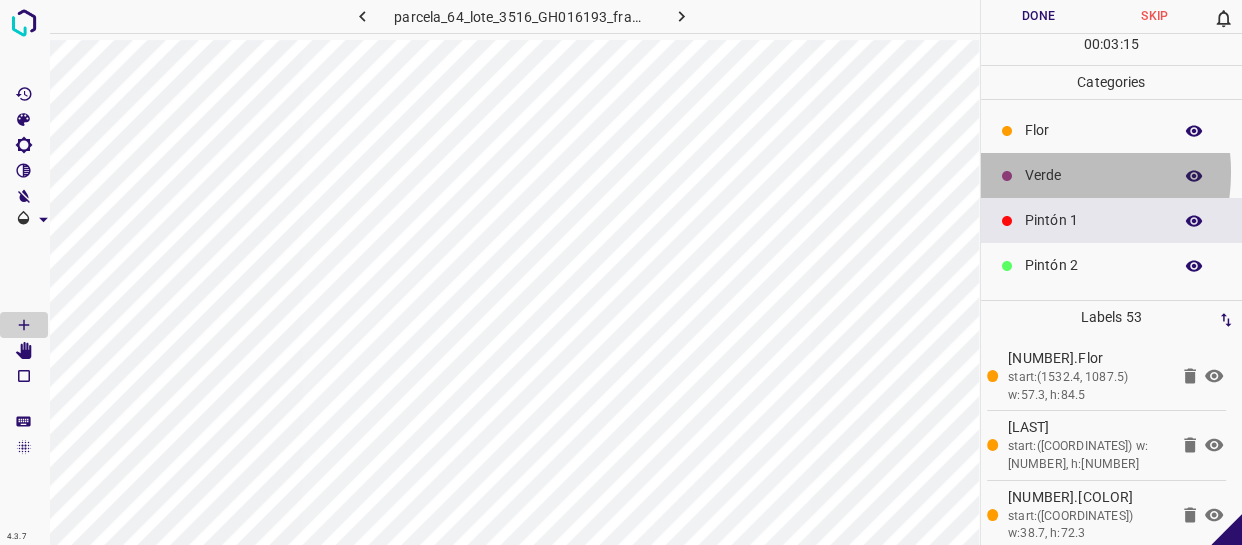 click on "Verde" at bounding box center [1093, 175] 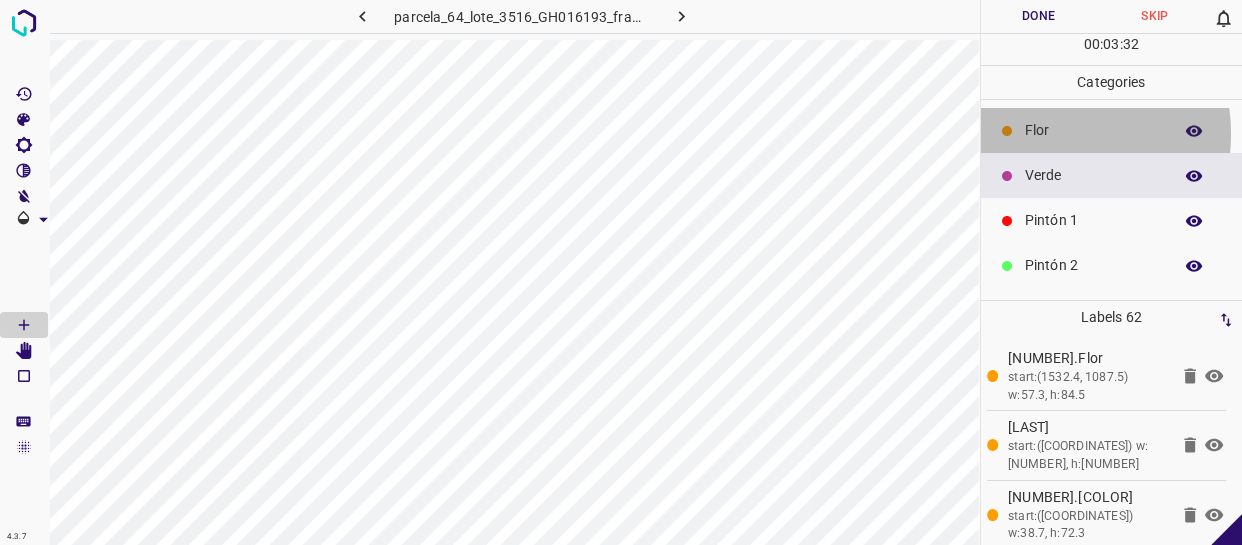 click on "Flor" at bounding box center (1093, 130) 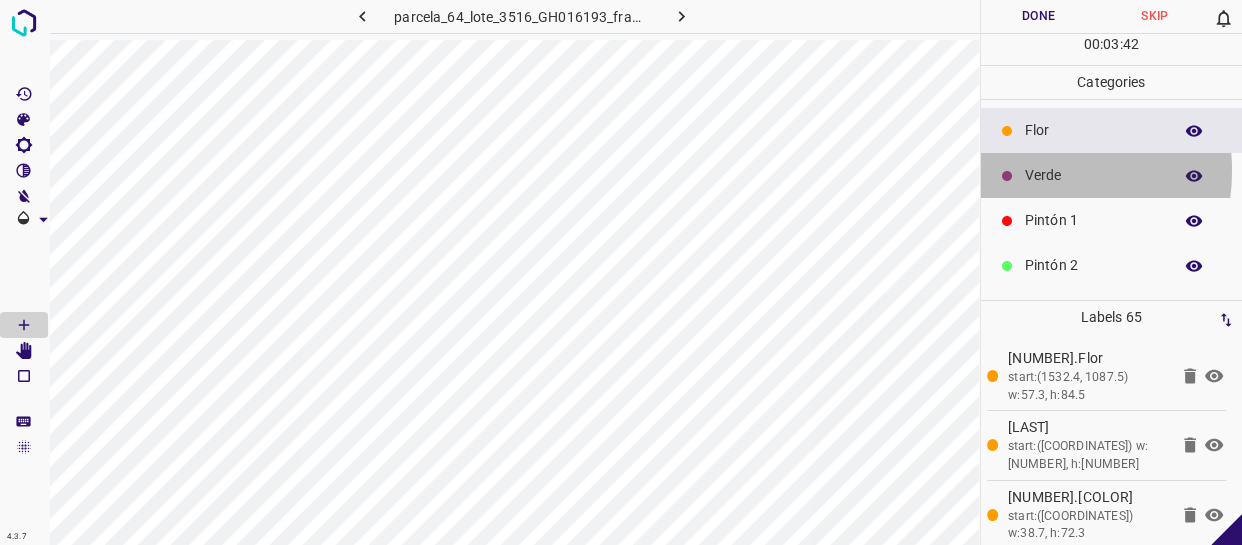 click on "Verde" at bounding box center (1093, 175) 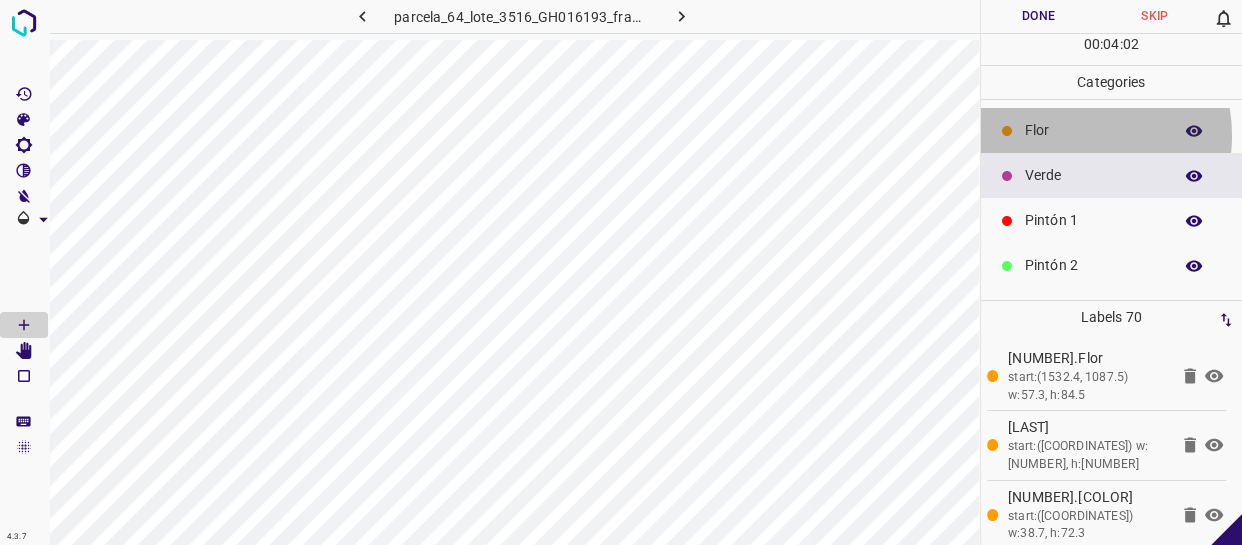 drag, startPoint x: 1064, startPoint y: 135, endPoint x: 981, endPoint y: 156, distance: 85.61542 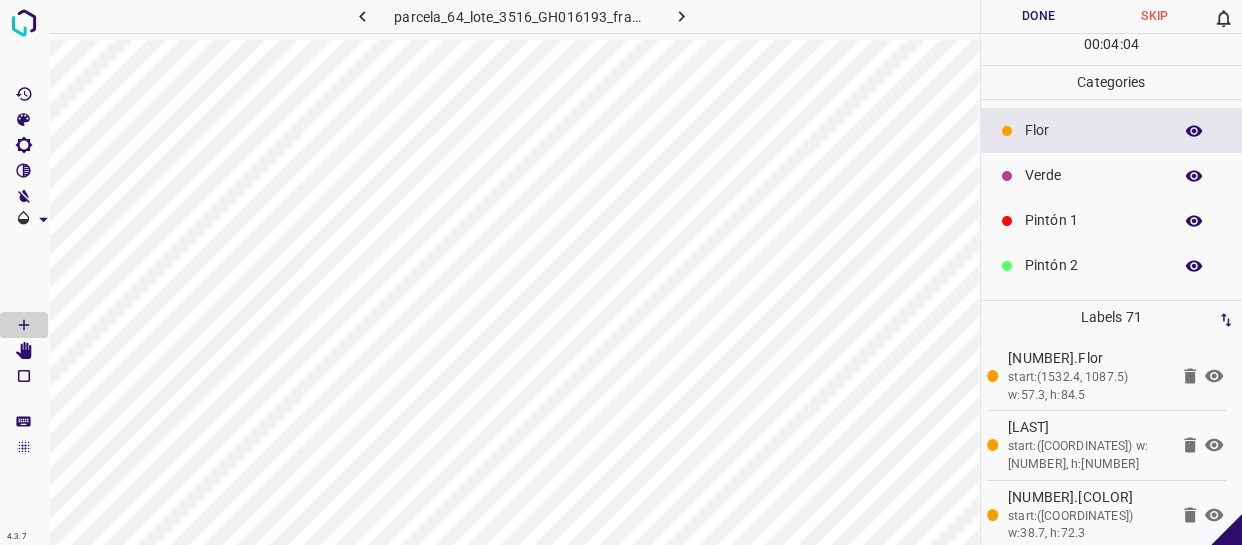 click on "Verde" at bounding box center (1093, 175) 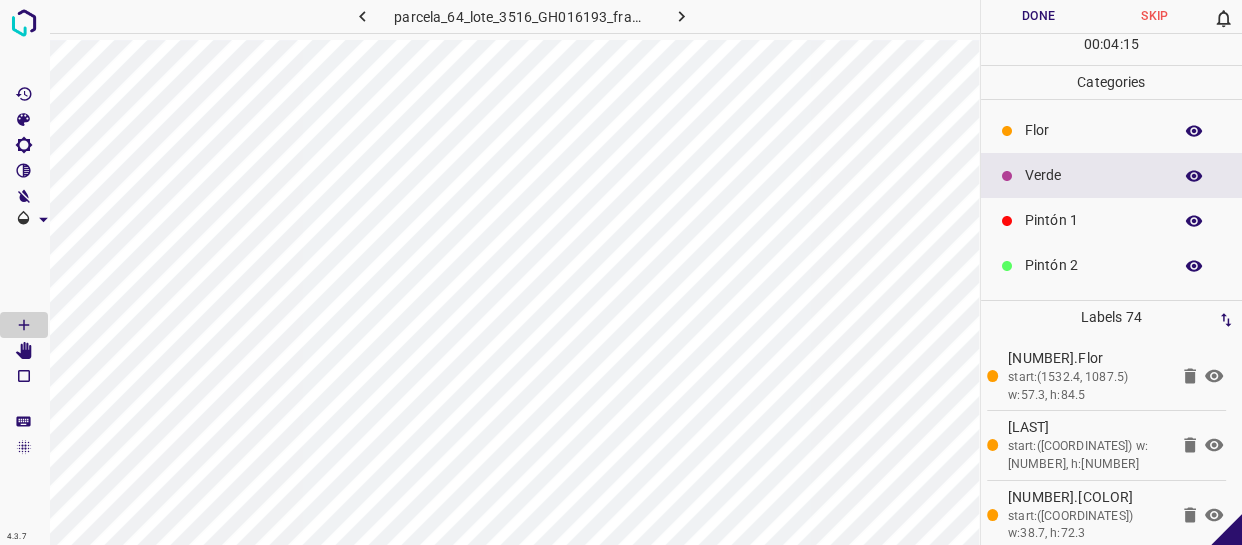 drag, startPoint x: 1100, startPoint y: 210, endPoint x: 1015, endPoint y: 211, distance: 85.00588 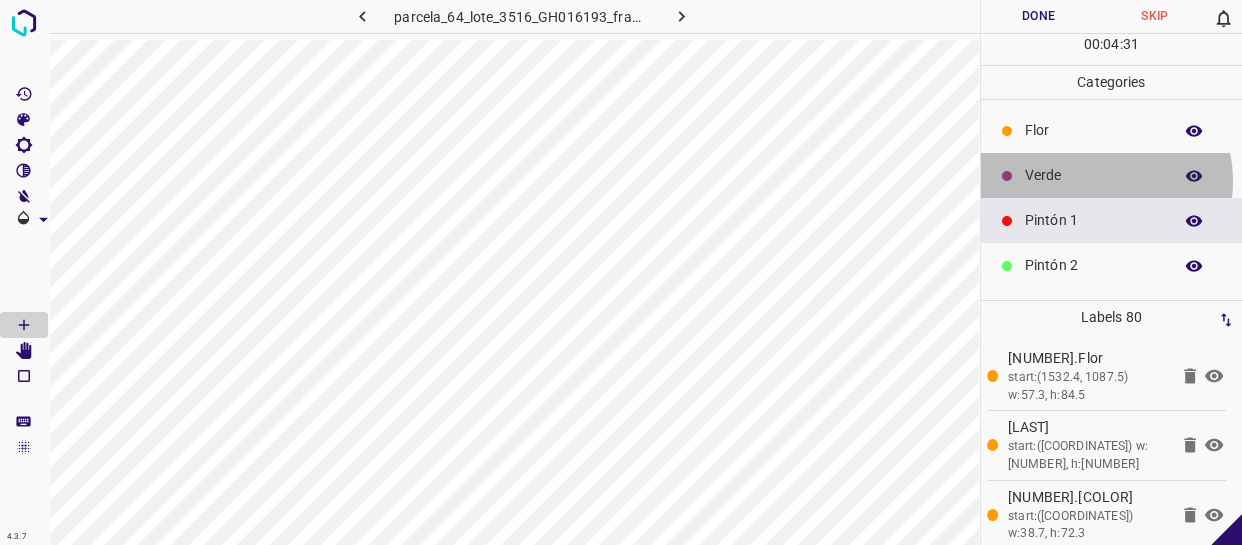 drag, startPoint x: 1090, startPoint y: 180, endPoint x: 1039, endPoint y: 184, distance: 51.156624 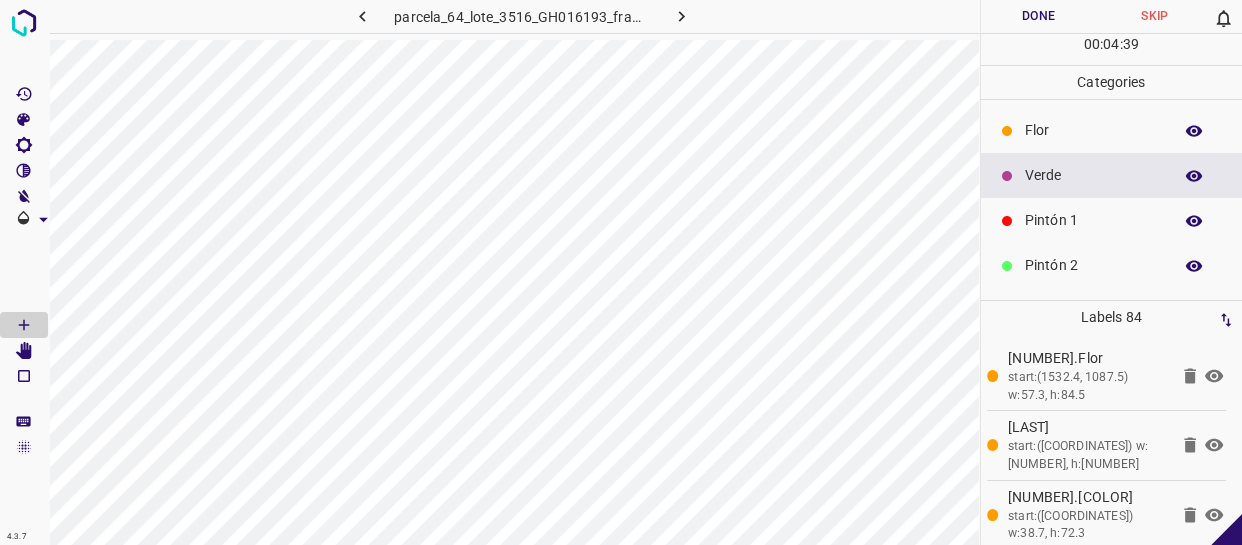click on "Pintón 1" at bounding box center [1112, 220] 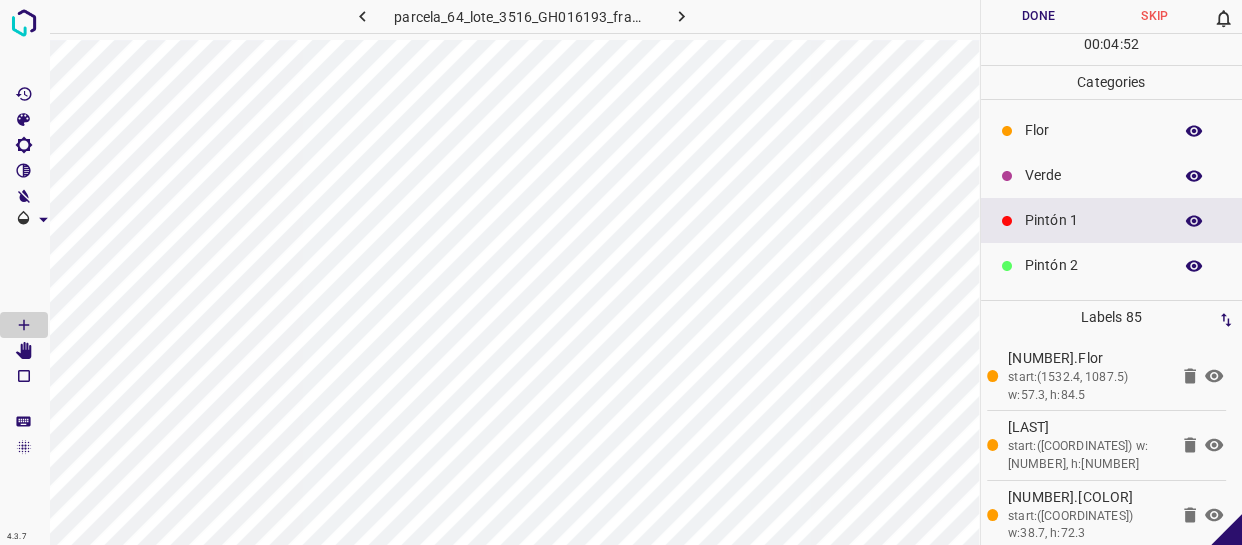 drag, startPoint x: 1073, startPoint y: 183, endPoint x: 1026, endPoint y: 190, distance: 47.518417 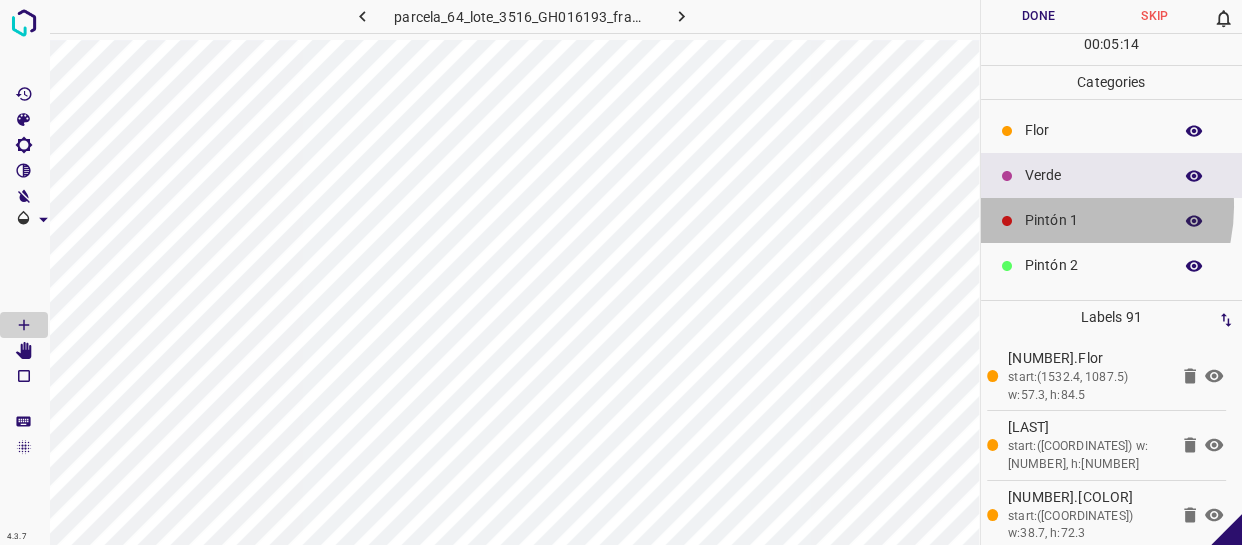 click on "Pintón 1" at bounding box center [1112, 220] 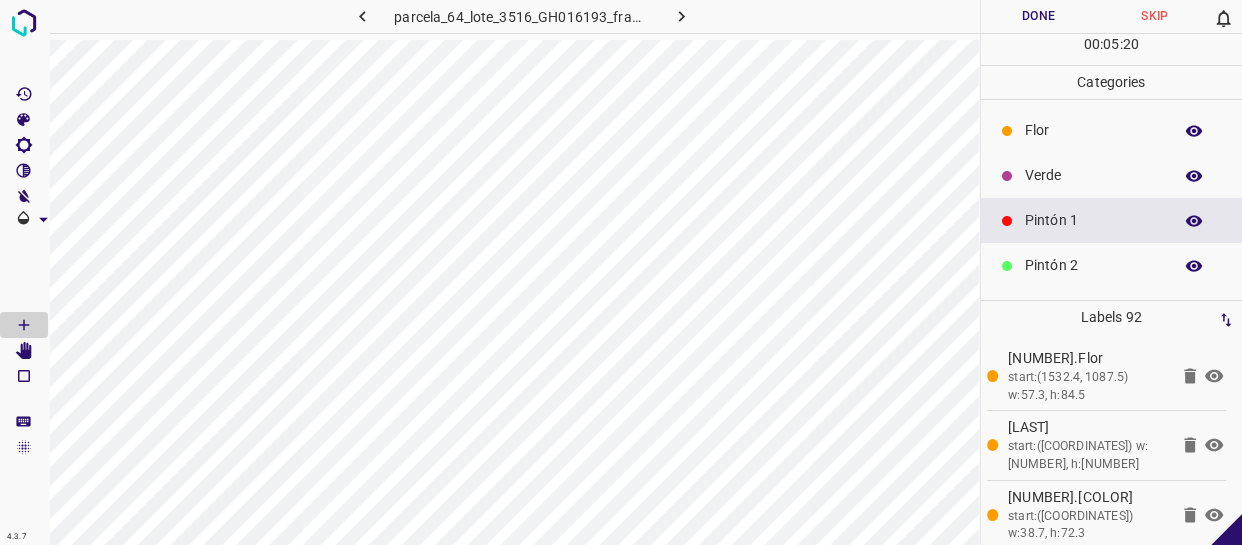 drag, startPoint x: 1096, startPoint y: 148, endPoint x: 1030, endPoint y: 153, distance: 66.189125 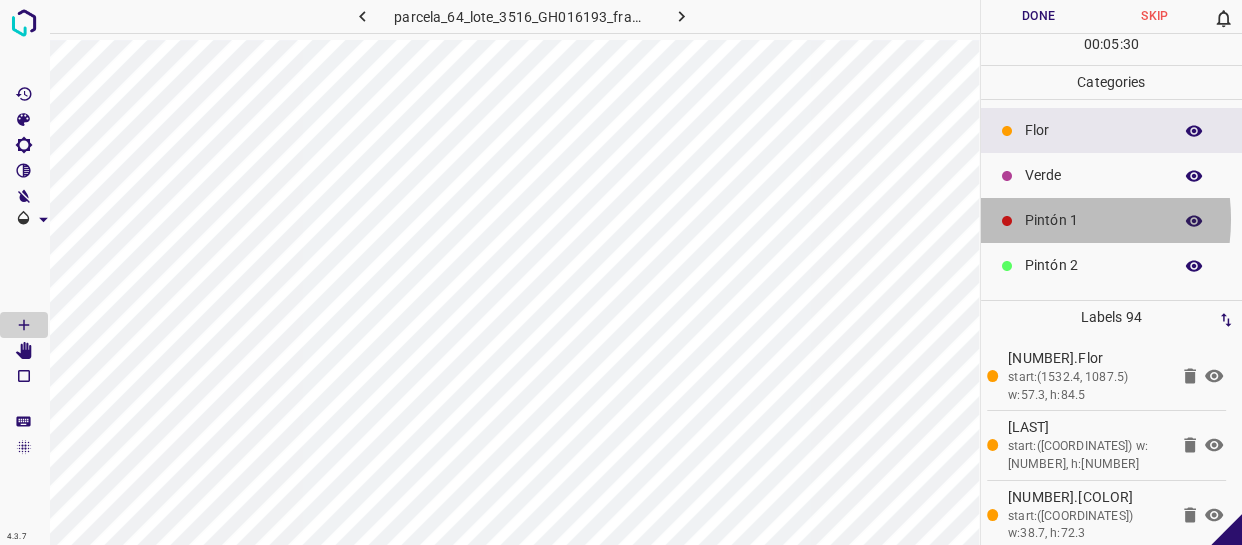 click on "Pintón 1" at bounding box center [1093, 220] 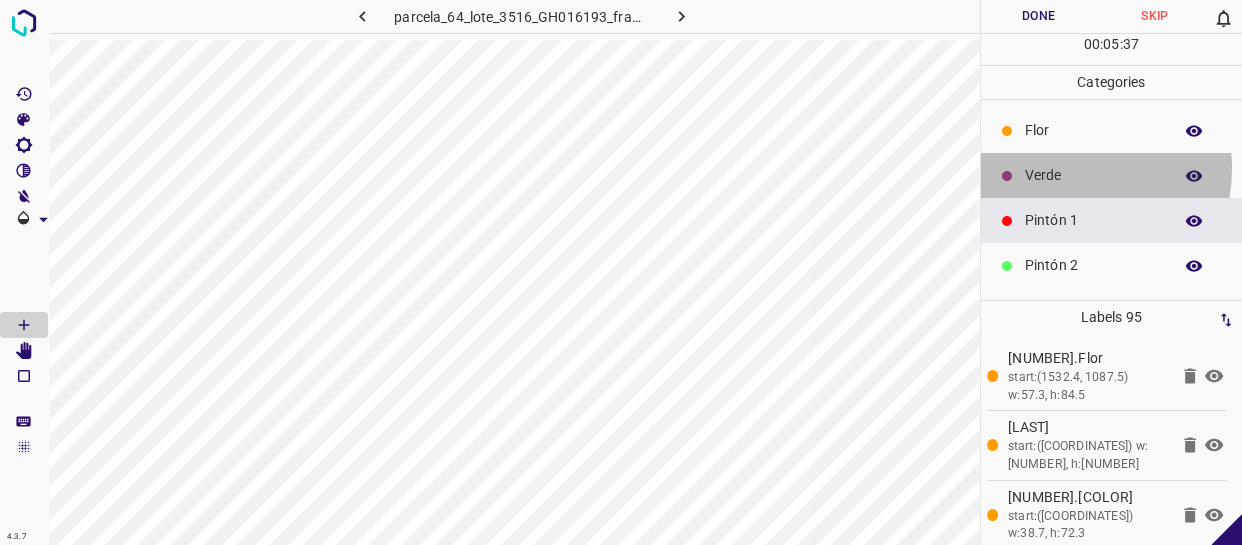 click on "Verde" at bounding box center (1093, 175) 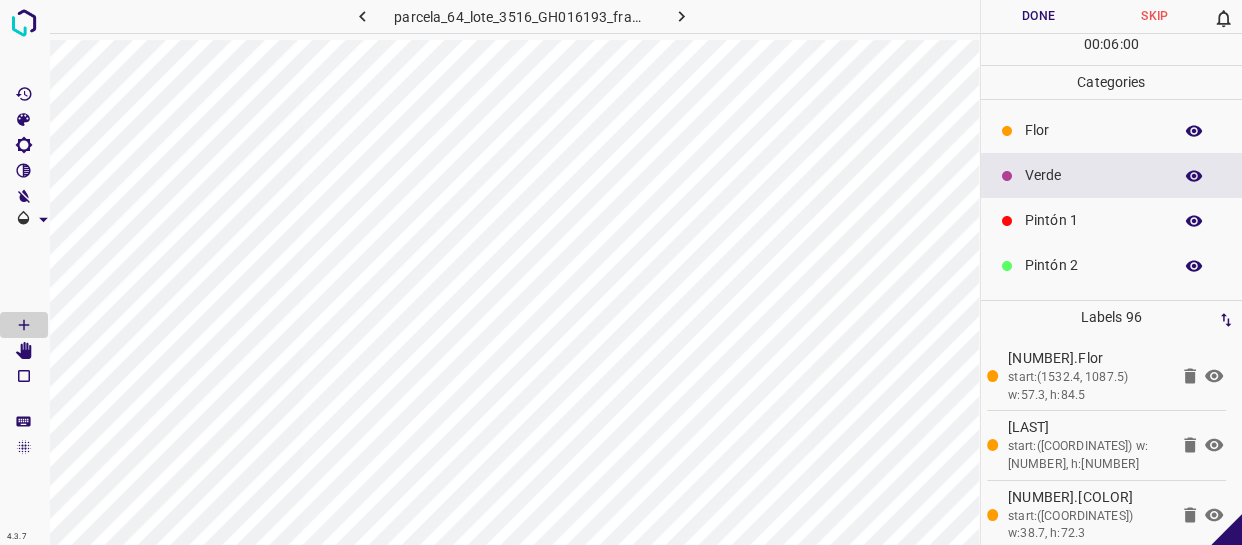 drag, startPoint x: 1059, startPoint y: 138, endPoint x: 1036, endPoint y: 141, distance: 23.194826 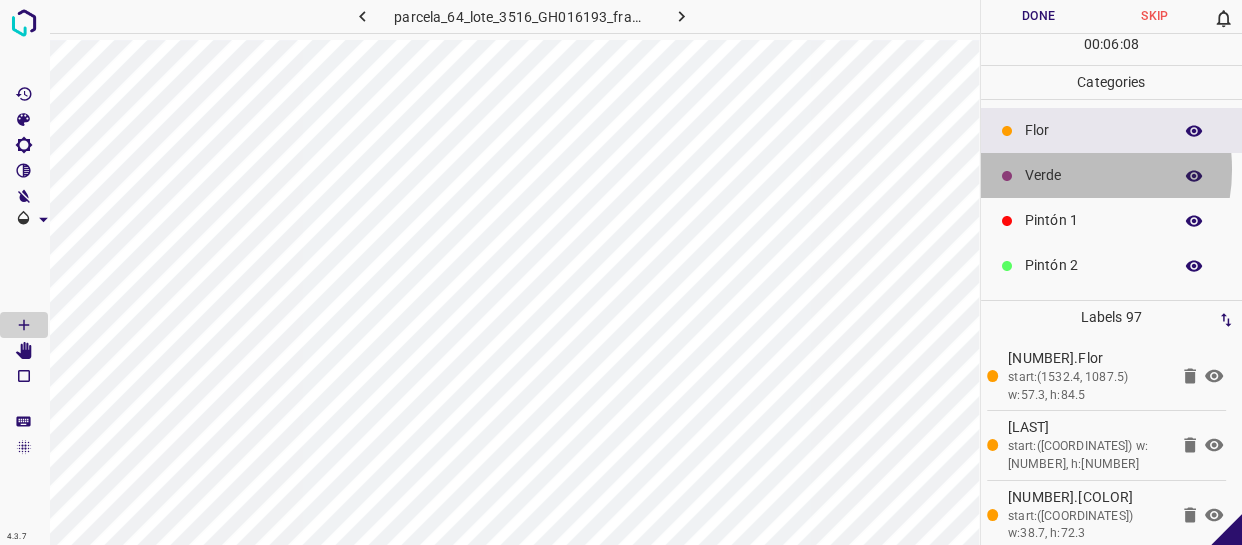 click on "Verde" at bounding box center [1093, 175] 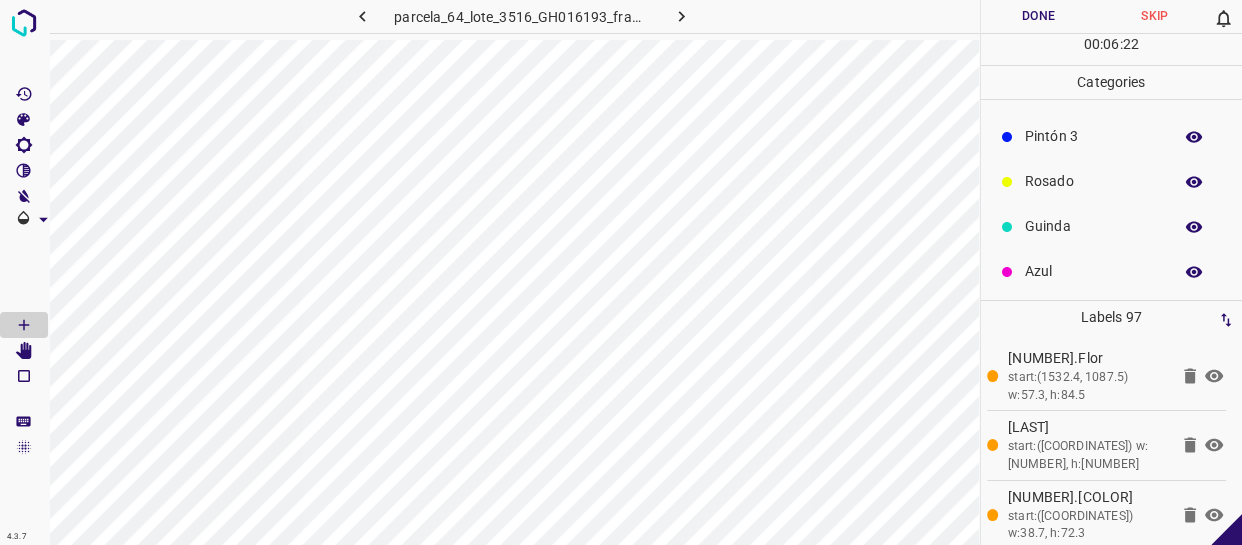 scroll, scrollTop: 175, scrollLeft: 0, axis: vertical 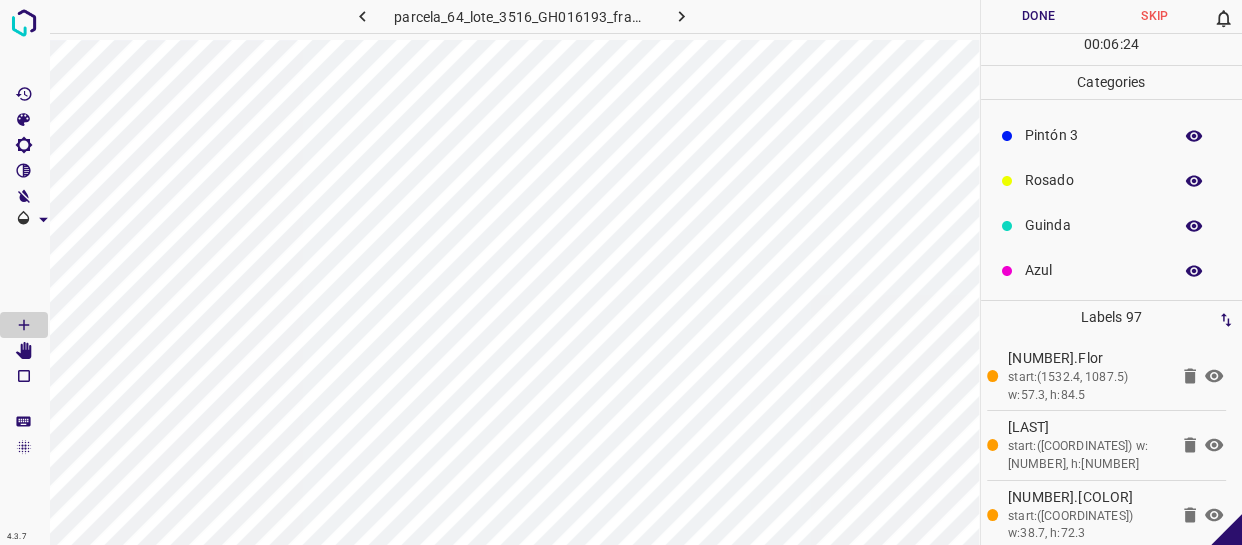 click on "Azul" at bounding box center (1112, 270) 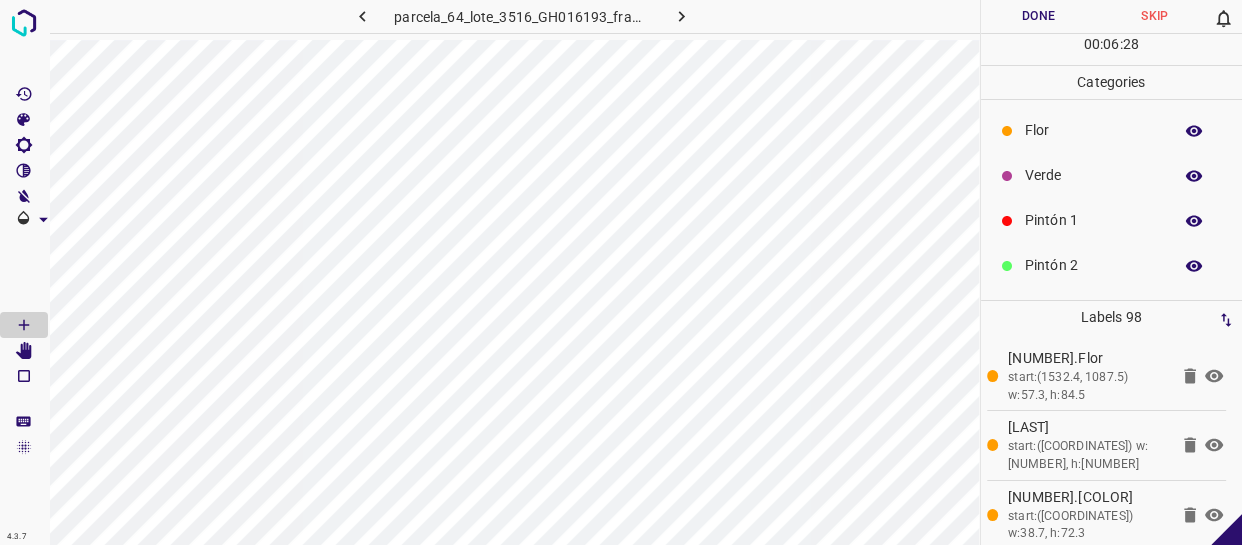 scroll, scrollTop: 175, scrollLeft: 0, axis: vertical 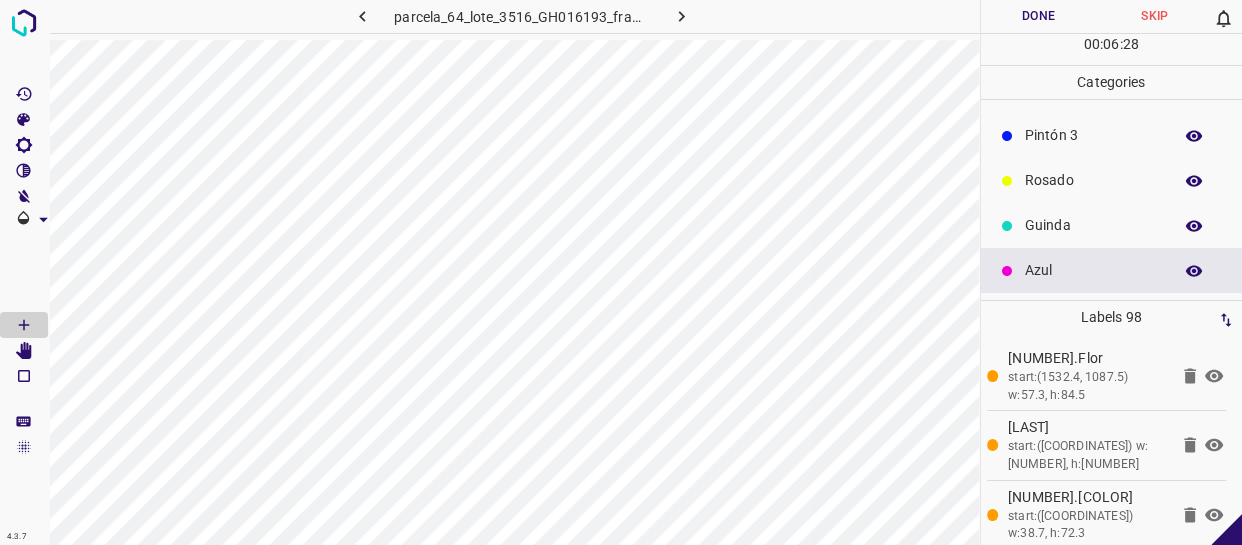 click on "Rosado" at bounding box center (1093, 180) 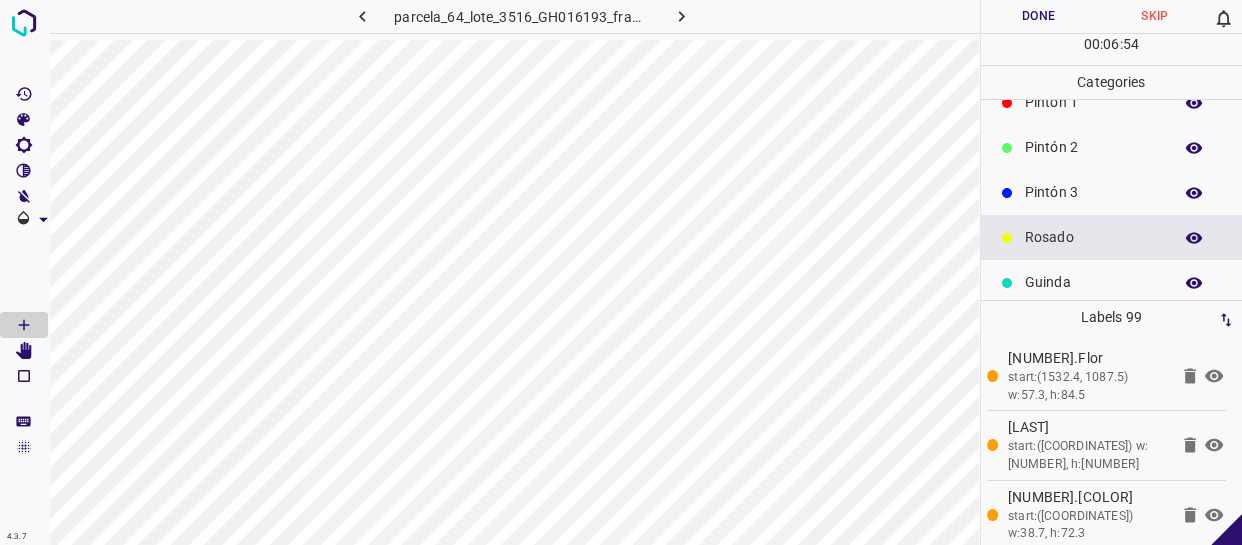 scroll, scrollTop: 0, scrollLeft: 0, axis: both 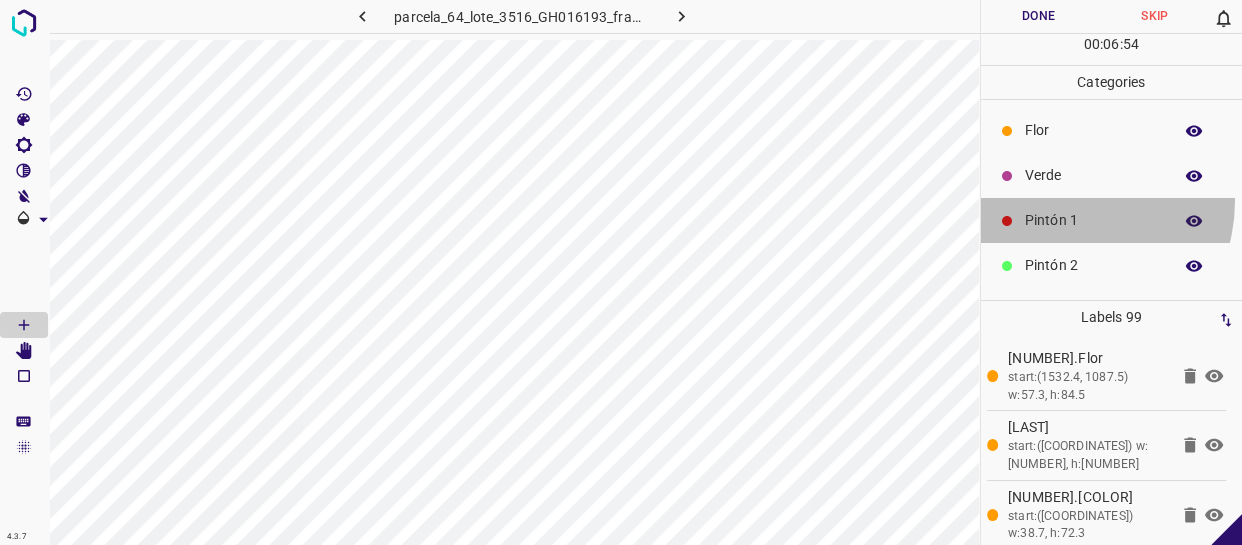 drag, startPoint x: 1059, startPoint y: 200, endPoint x: 1002, endPoint y: 170, distance: 64.412735 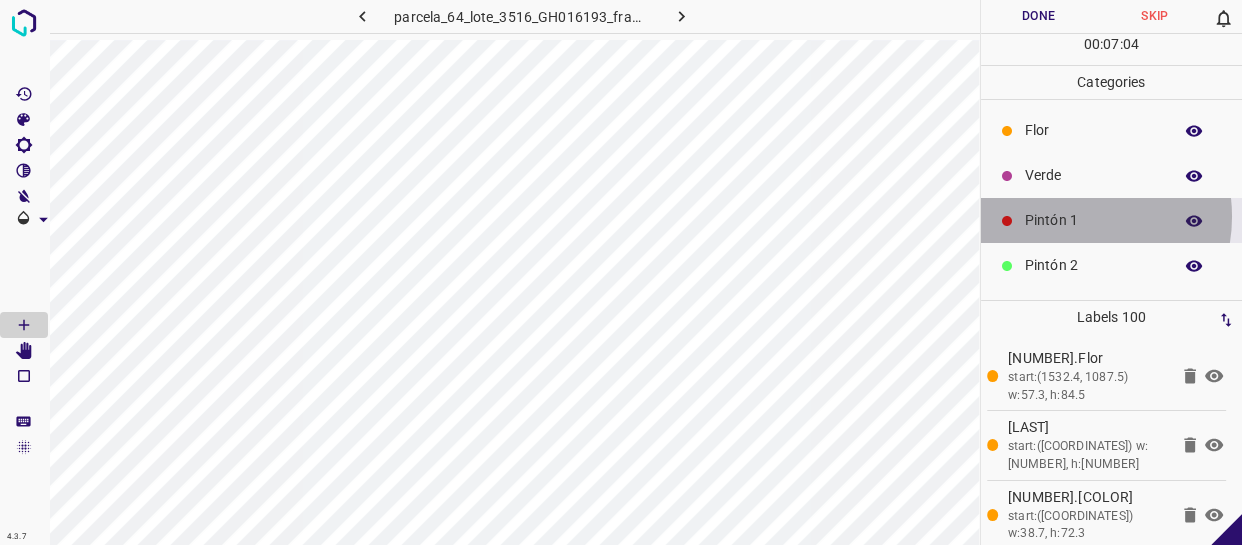 drag, startPoint x: 1067, startPoint y: 216, endPoint x: 1054, endPoint y: 210, distance: 14.3178215 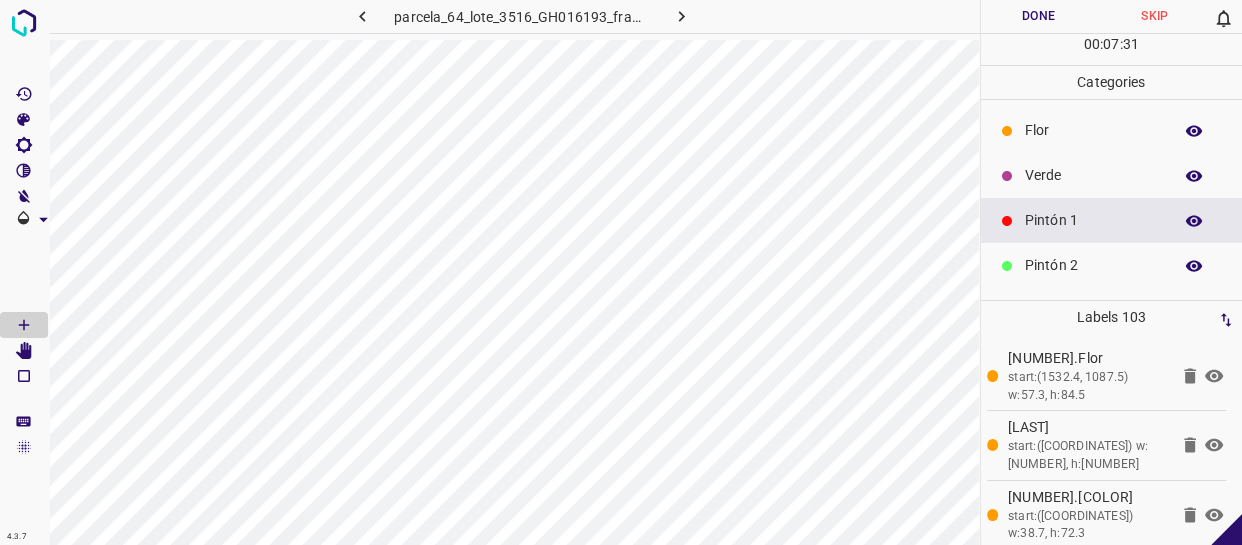 click on "Done" at bounding box center (1039, 16) 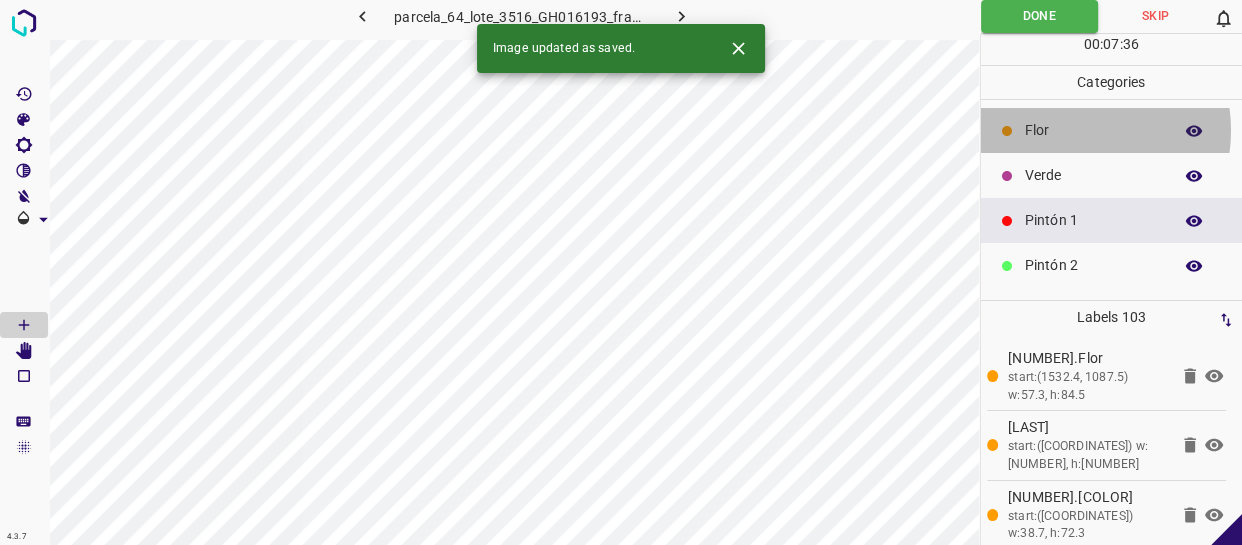 click on "Flor" at bounding box center [1093, 130] 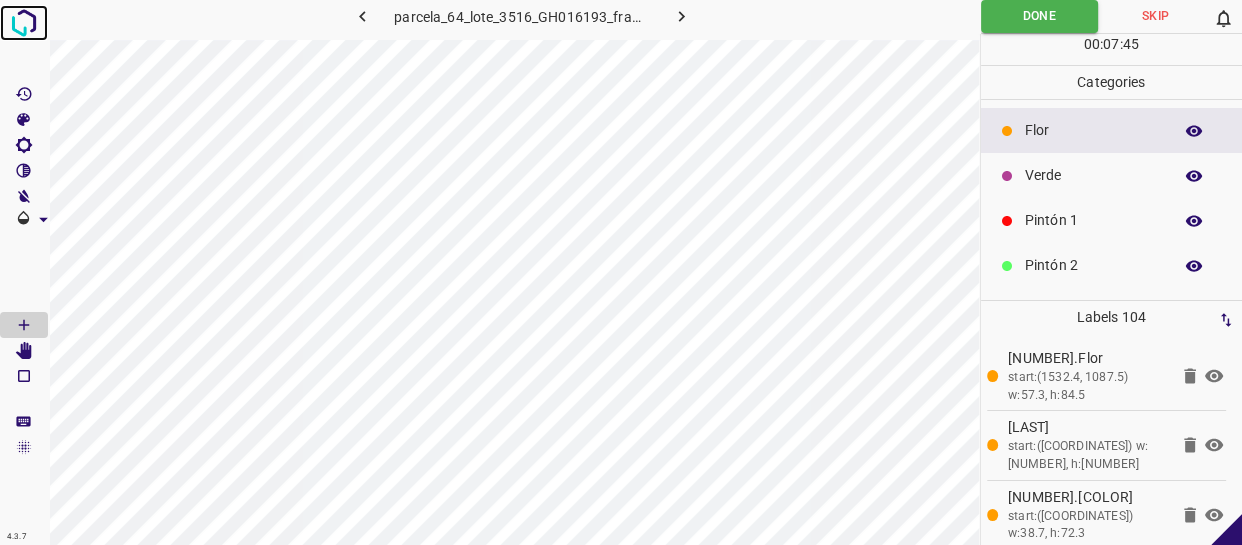 click at bounding box center [24, 23] 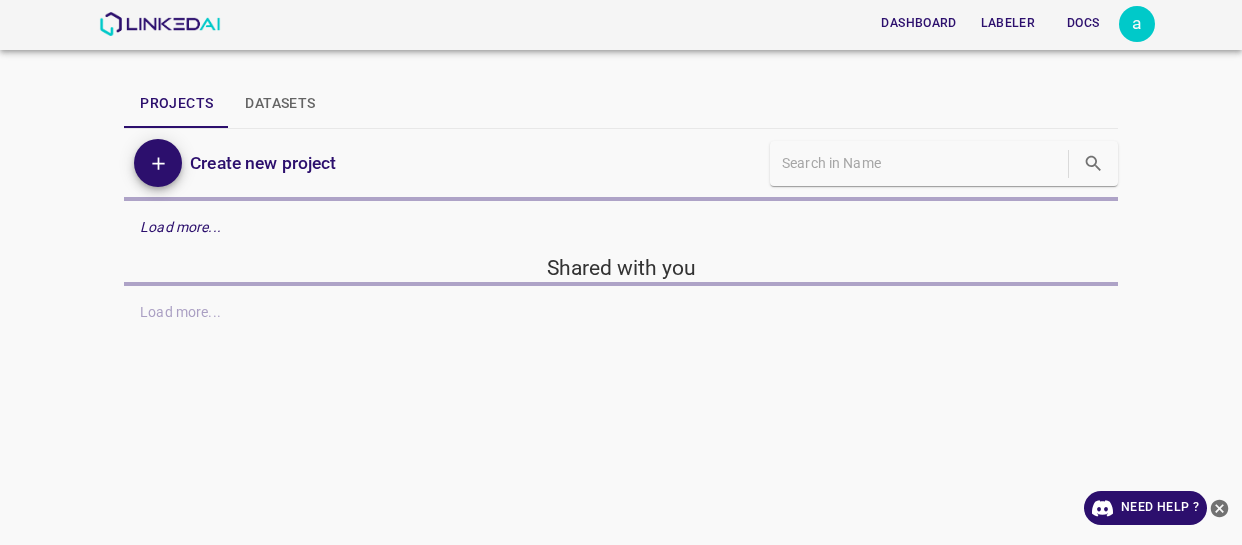 scroll, scrollTop: 0, scrollLeft: 0, axis: both 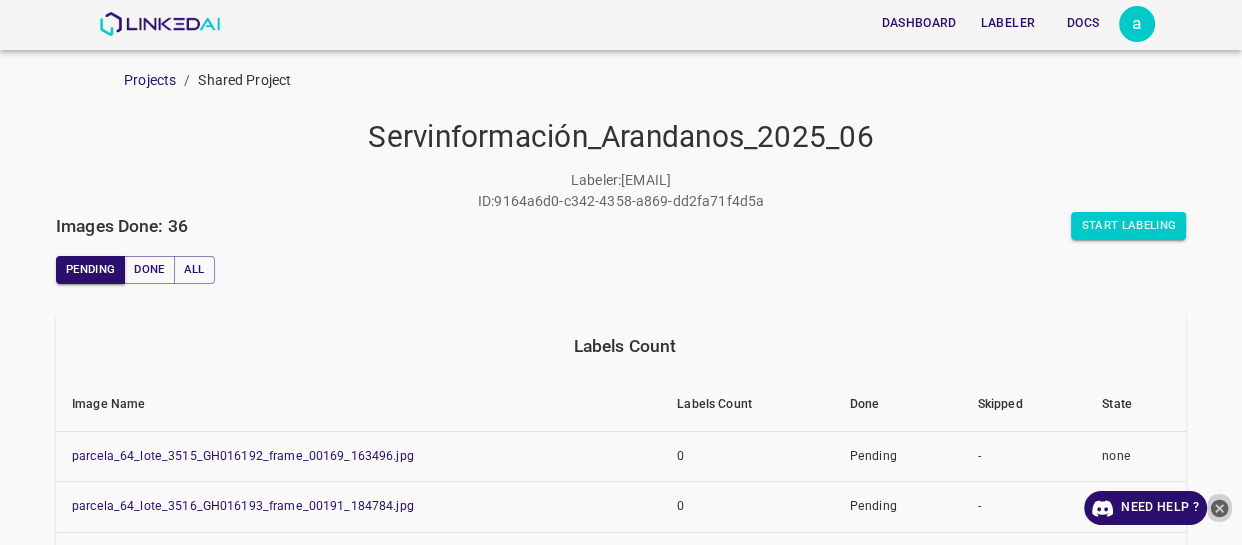 click 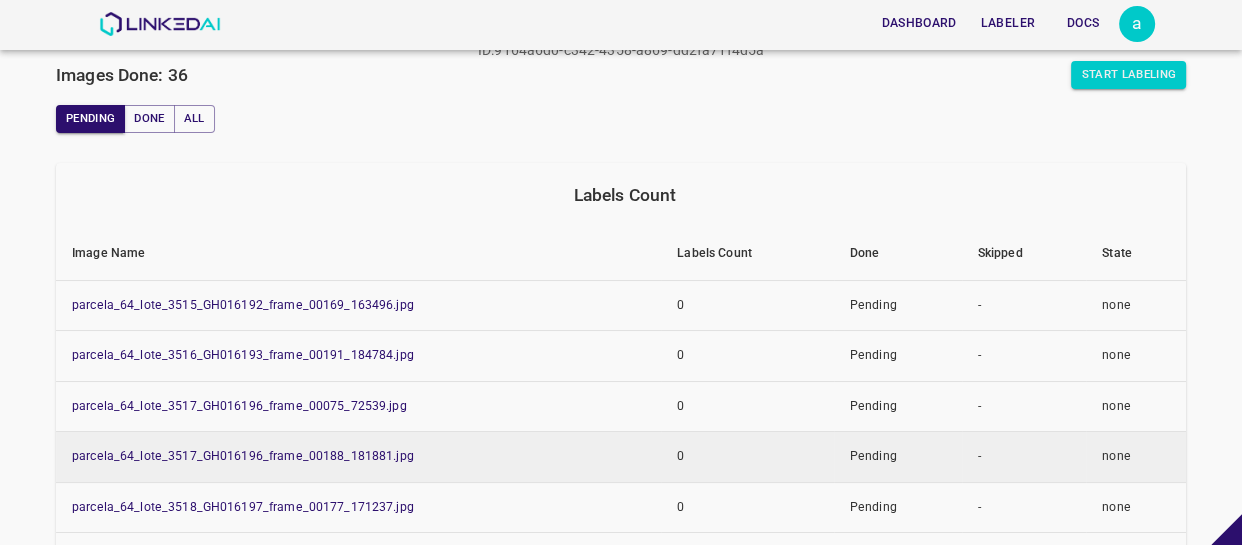 scroll, scrollTop: 0, scrollLeft: 0, axis: both 